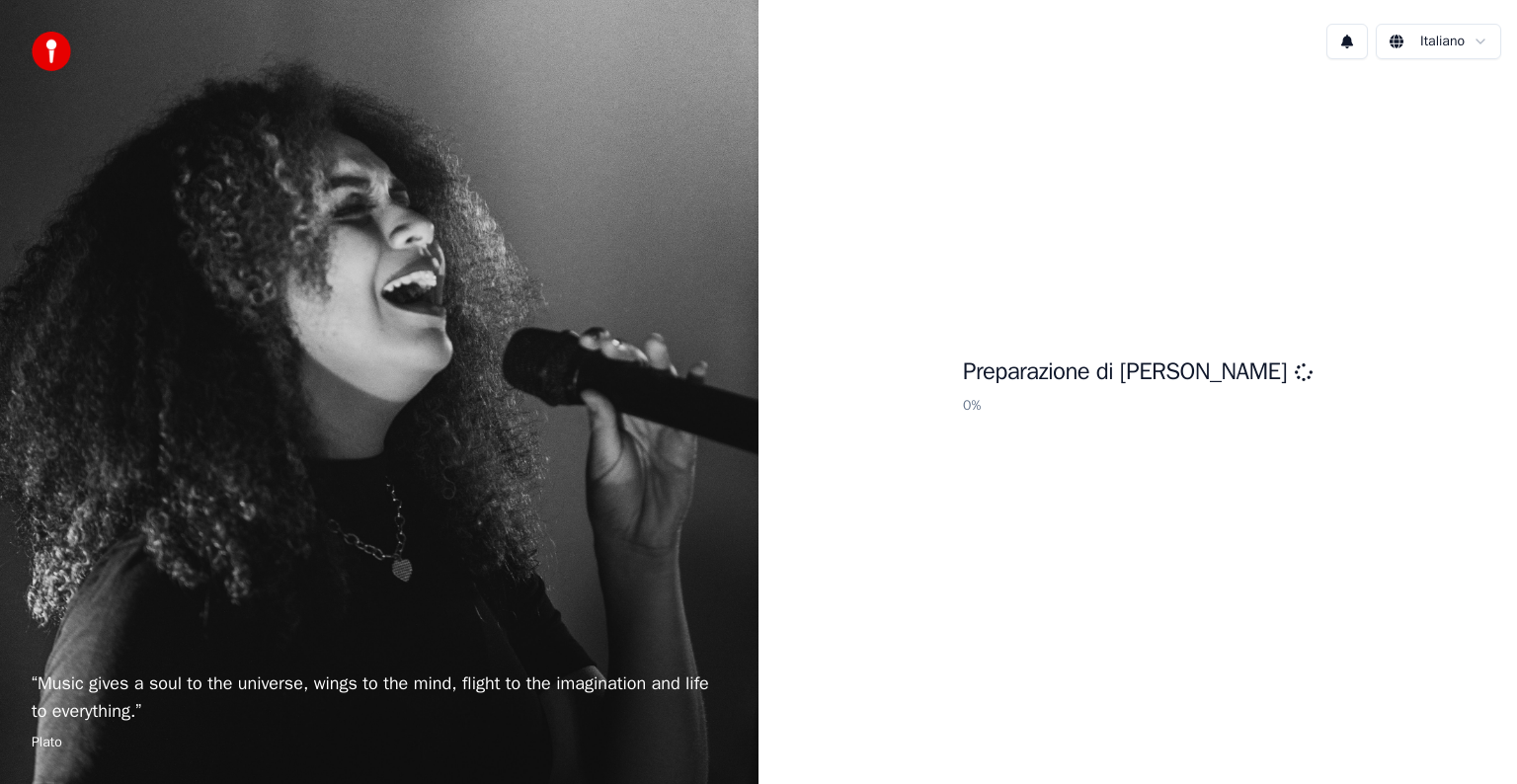 scroll, scrollTop: 0, scrollLeft: 0, axis: both 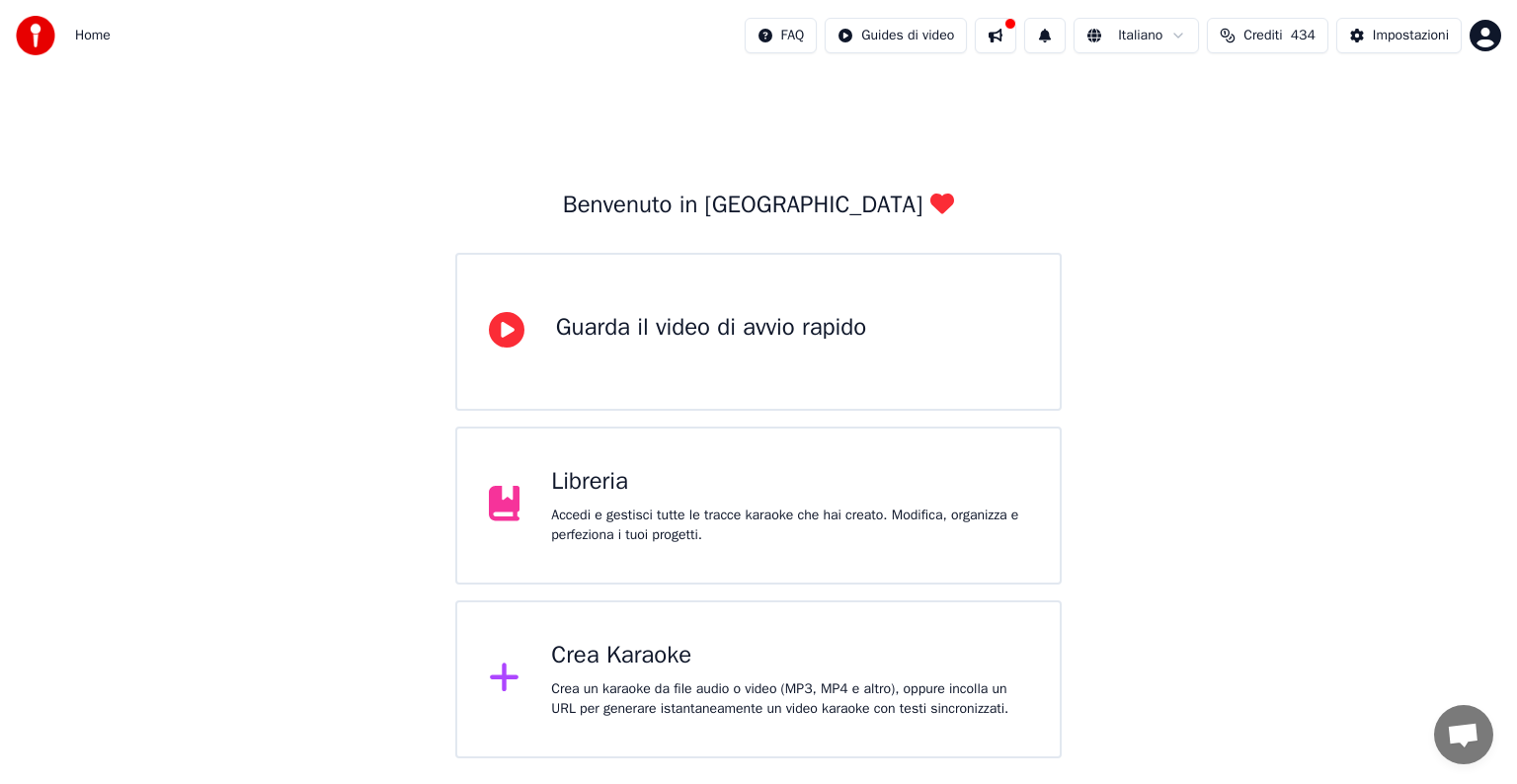 click at bounding box center [996, 36] 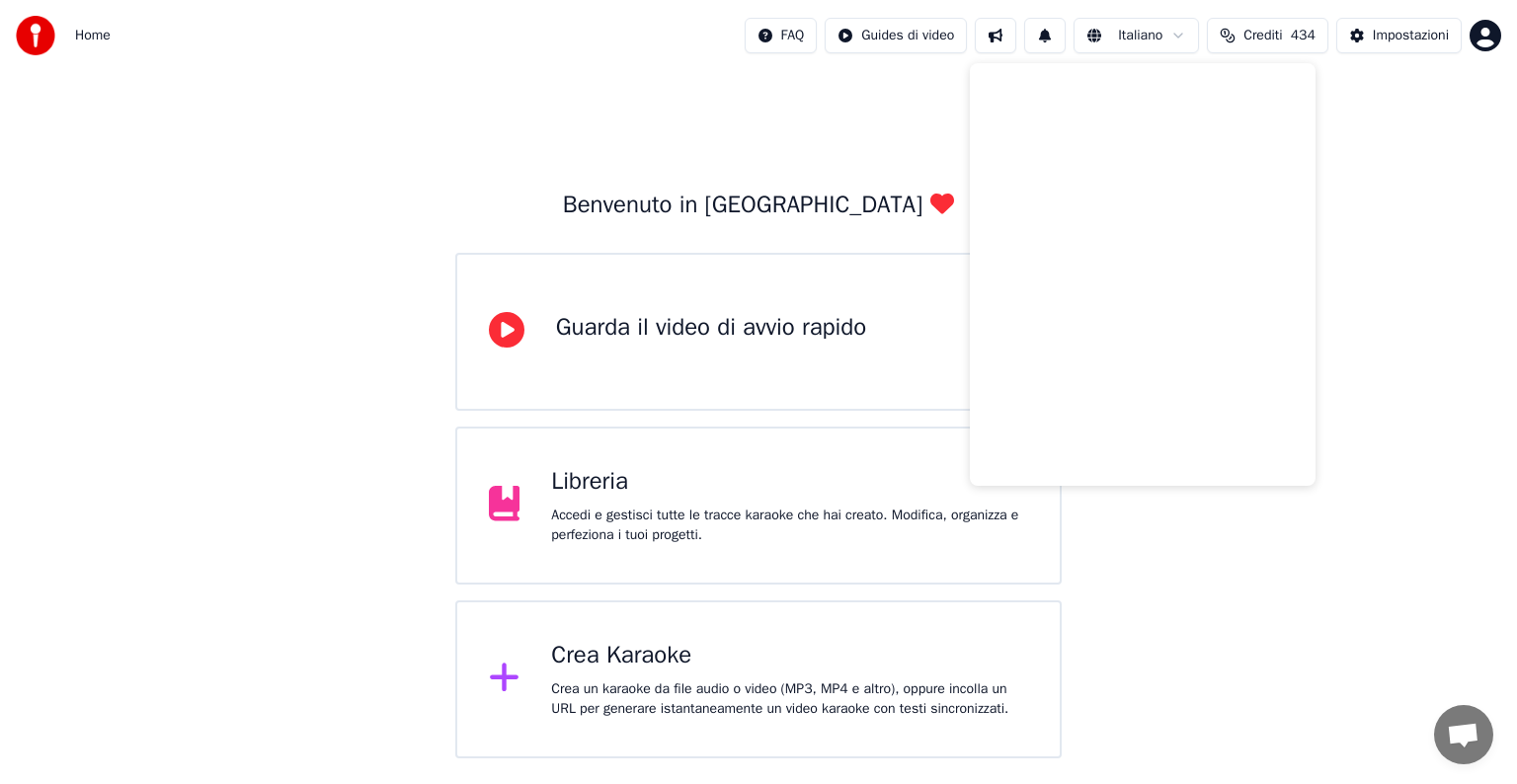 click on "Benvenuto in Youka Guarda il video di avvio rapido Libreria Accedi e gestisci tutte le tracce karaoke che hai creato. Modifica, organizza e perfeziona i tuoi progetti. Crea Karaoke Crea un karaoke da file audio o video (MP3, MP4 e altro), oppure incolla un URL per generare istantaneamente un video karaoke con testi sincronizzati." at bounding box center (758, 415) 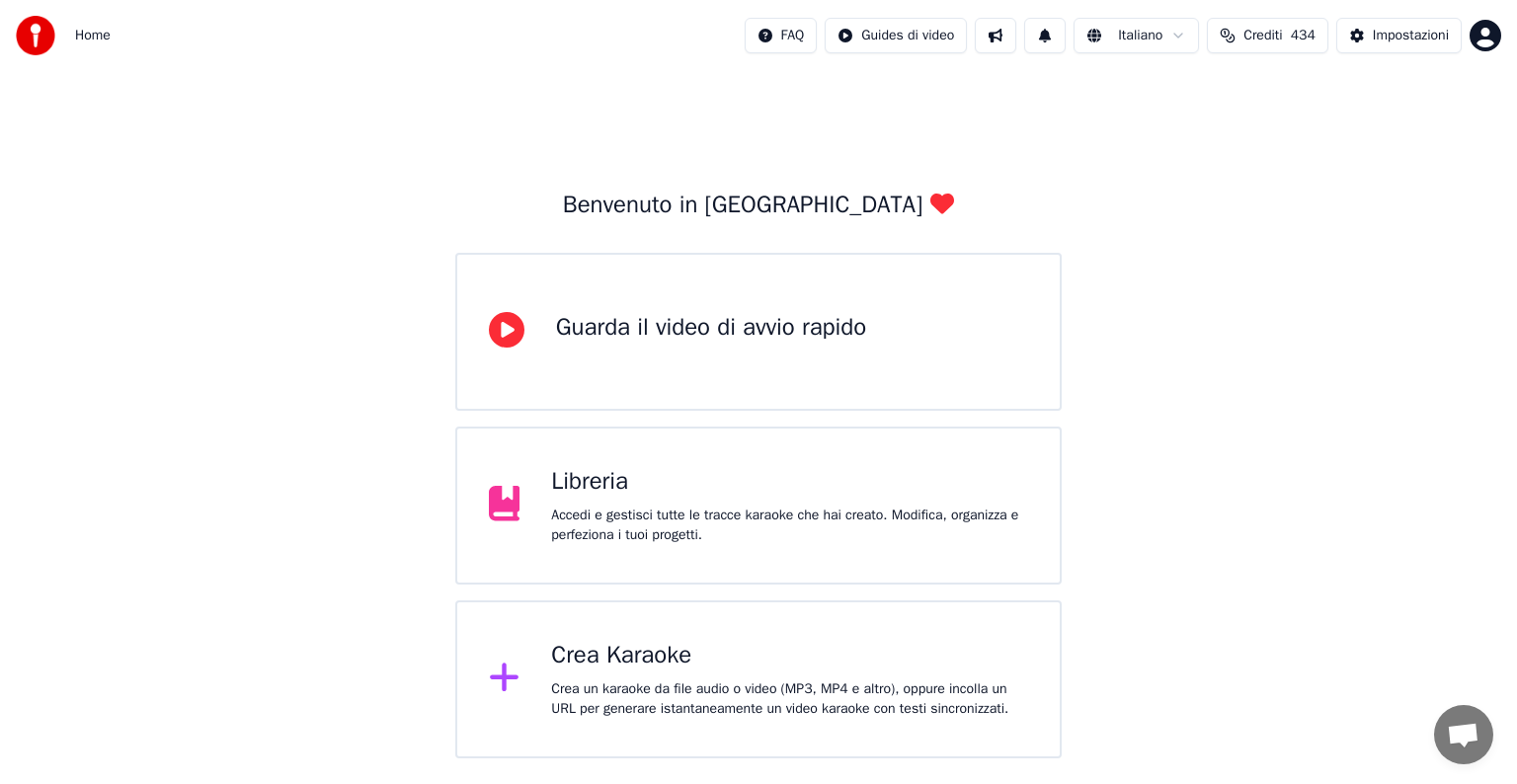 click on "Crediti" at bounding box center [1262, 36] 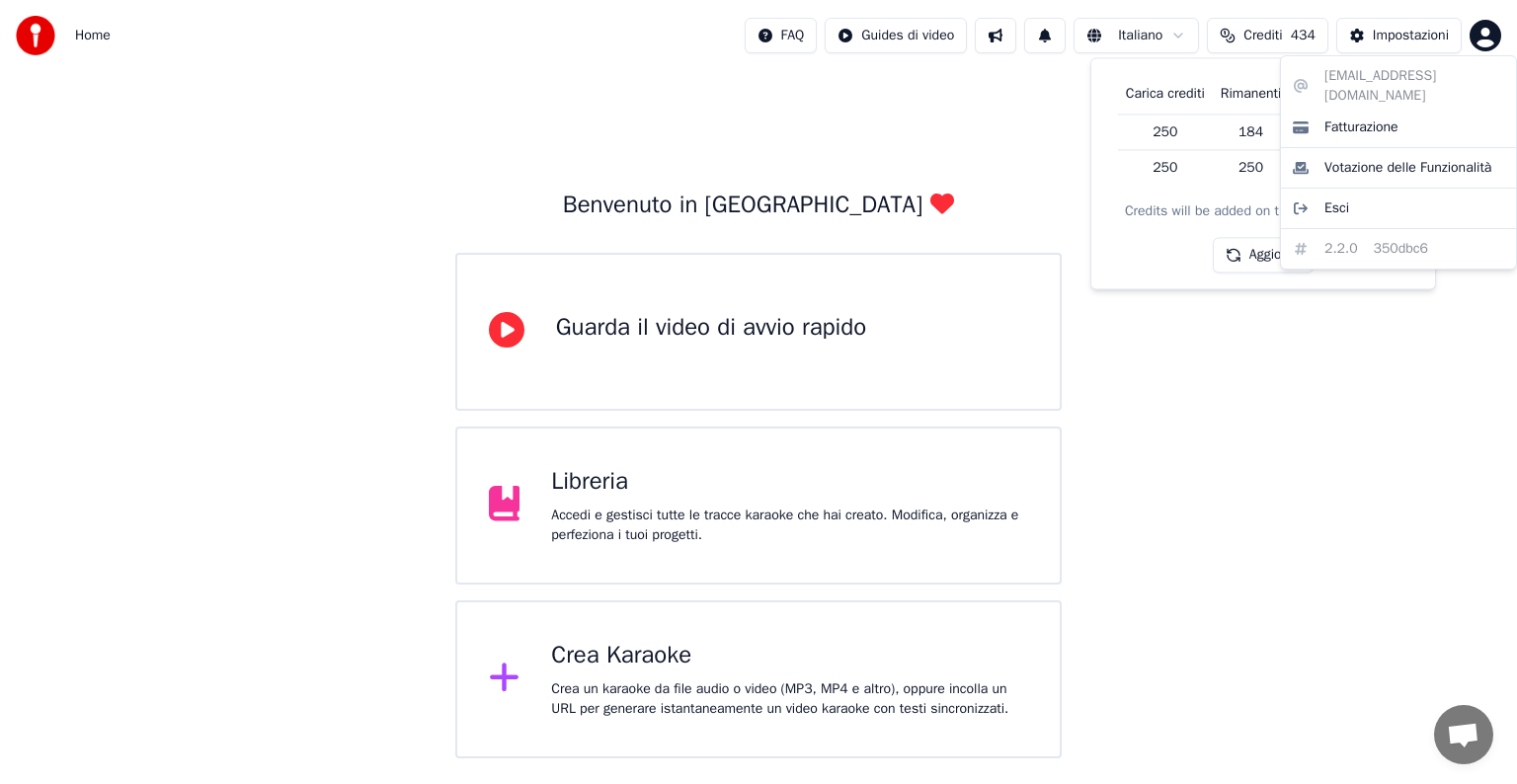 click on "Home FAQ Guides di video Italiano Crediti 434 Impostazioni Benvenuto in [GEOGRAPHIC_DATA] Guarda il video di avvio rapido Libreria Accedi e gestisci tutte le tracce karaoke che hai creato. Modifica, organizza e perfeziona i tuoi progetti. Crea Karaoke Crea un karaoke da file audio o video (MP3, MP4 e altro), oppure incolla un URL per generare istantaneamente un video karaoke con testi sincronizzati. Carica crediti Rimanenti Scadenza (giorni) 250 184 15 250 250 46 Credits will be added on the  23   of each month Aggiorna [EMAIL_ADDRESS][DOMAIN_NAME] Fatturazione Votazione delle Funzionalità Esci 2.2.0 350dbc6" at bounding box center [758, 379] 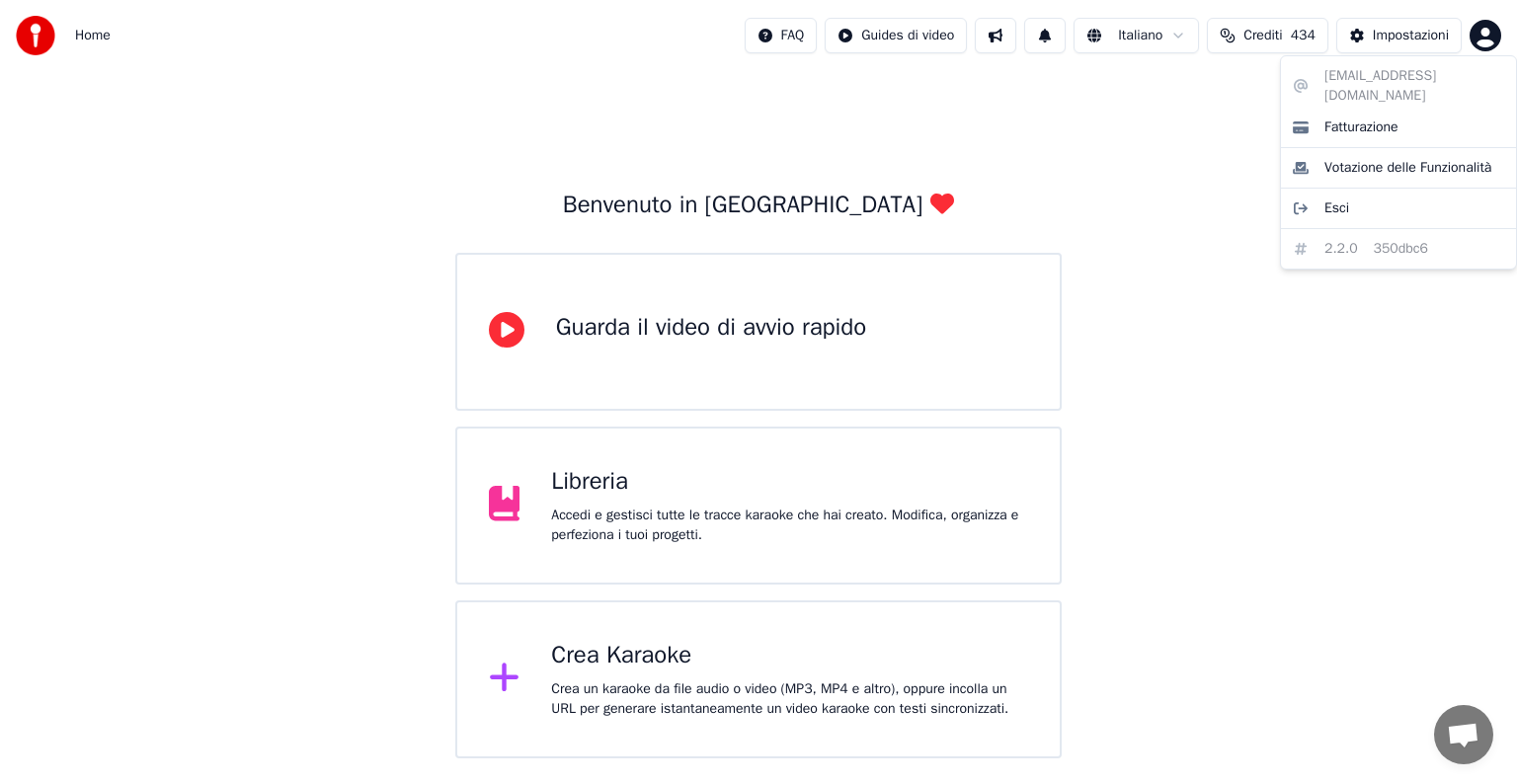 click on "Home FAQ Guides di video Italiano Crediti 434 Impostazioni Benvenuto in [GEOGRAPHIC_DATA] Guarda il video di avvio rapido Libreria Accedi e gestisci tutte le tracce karaoke che hai creato. Modifica, organizza e perfeziona i tuoi progetti. Crea Karaoke Crea un karaoke da file audio o video (MP3, MP4 e altro), oppure incolla un URL per generare istantaneamente un video karaoke con testi sincronizzati. [EMAIL_ADDRESS][DOMAIN_NAME] Fatturazione Votazione delle Funzionalità Esci 2.2.0 350dbc6" at bounding box center (758, 379) 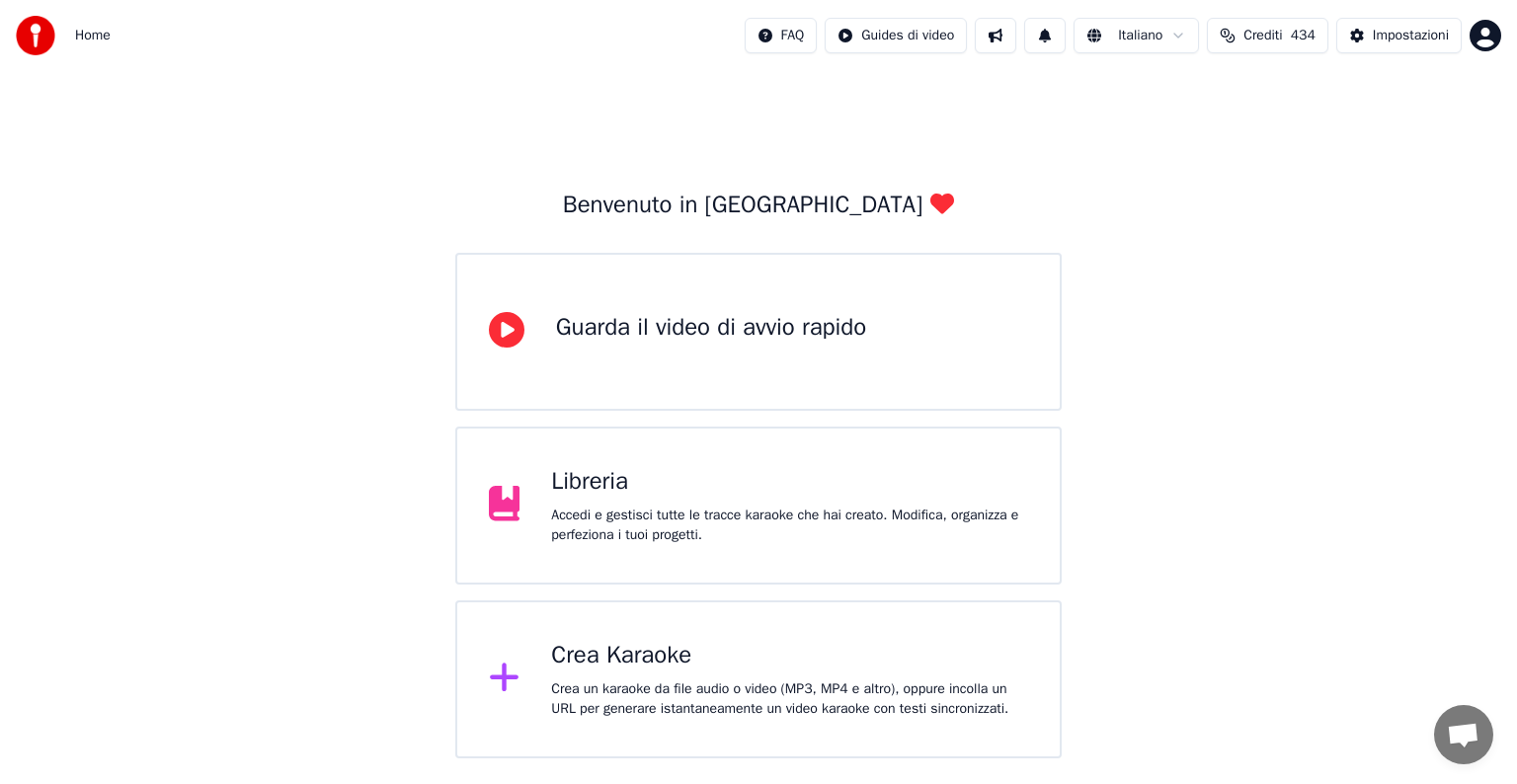 click on "Accedi e gestisci tutte le tracce karaoke che hai creato. Modifica, organizza e perfeziona i tuoi progetti." at bounding box center (789, 525) 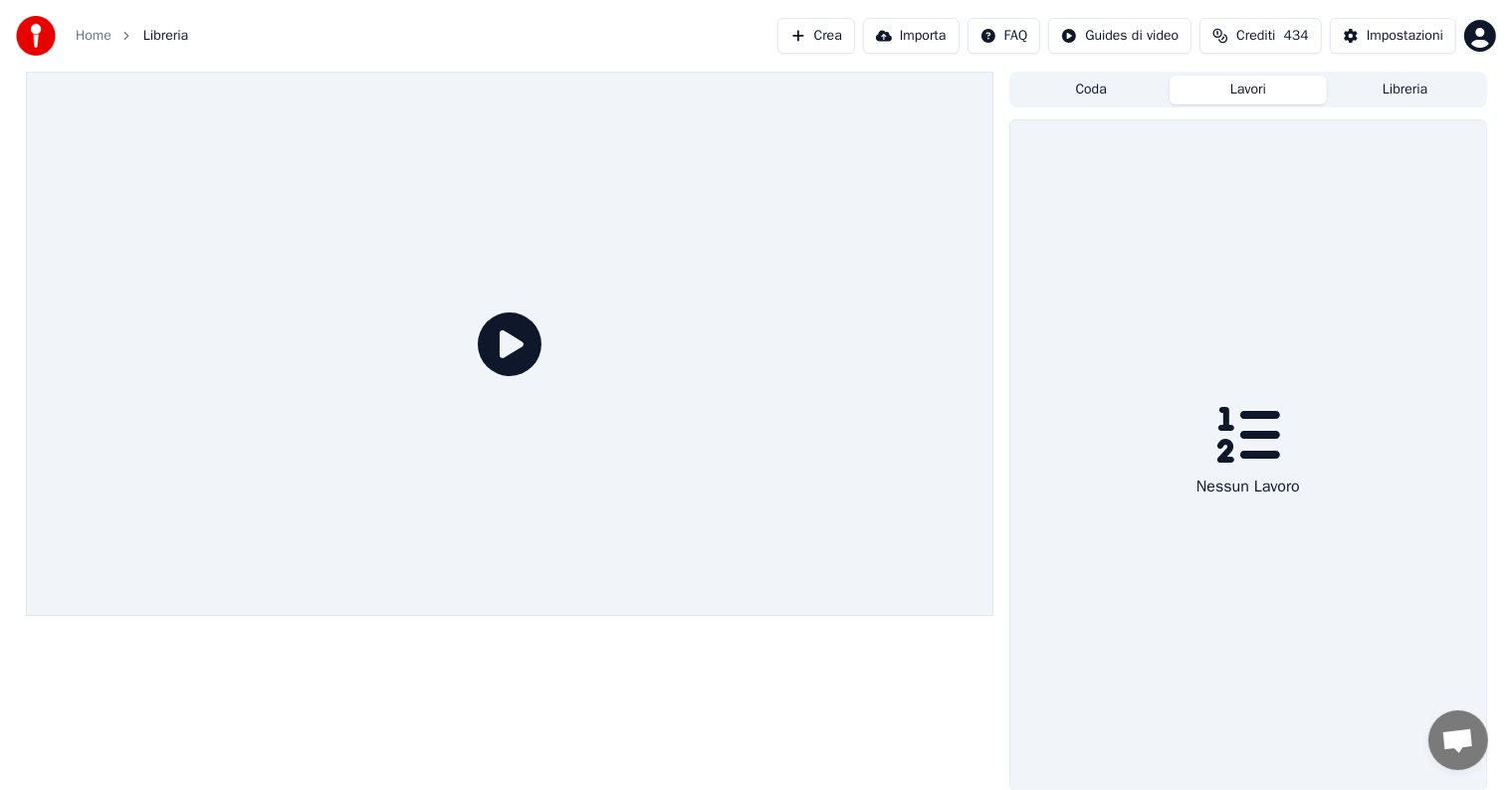 click on "Lavori" at bounding box center [1248, 90] 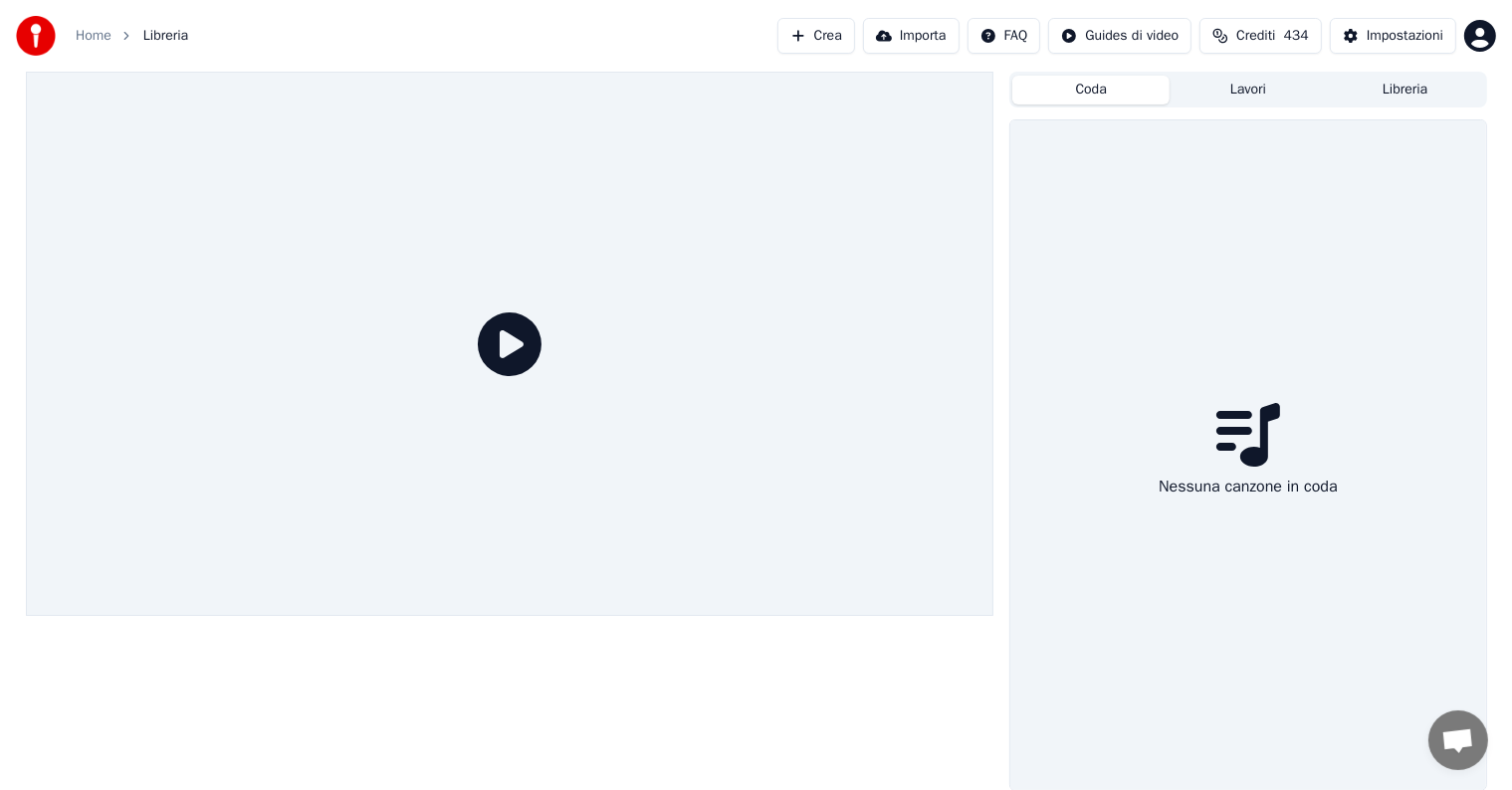 click on "Coda" at bounding box center (1091, 90) 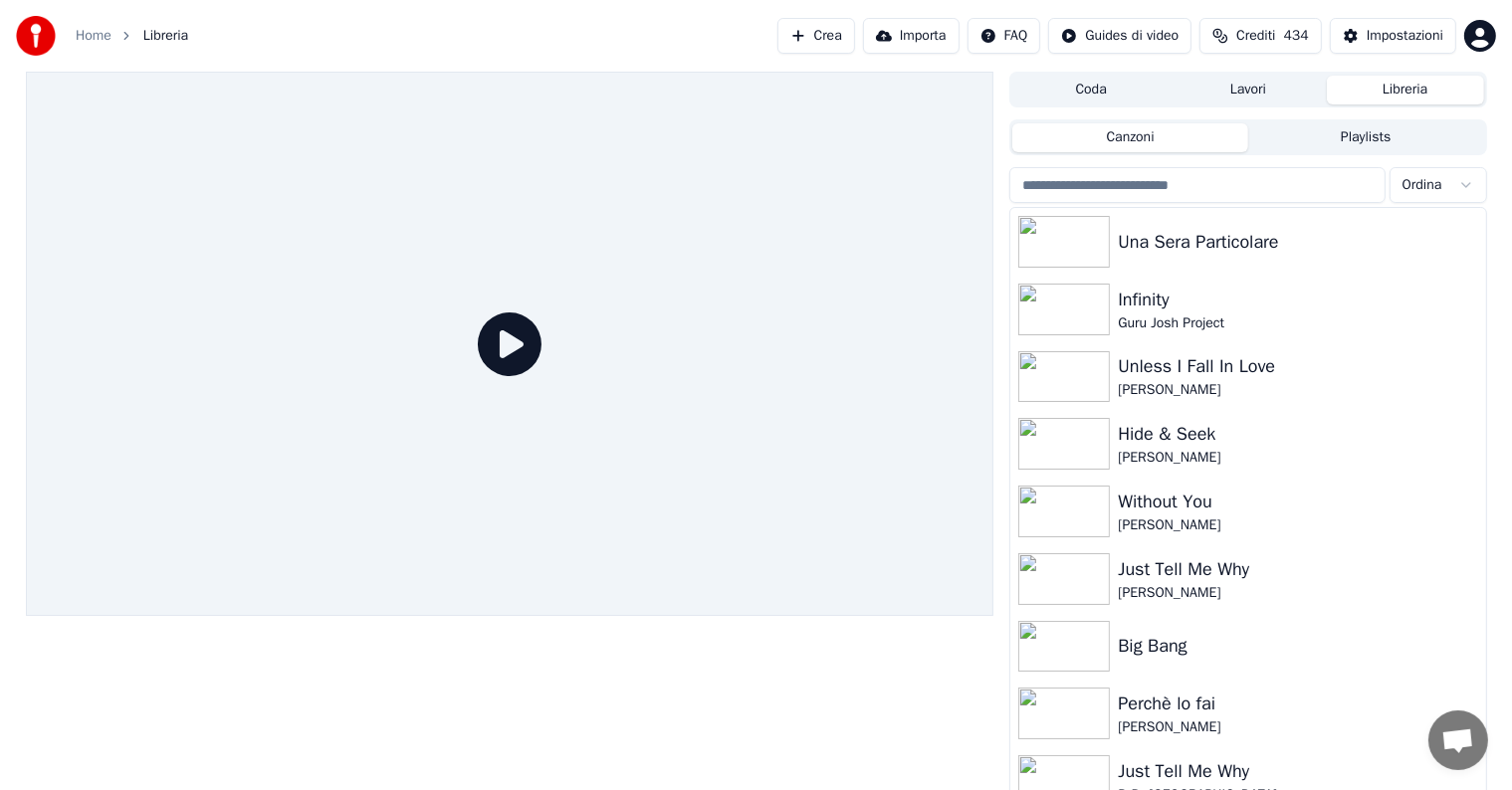 click on "Libreria" at bounding box center [1405, 90] 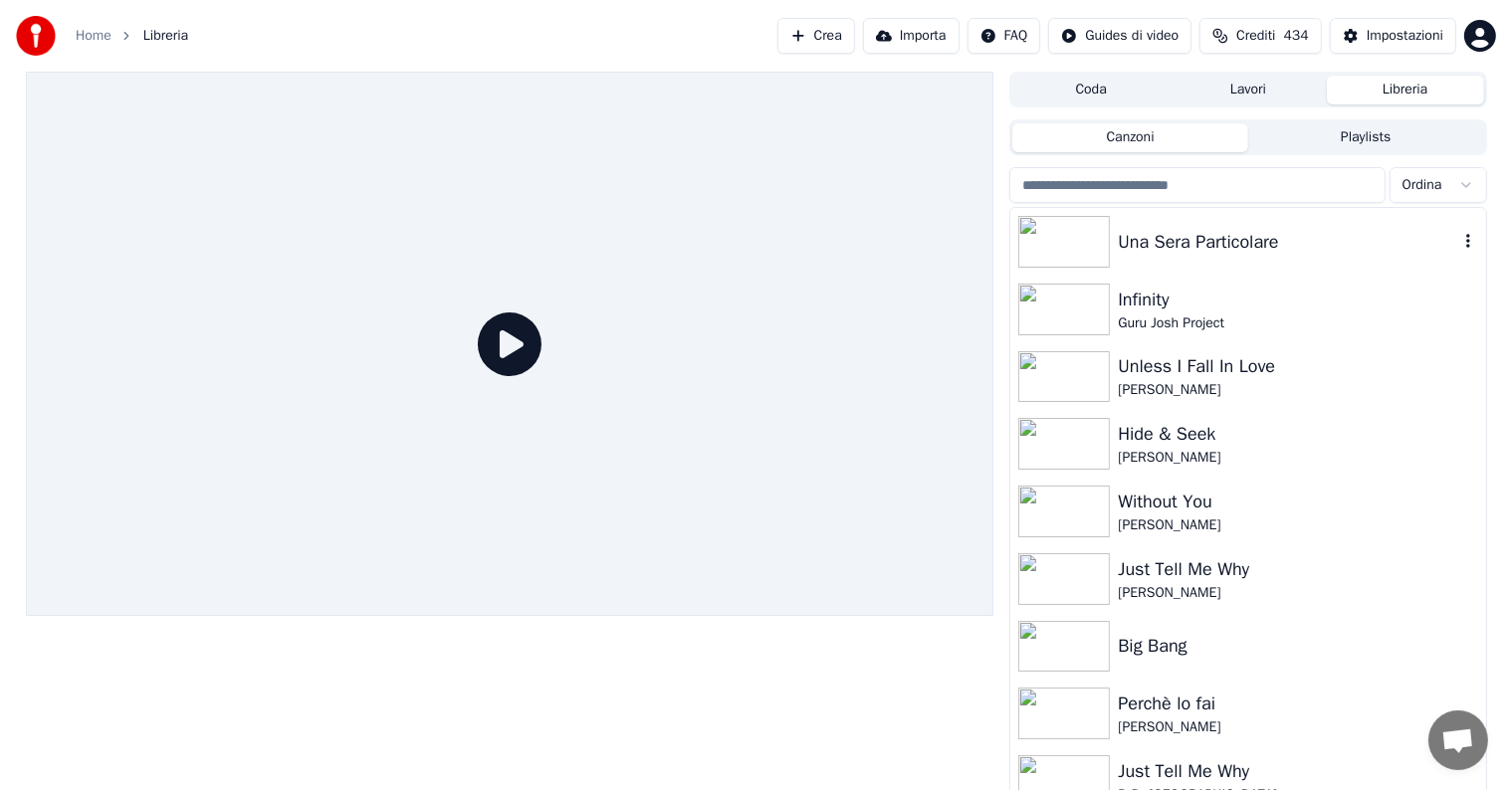 click on "Una Sera Particolare" at bounding box center (1287, 242) 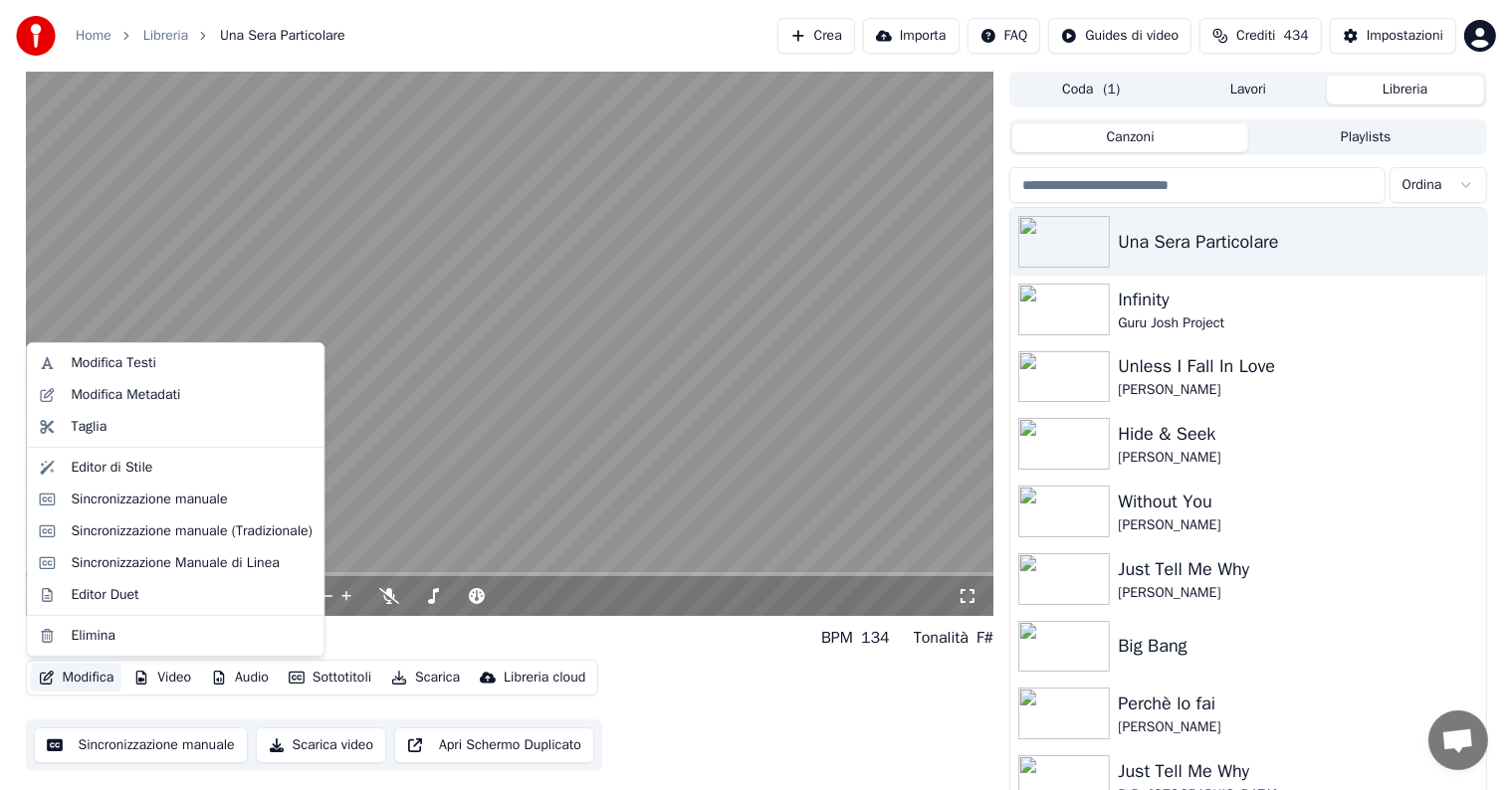 click on "Modifica" at bounding box center [77, 678] 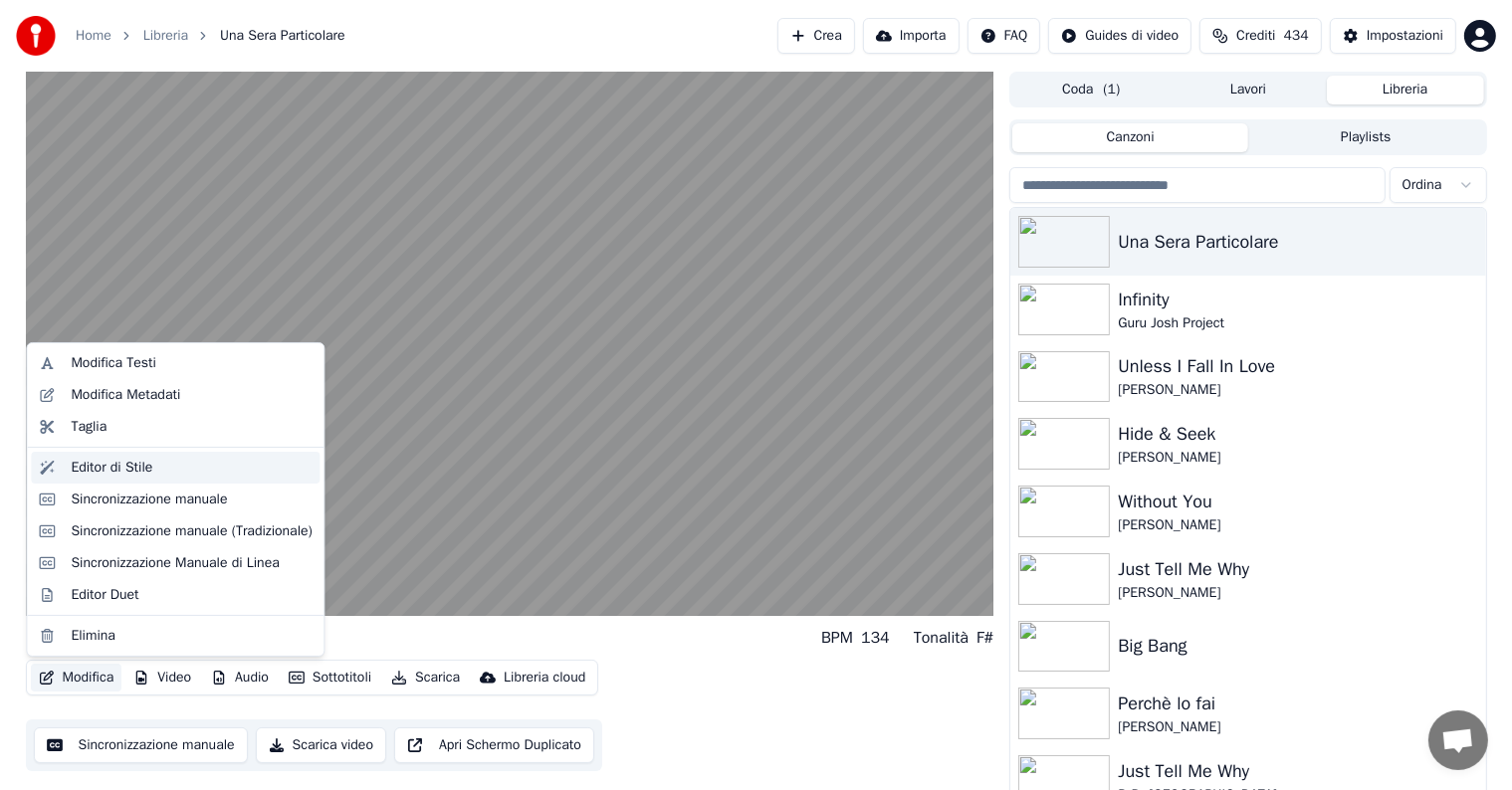 click on "Editor di Stile" at bounding box center (111, 468) 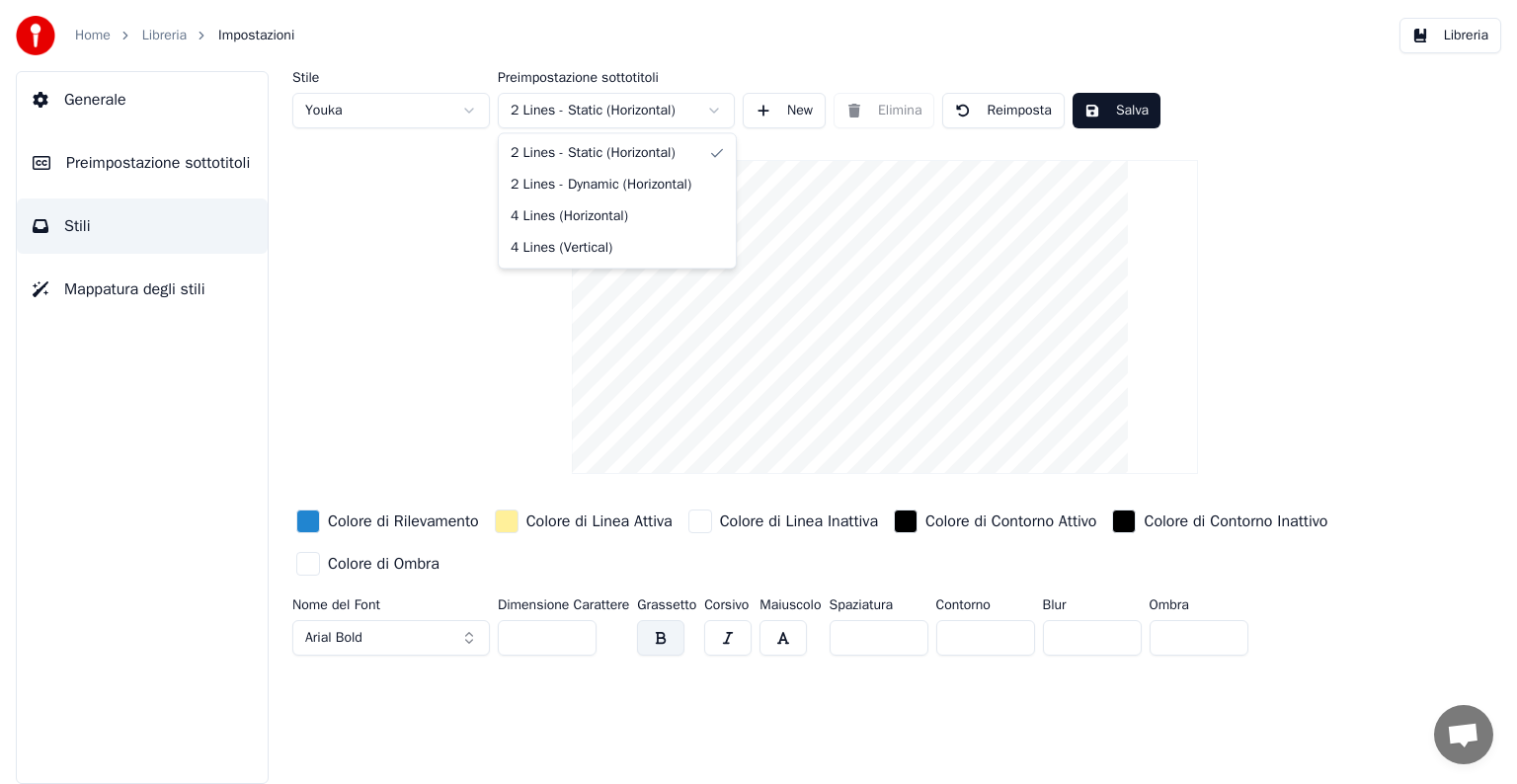 click on "Home Libreria Impostazioni Libreria Generale Preimpostazione sottotitoli Stili Mappatura degli stili Stile Youka Preimpostazione sottotitoli 2 Lines - Static (Horizontal) New Elimina Reimposta Salva Colore di Rilevamento Colore di Linea Attiva Colore di Linea Inattiva Colore di Contorno Attivo Colore di Contorno Inattivo Colore di Ombra Nome del Font Arial Bold Dimensione Carattere ** Grassetto Corsivo Maiuscolo Spaziatura * Contorno * Blur * Ombra * 2 Lines - Static (Horizontal) 2 Lines - Dynamic (Horizontal) 4 Lines (Horizontal) 4 Lines (Vertical)" at bounding box center [758, 392] 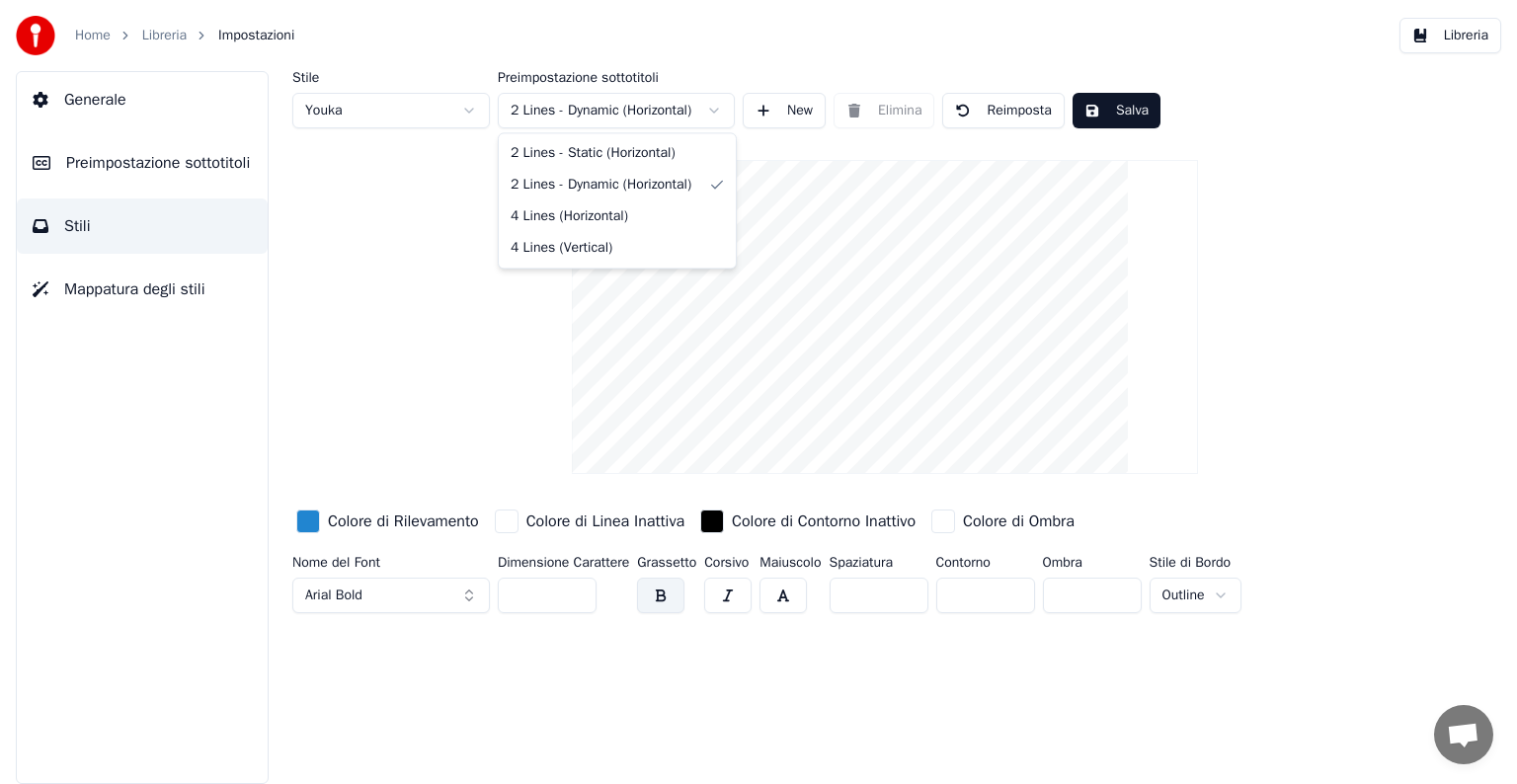 click on "Home Libreria Impostazioni Libreria Generale Preimpostazione sottotitoli Stili Mappatura degli stili Stile Youka Preimpostazione sottotitoli 2 Lines - Dynamic (Horizontal) New Elimina Reimposta Salva Colore di Rilevamento Colore di Linea Inattiva Colore di Contorno Inattivo Colore di Ombra Nome del Font Arial Bold Dimensione Carattere ** Grassetto Corsivo Maiuscolo Spaziatura * Contorno * Ombra * Stile di Bordo Outline 2 Lines - Static (Horizontal) 2 Lines - Dynamic (Horizontal) 4 Lines (Horizontal) 4 Lines (Vertical)" at bounding box center [758, 392] 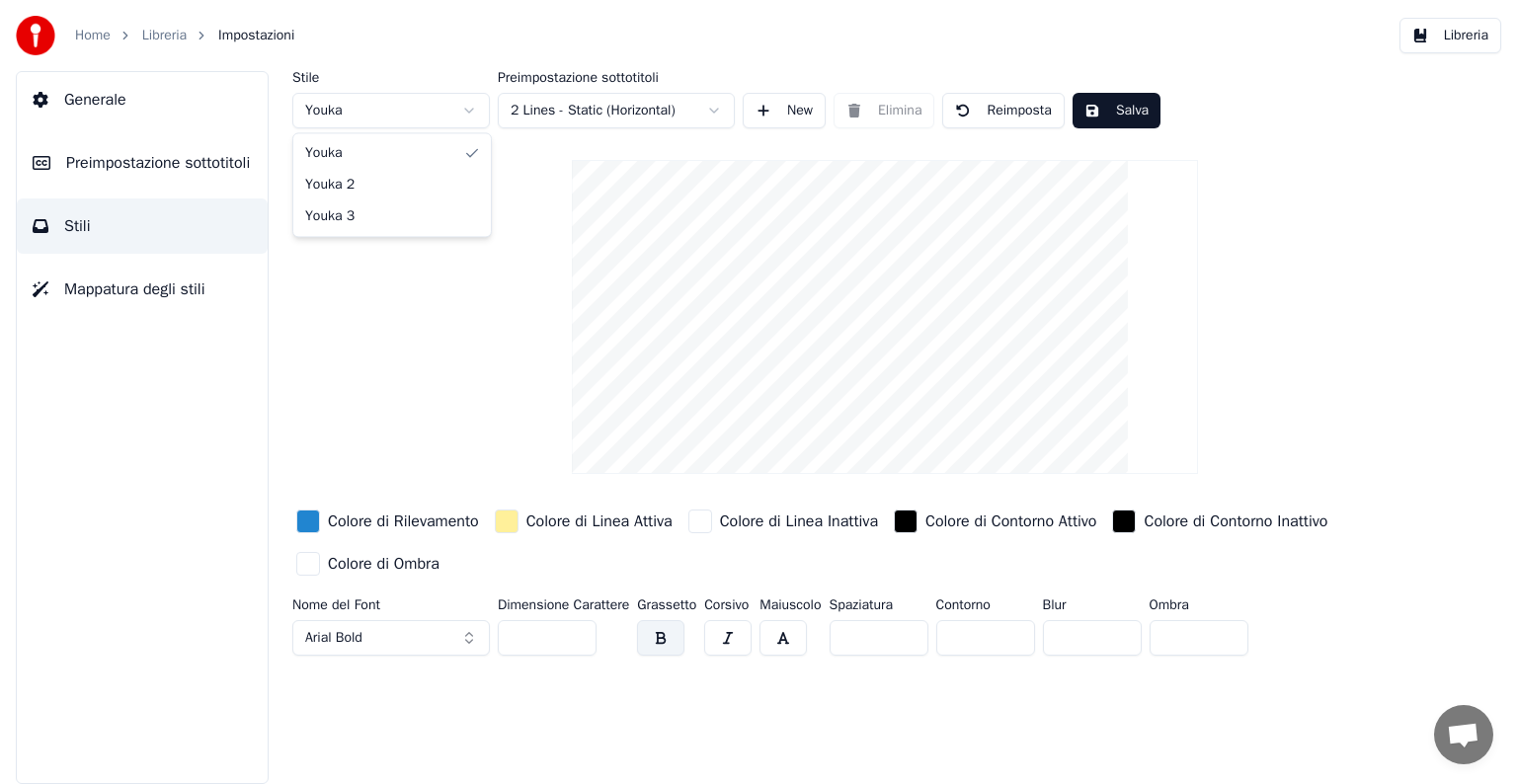 click on "Home Libreria Impostazioni Libreria Generale Preimpostazione sottotitoli Stili Mappatura degli stili Stile Youka Preimpostazione sottotitoli 2 Lines - Static (Horizontal) New Elimina Reimposta Salva Colore di Rilevamento Colore di Linea Attiva Colore di Linea Inattiva Colore di Contorno Attivo Colore di Contorno Inattivo Colore di Ombra Nome del Font Arial Bold Dimensione Carattere ** Grassetto Corsivo Maiuscolo Spaziatura * Contorno * Blur * Ombra * [PERSON_NAME] 2 Youka 3" at bounding box center [758, 392] 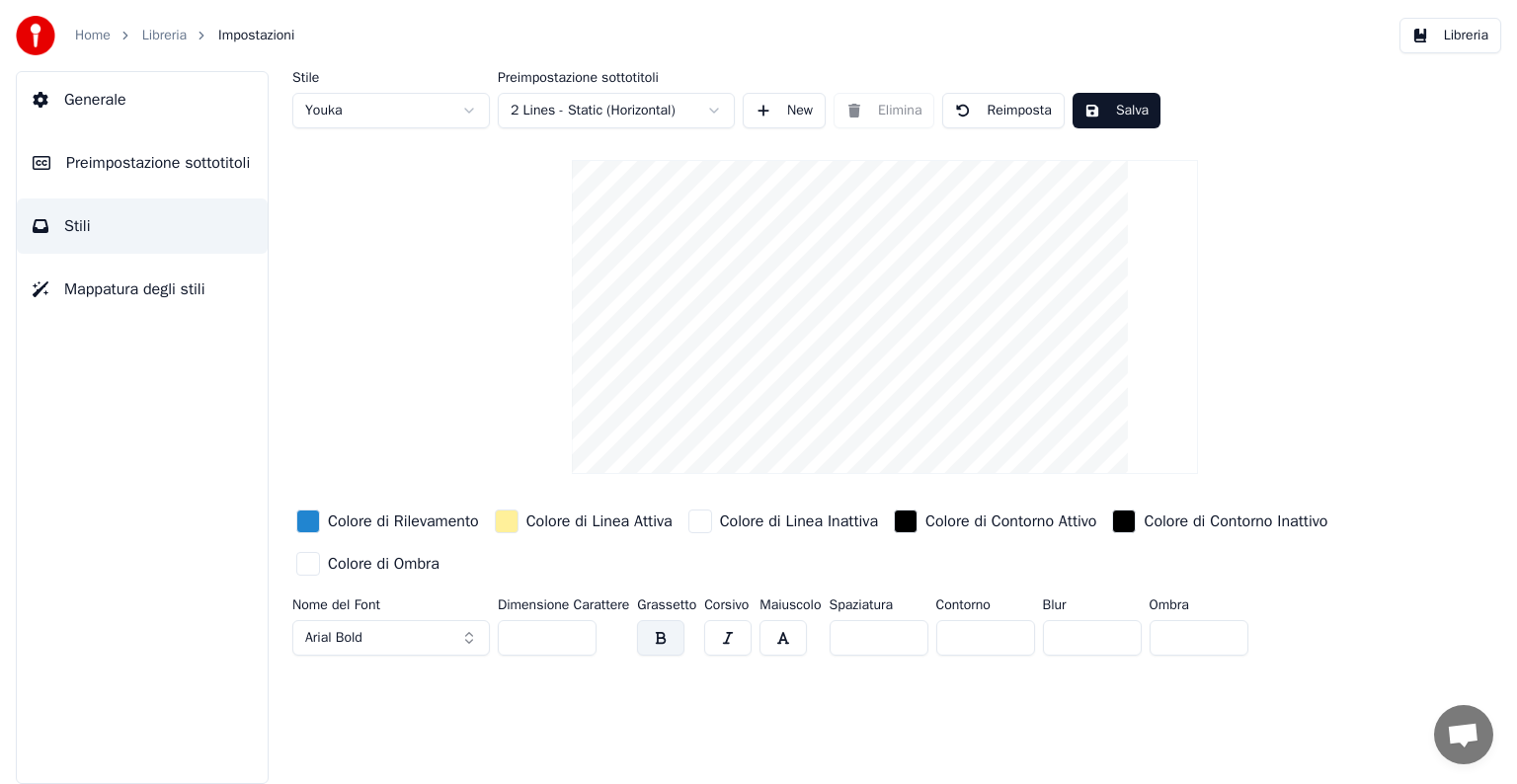 click on "Home Libreria Impostazioni Libreria Generale Preimpostazione sottotitoli Stili Mappatura degli stili Stile Youka Preimpostazione sottotitoli 2 Lines - Static (Horizontal) New Elimina Reimposta Salva Colore di Rilevamento Colore di Linea Attiva Colore di Linea Inattiva Colore di Contorno Attivo Colore di Contorno Inattivo Colore di Ombra Nome del Font Arial Bold Dimensione Carattere ** Grassetto Corsivo Maiuscolo Spaziatura * Contorno * Blur * Ombra *" at bounding box center [758, 392] 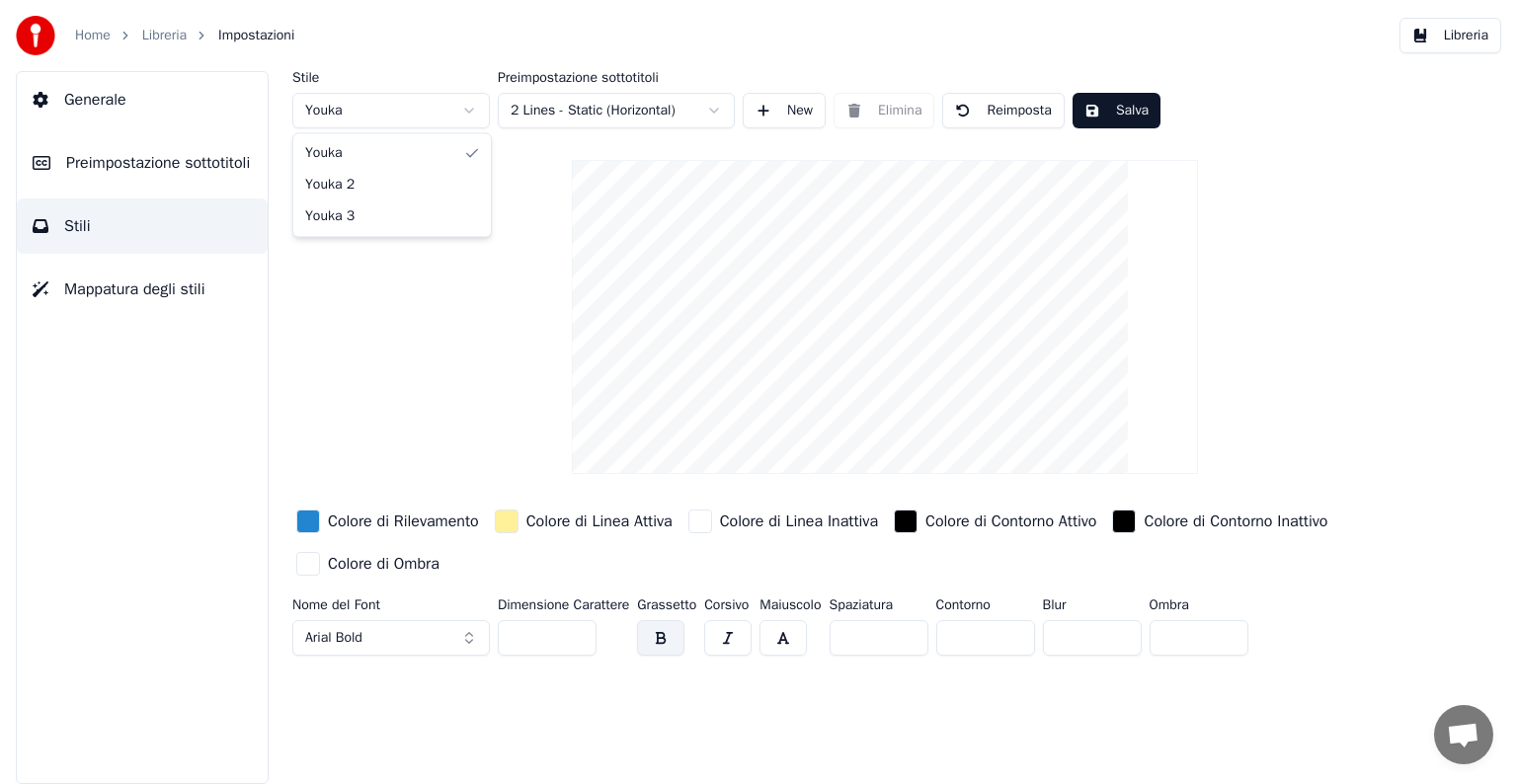 click on "Home Libreria Impostazioni Libreria Generale Preimpostazione sottotitoli Stili Mappatura degli stili Stile Youka Preimpostazione sottotitoli 2 Lines - Static (Horizontal) New Elimina Reimposta Salva Colore di Rilevamento Colore di Linea Attiva Colore di Linea Inattiva Colore di Contorno Attivo Colore di Contorno Inattivo Colore di Ombra Nome del Font Arial Bold Dimensione Carattere ** Grassetto Corsivo Maiuscolo Spaziatura * Contorno * Blur * Ombra * [PERSON_NAME] 2 Youka 3" at bounding box center (758, 392) 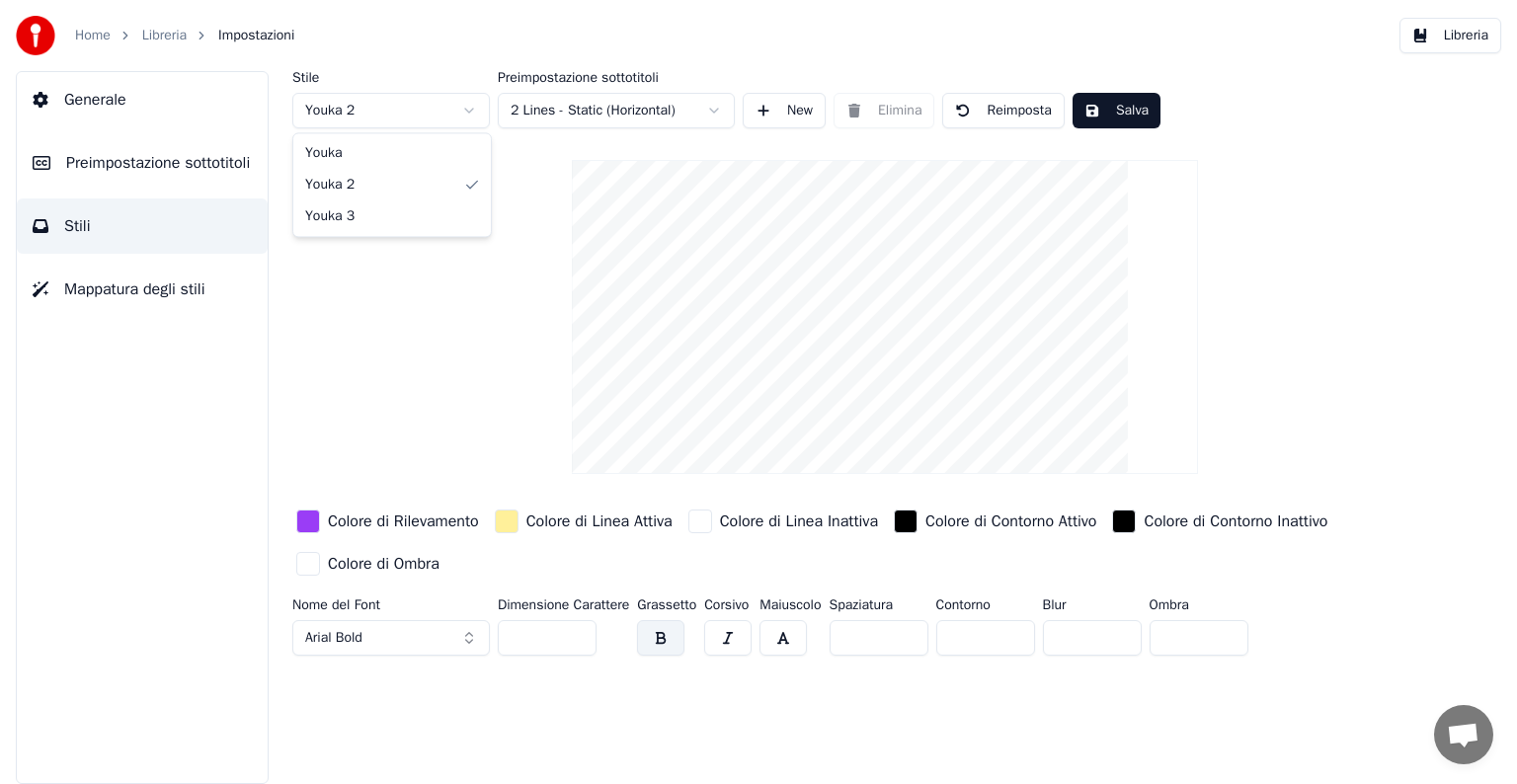 click on "Home Libreria Impostazioni Libreria Generale Preimpostazione sottotitoli Stili Mappatura degli stili Stile Youka 2 Preimpostazione sottotitoli 2 Lines - Static (Horizontal) New Elimina Reimposta Salva Colore di Rilevamento Colore di Linea Attiva Colore di Linea Inattiva Colore di Contorno Attivo Colore di Contorno Inattivo Colore di Ombra Nome del Font Arial Bold Dimensione Carattere ** Grassetto Corsivo Maiuscolo Spaziatura * Contorno * Blur * Ombra * [PERSON_NAME] 2 Youka 3" at bounding box center [758, 392] 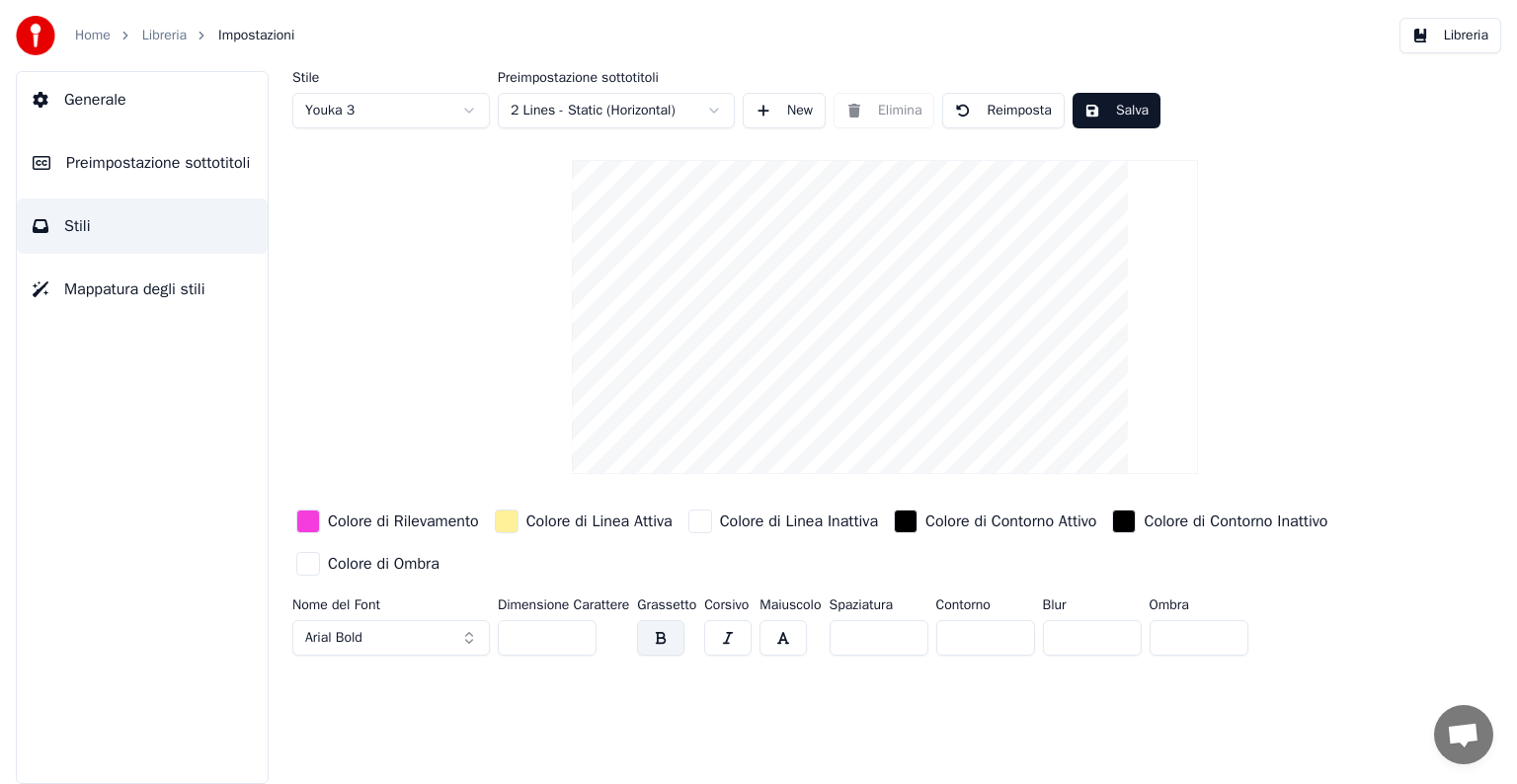 click on "Home Libreria Impostazioni Libreria Generale Preimpostazione sottotitoli Stili Mappatura degli stili Stile Youka 3 Preimpostazione sottotitoli 2 Lines - Static (Horizontal) New Elimina Reimposta Salva Colore di Rilevamento Colore di Linea Attiva Colore di Linea Inattiva Colore di Contorno Attivo Colore di Contorno Inattivo Colore di Ombra Nome del Font Arial Bold Dimensione Carattere ** Grassetto Corsivo Maiuscolo Spaziatura * Contorno * Blur * Ombra *" at bounding box center [758, 392] 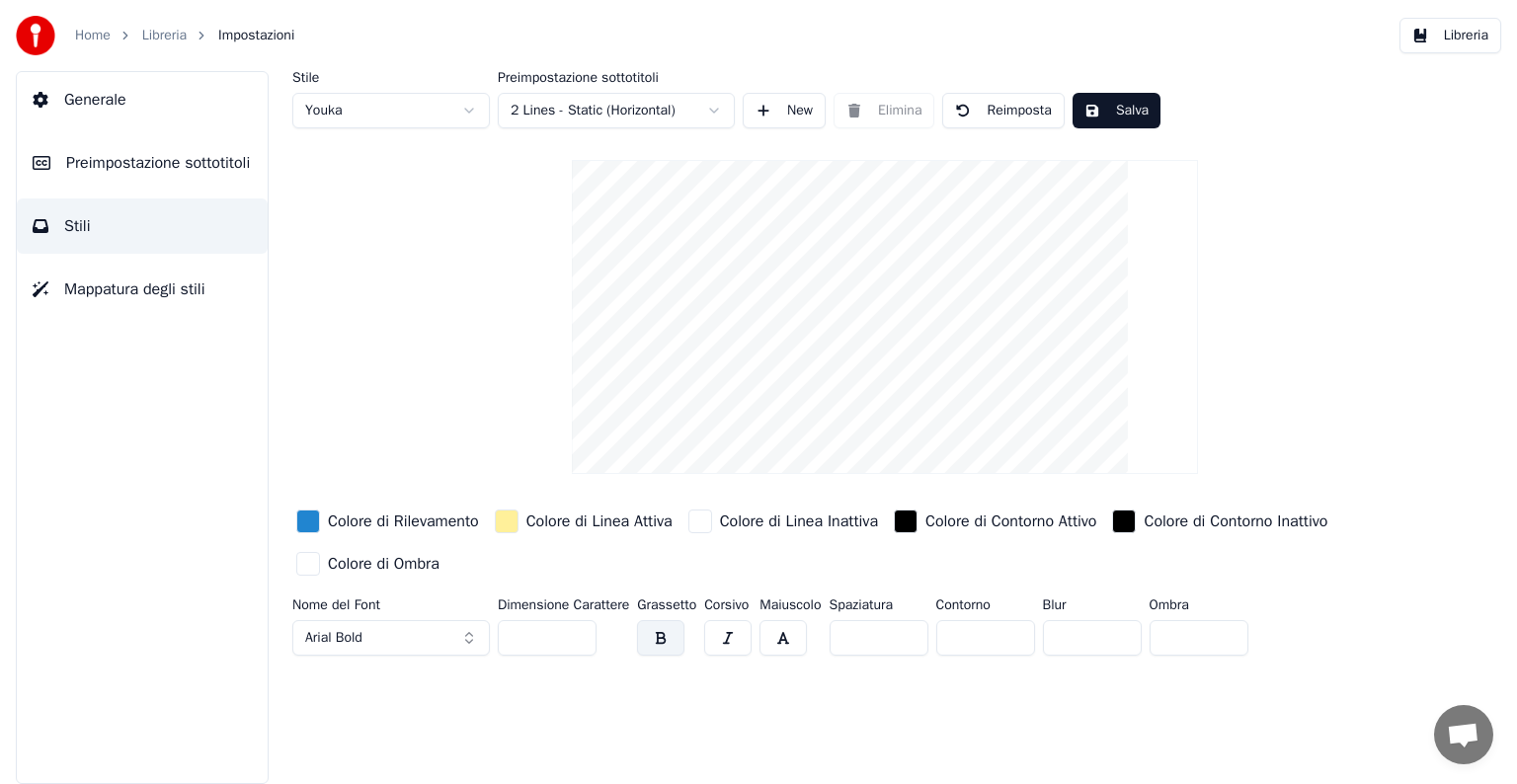 click on "Mappatura degli stili" at bounding box center [134, 289] 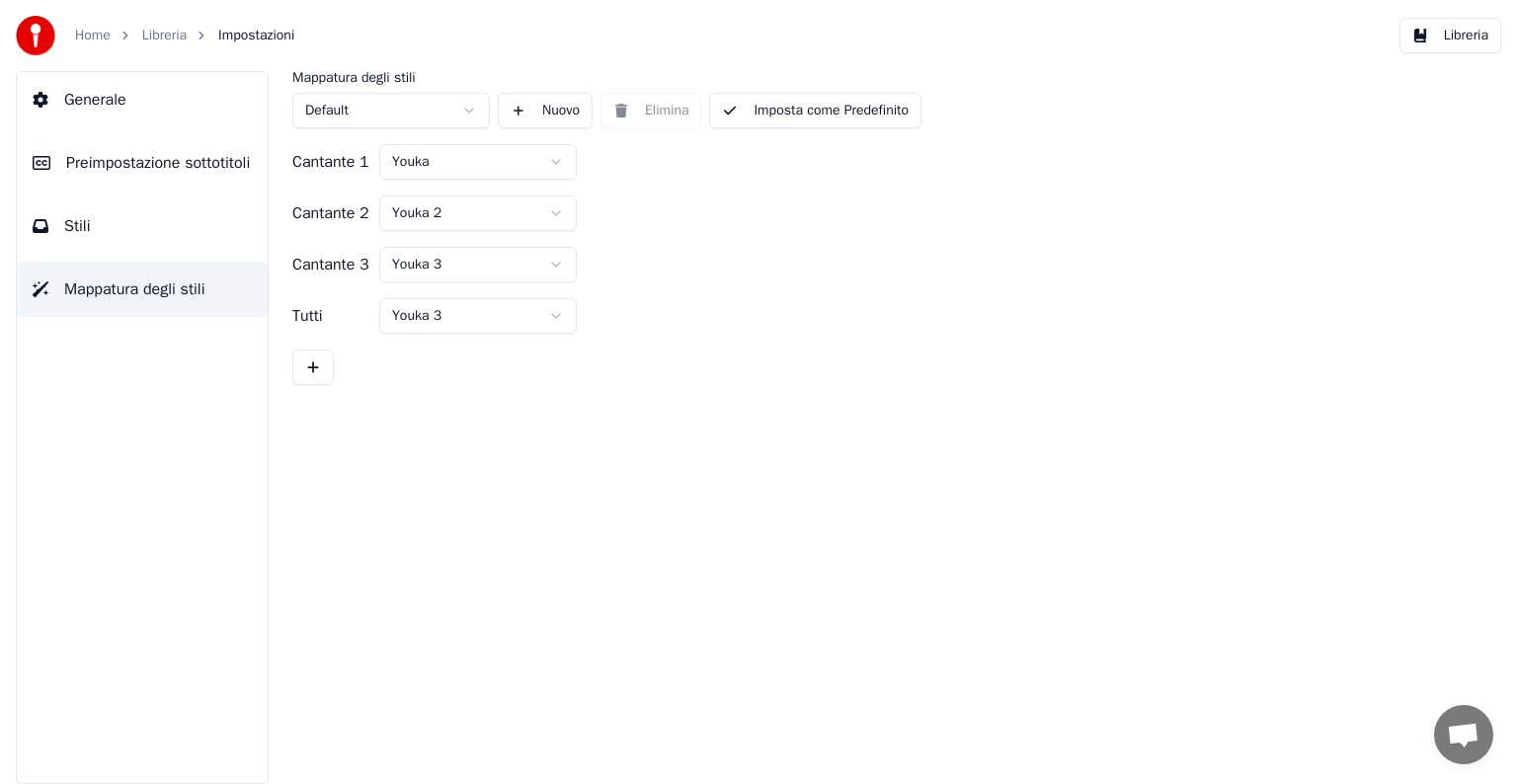 click on "Stili" at bounding box center (142, 226) 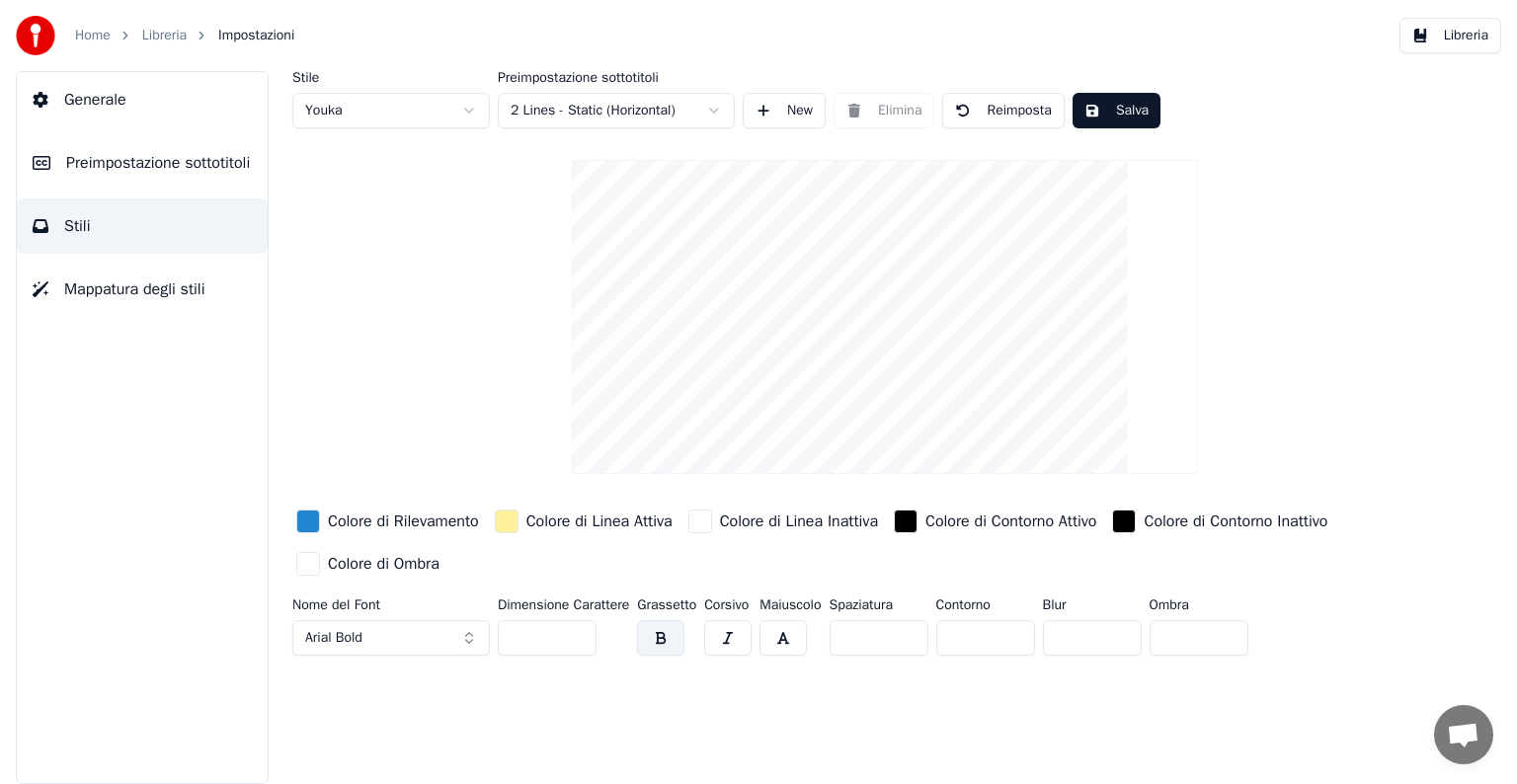 click on "Preimpostazione sottotitoli" at bounding box center (158, 163) 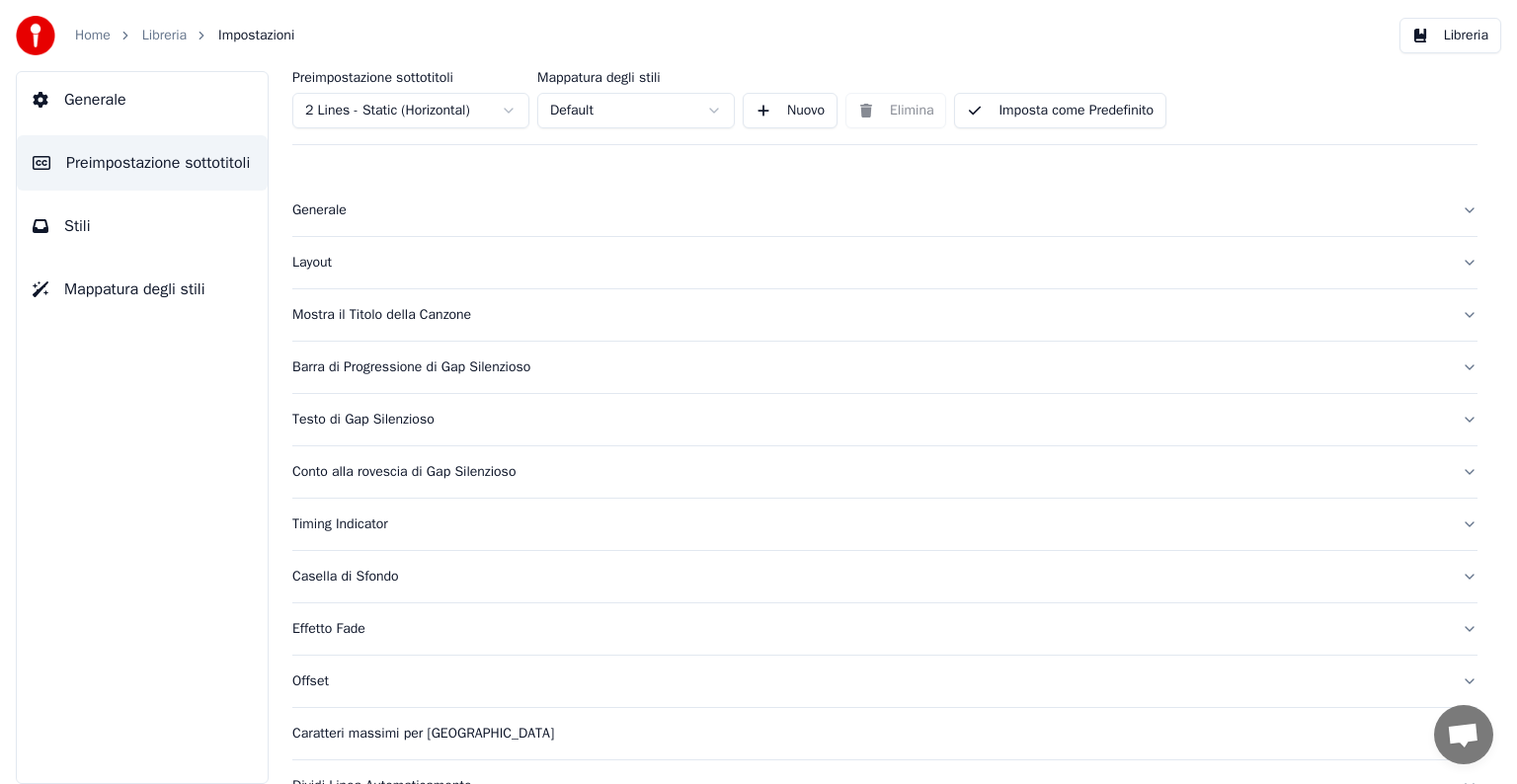 click on "Layout" at bounding box center [885, 263] 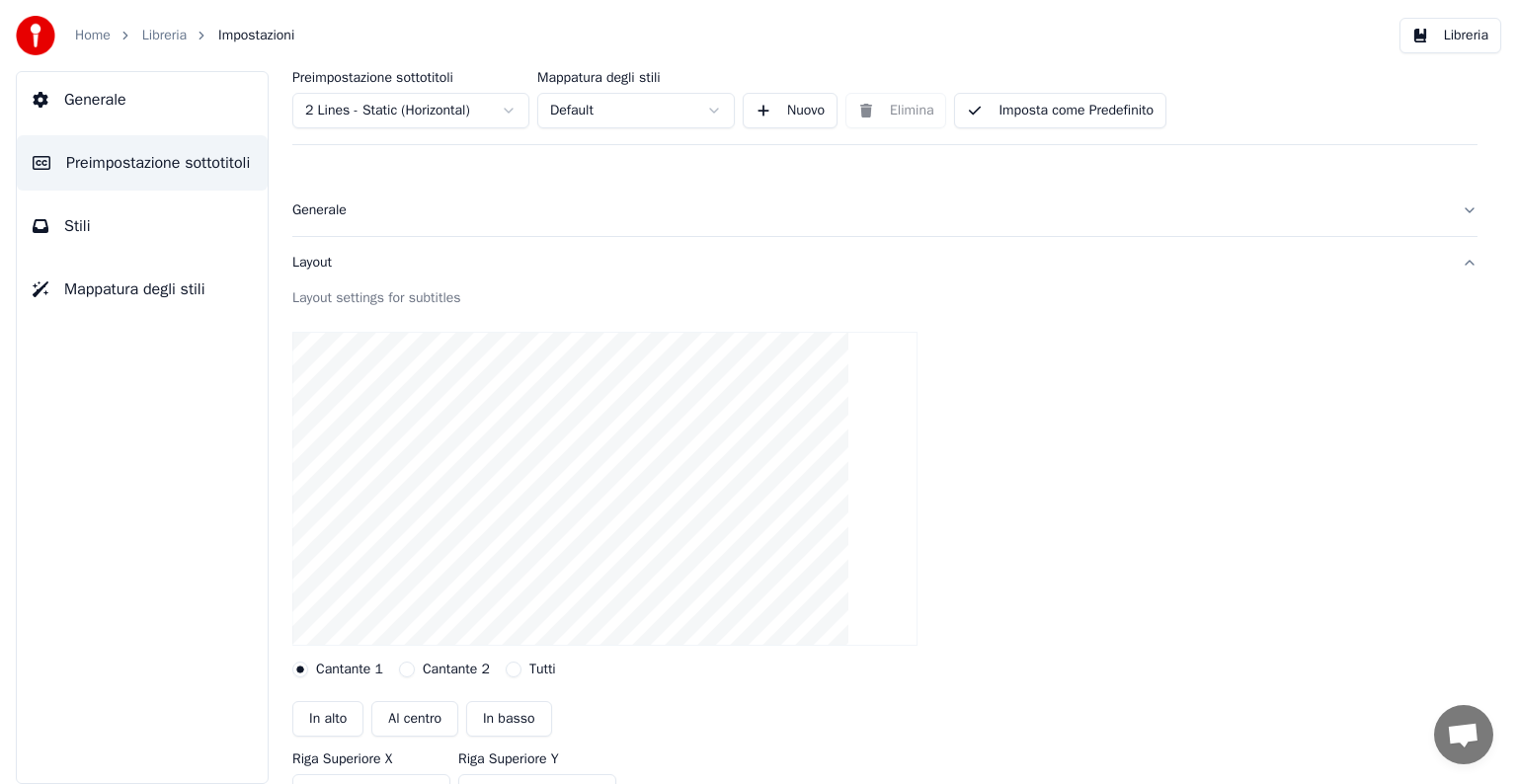 click on "Al centro" at bounding box center (415, 719) 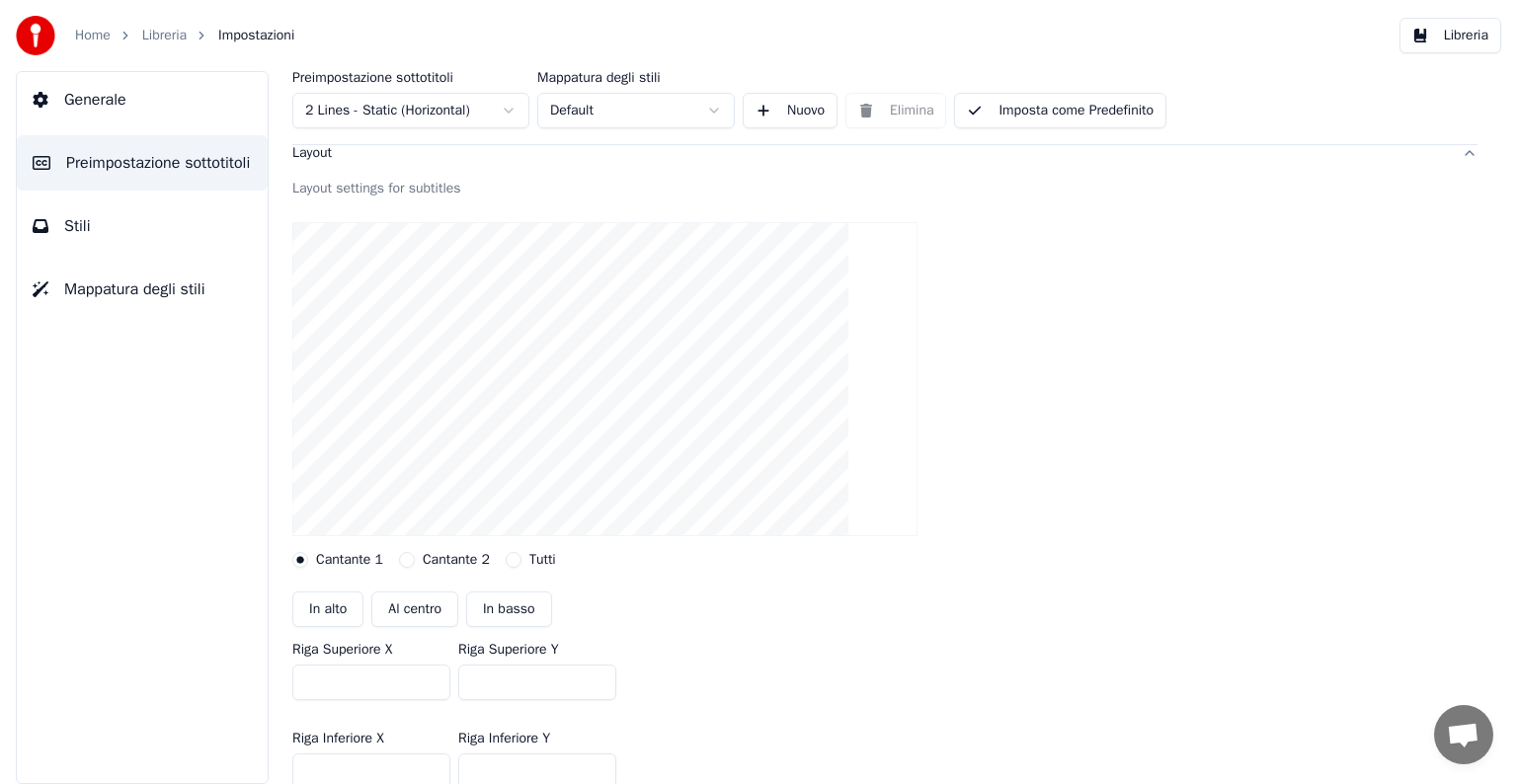 scroll, scrollTop: 180, scrollLeft: 0, axis: vertical 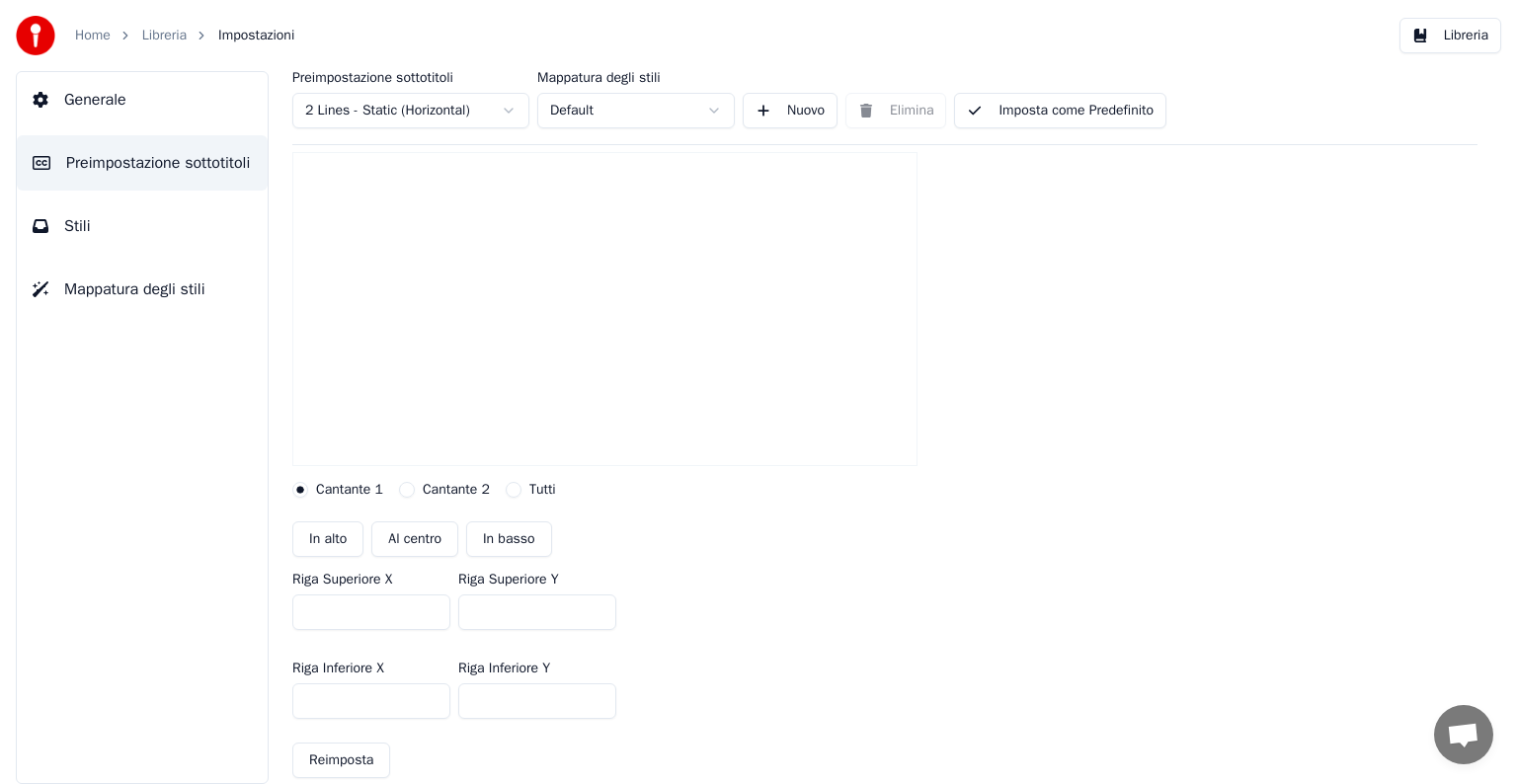 click on "***" at bounding box center (371, 612) 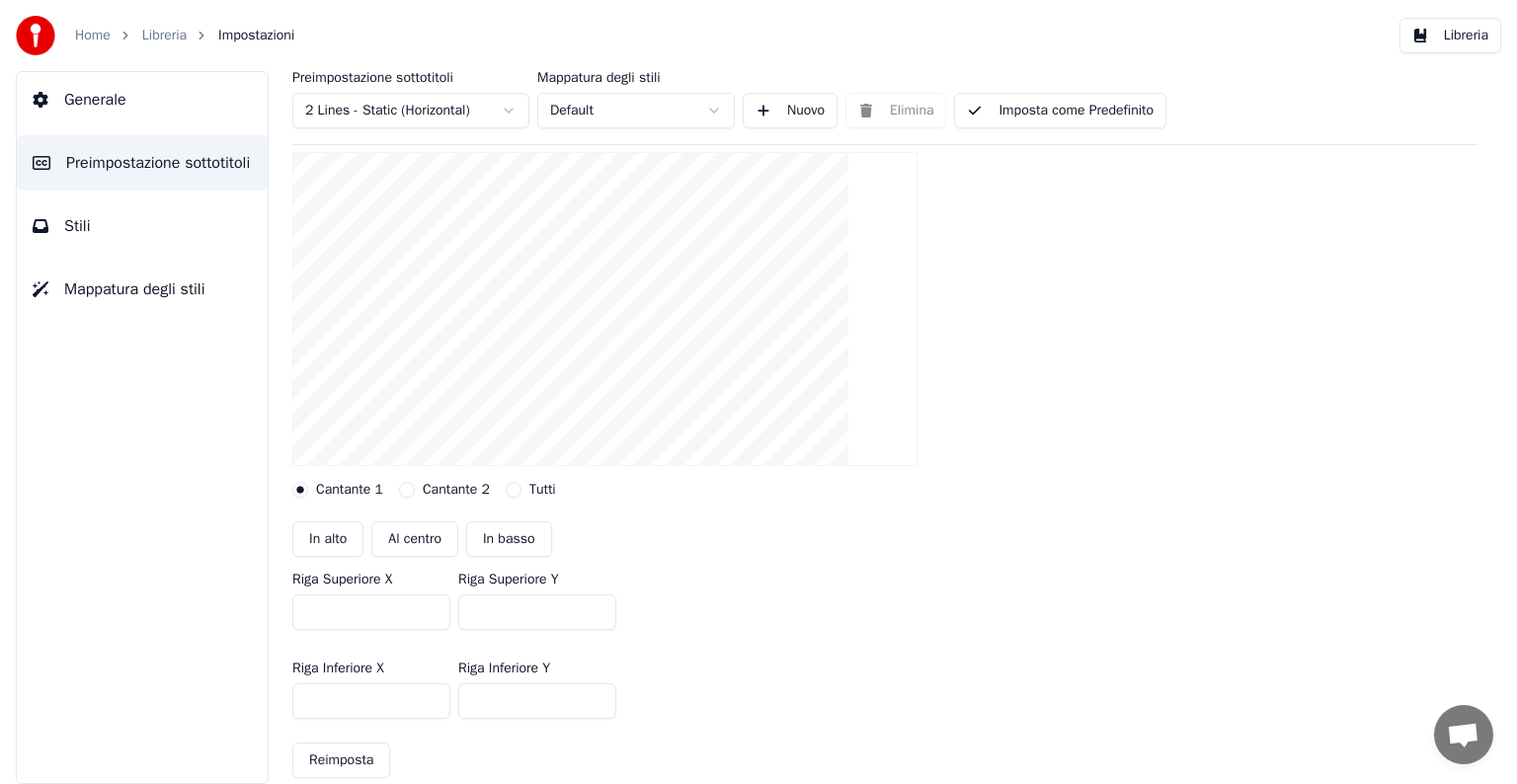 click on "***" at bounding box center [371, 612] 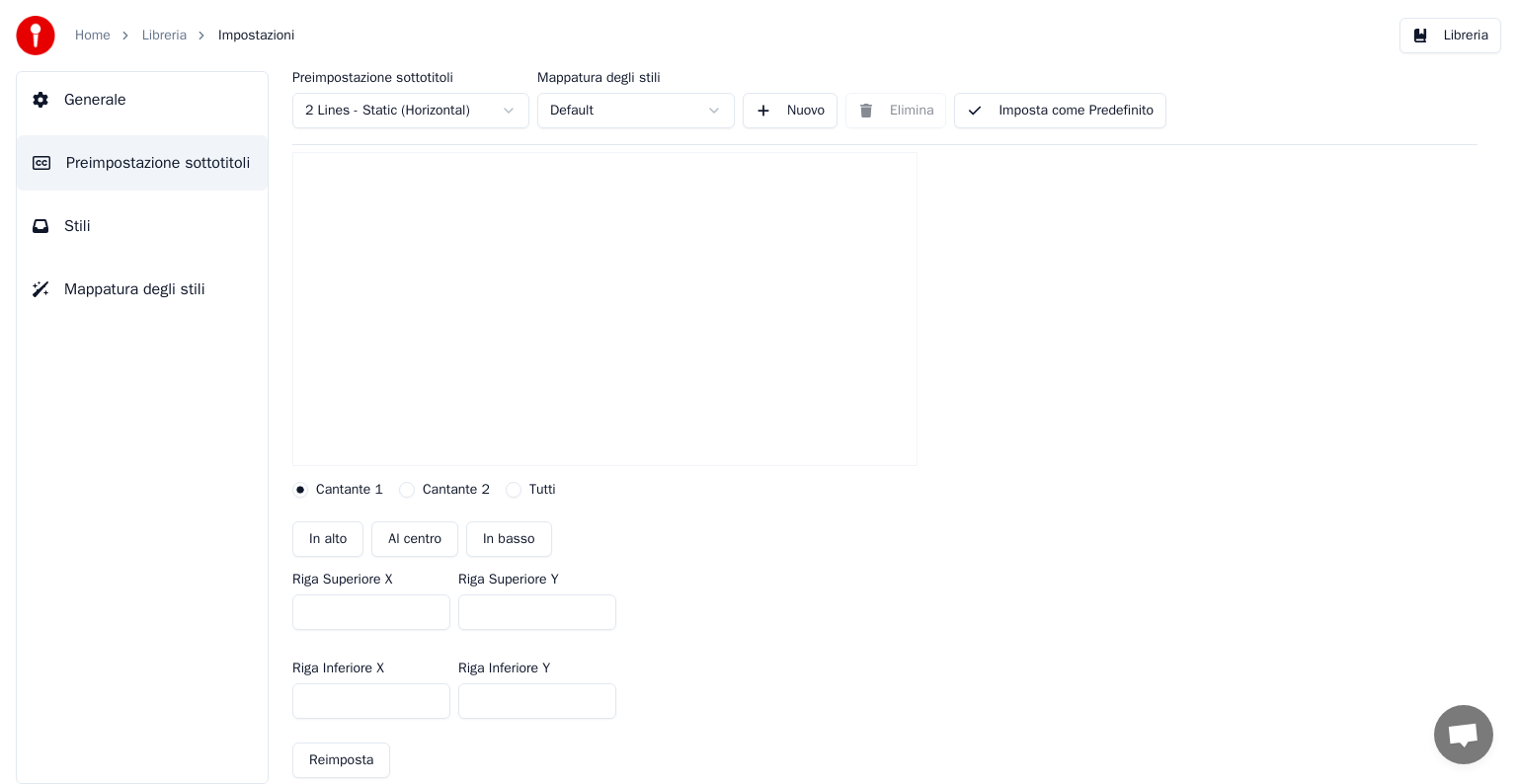 click on "***" at bounding box center (371, 612) 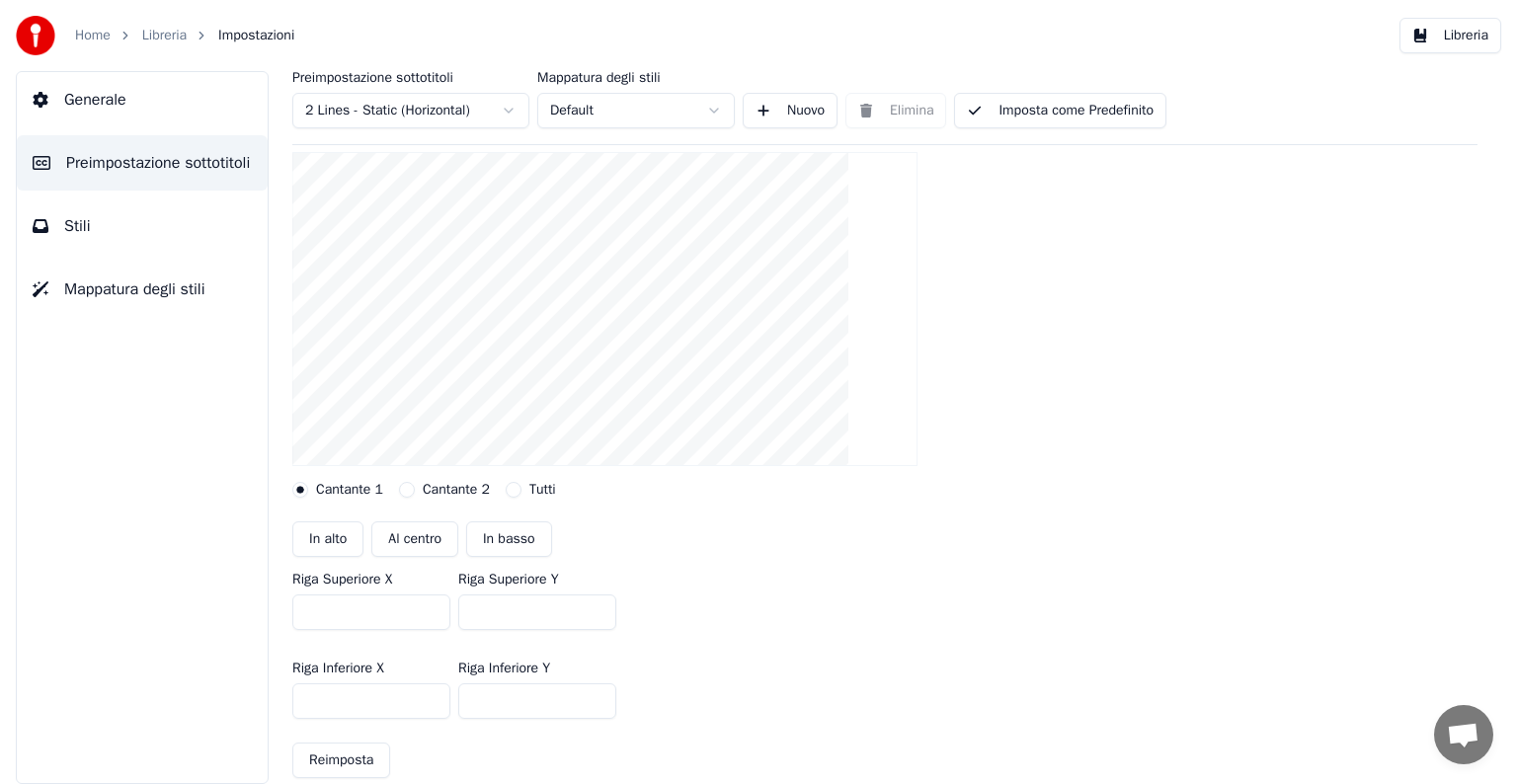 click on "***" at bounding box center (371, 612) 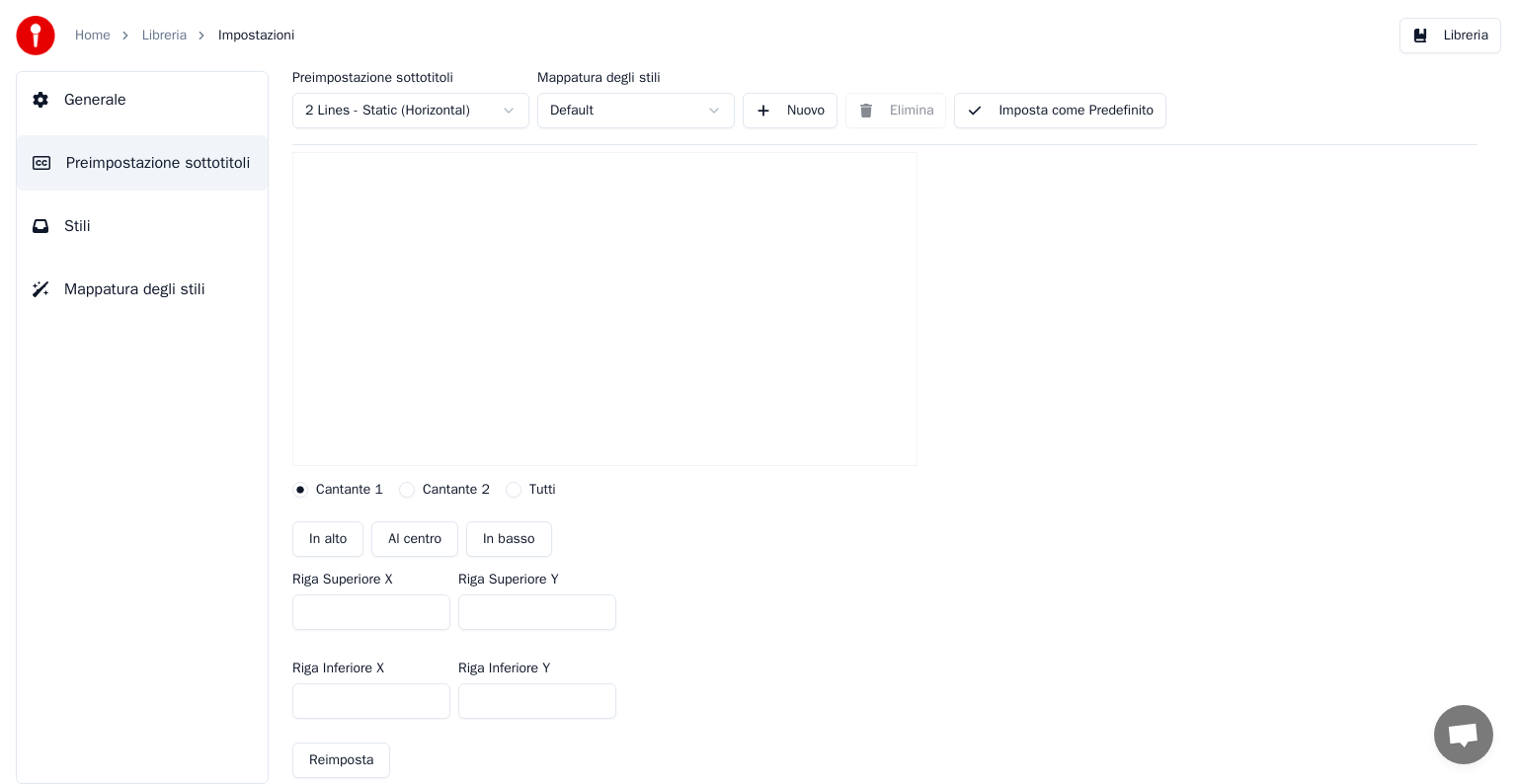 click on "***" at bounding box center (371, 612) 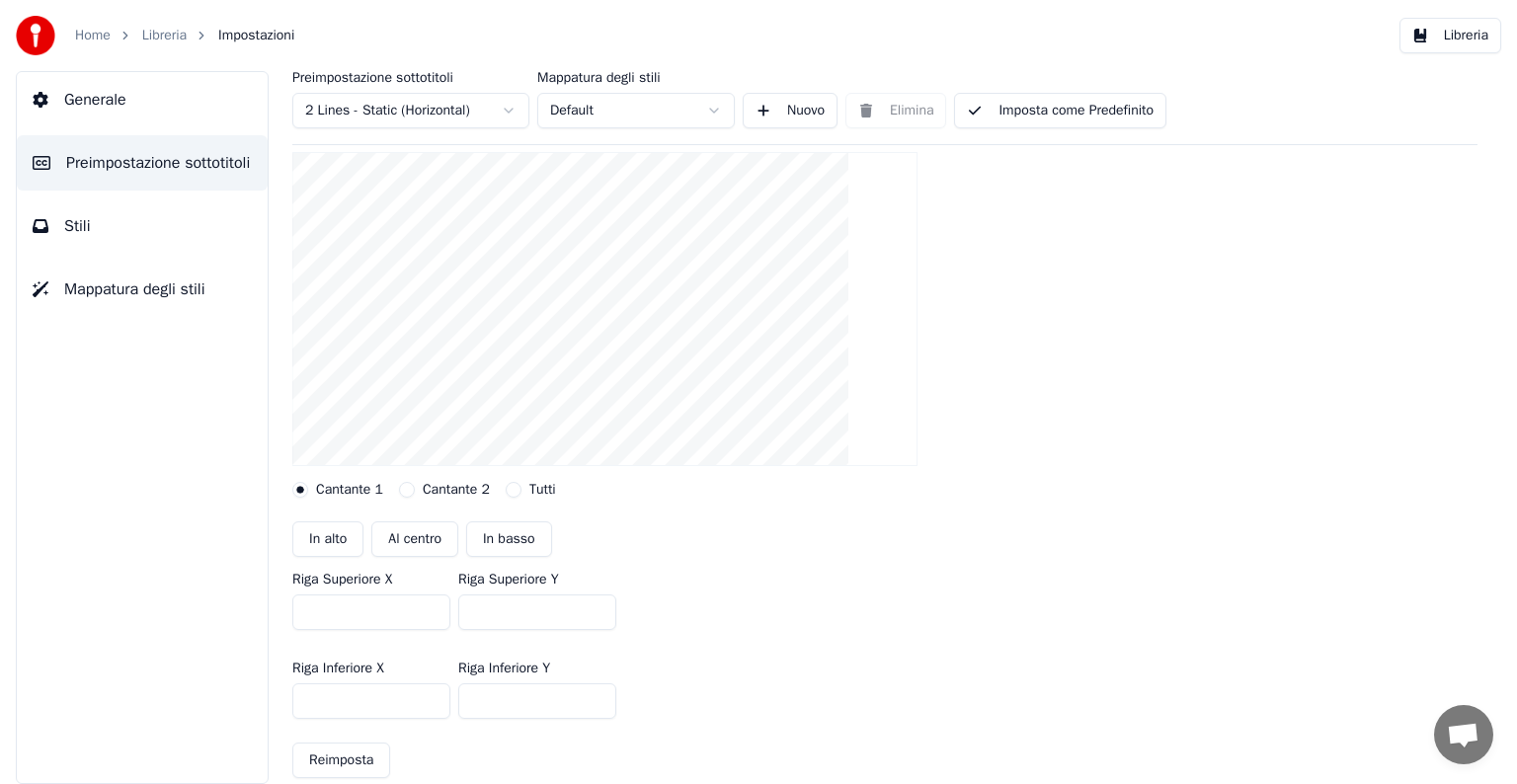 click on "***" at bounding box center [371, 612] 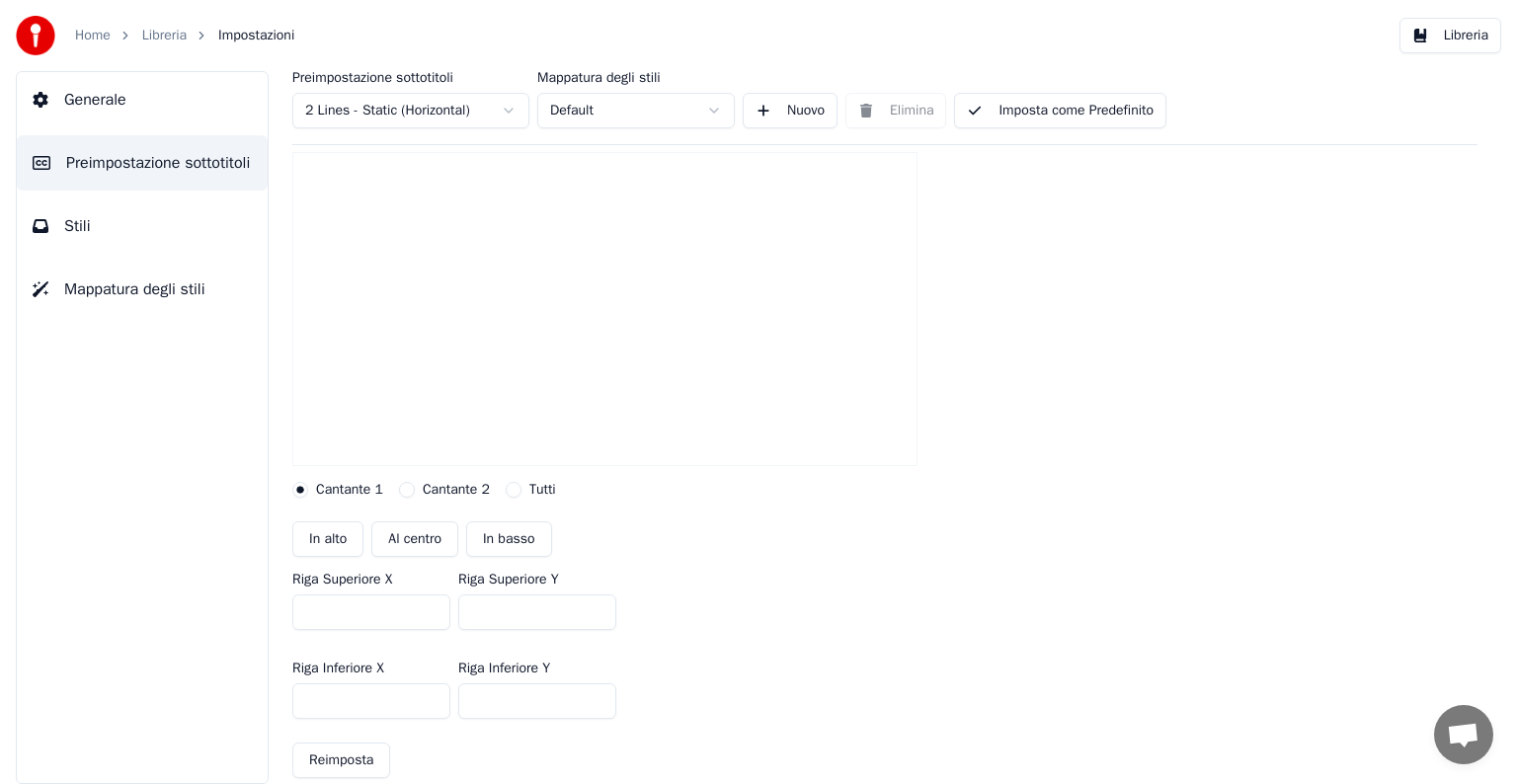 click on "***" at bounding box center (537, 612) 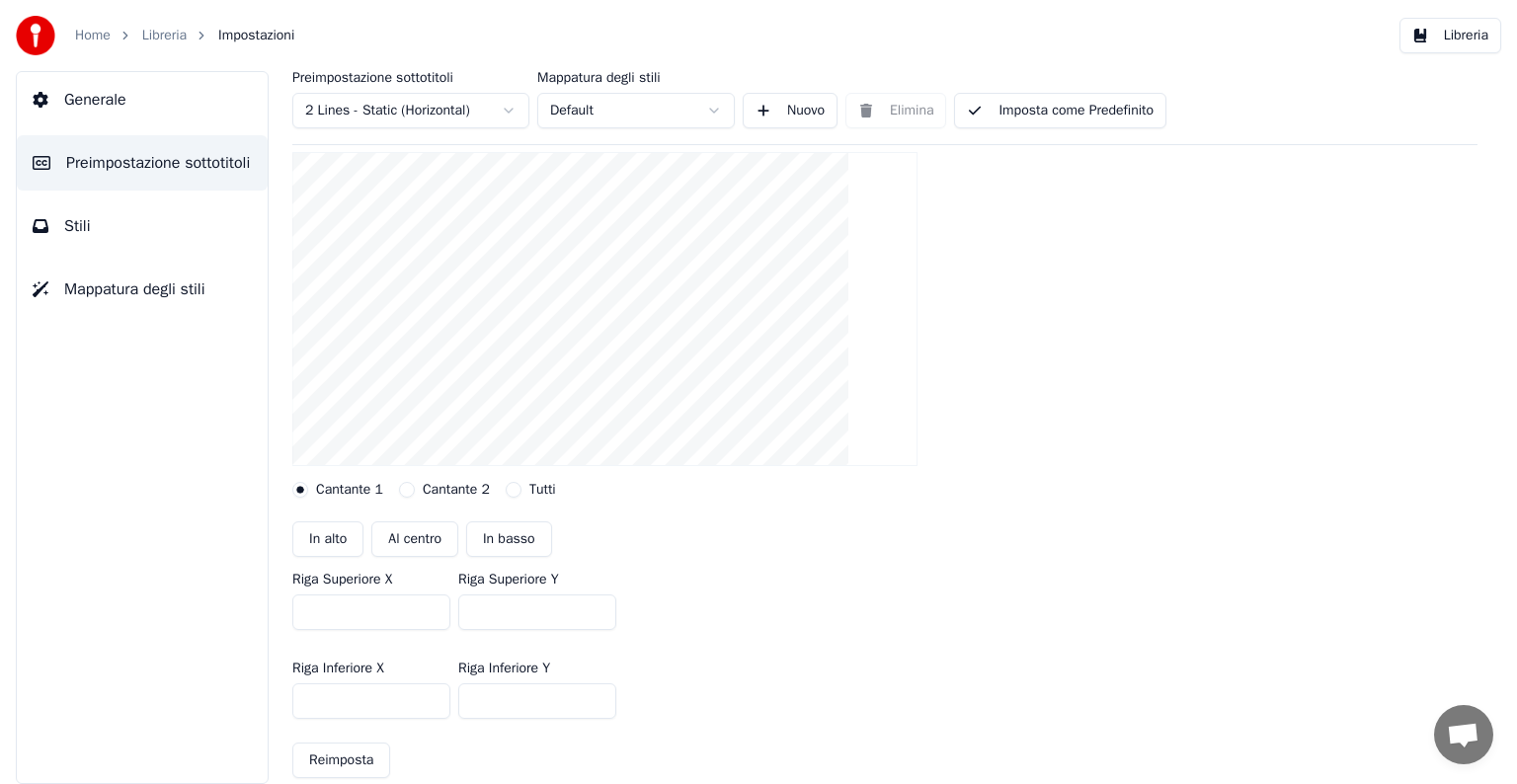 click on "***" at bounding box center (537, 612) 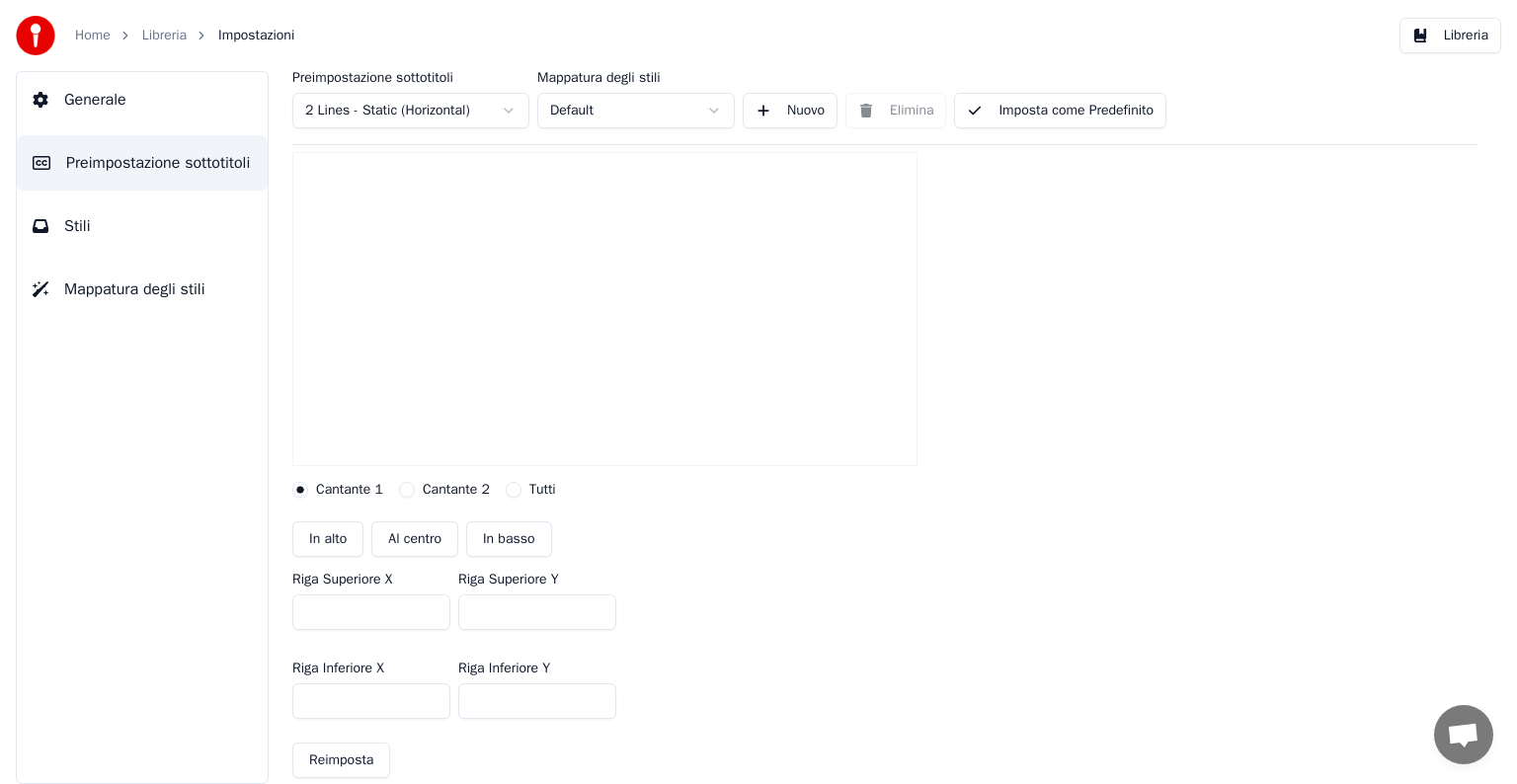 click on "***" at bounding box center (537, 612) 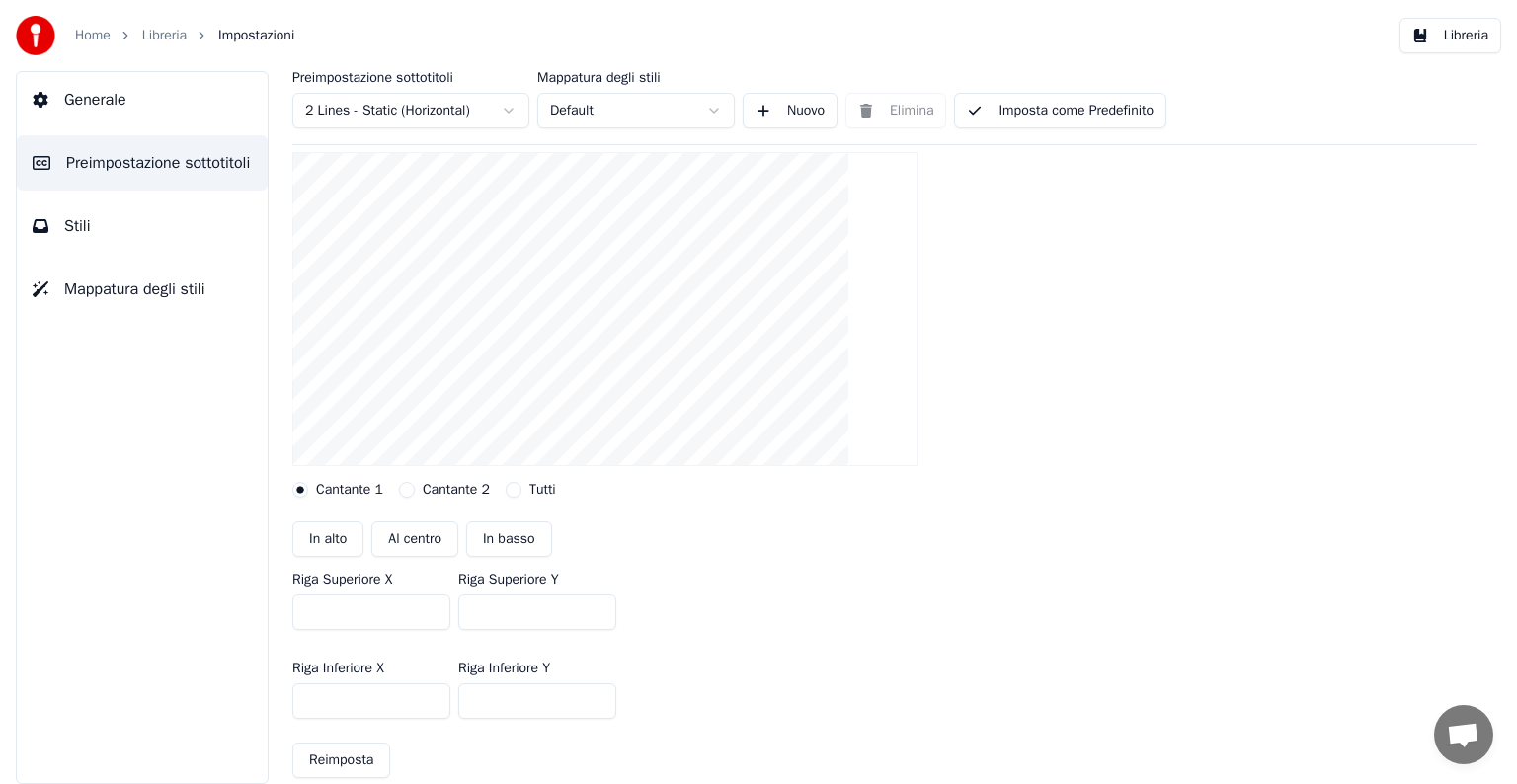 click on "***" at bounding box center (537, 612) 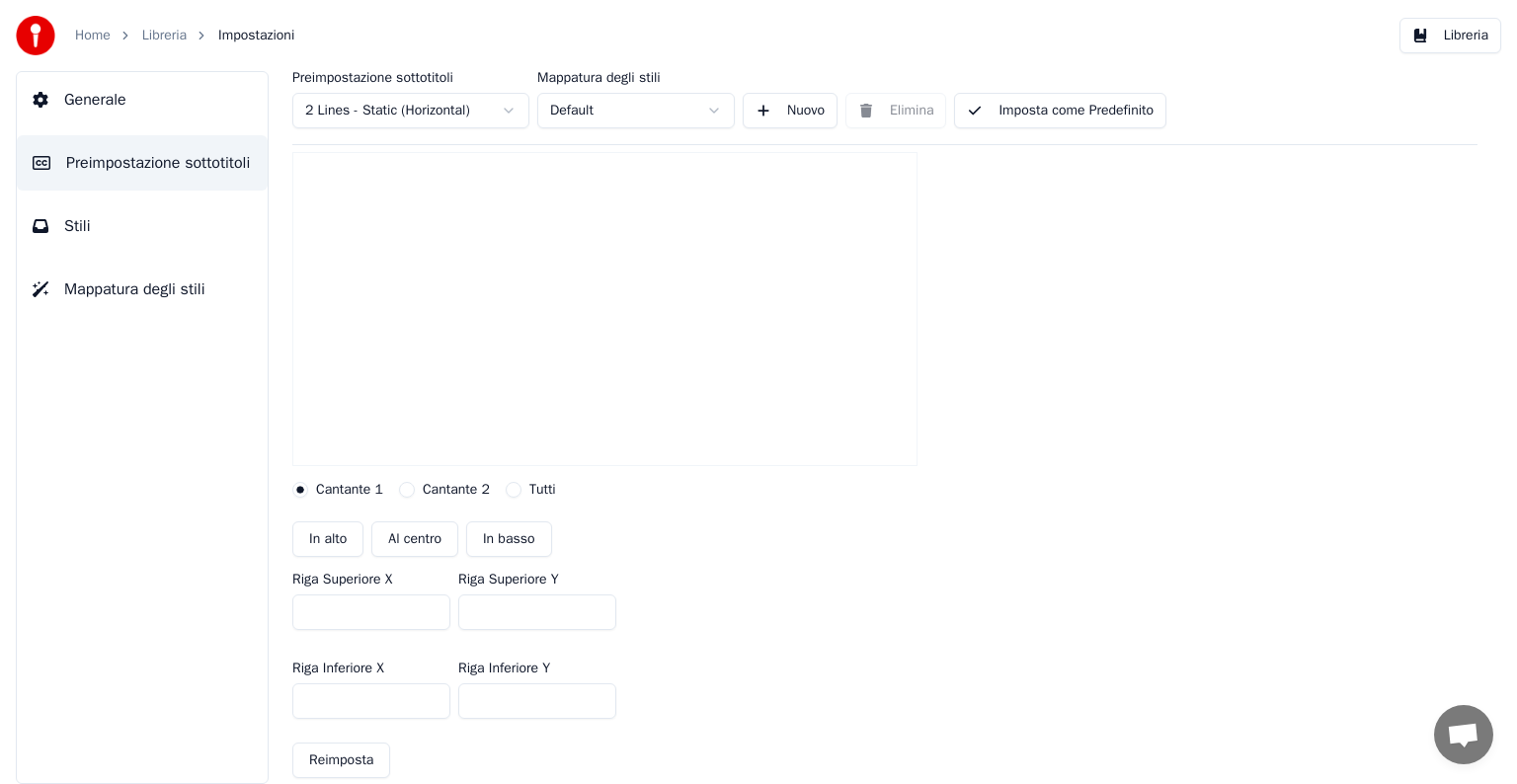click on "***" at bounding box center [537, 612] 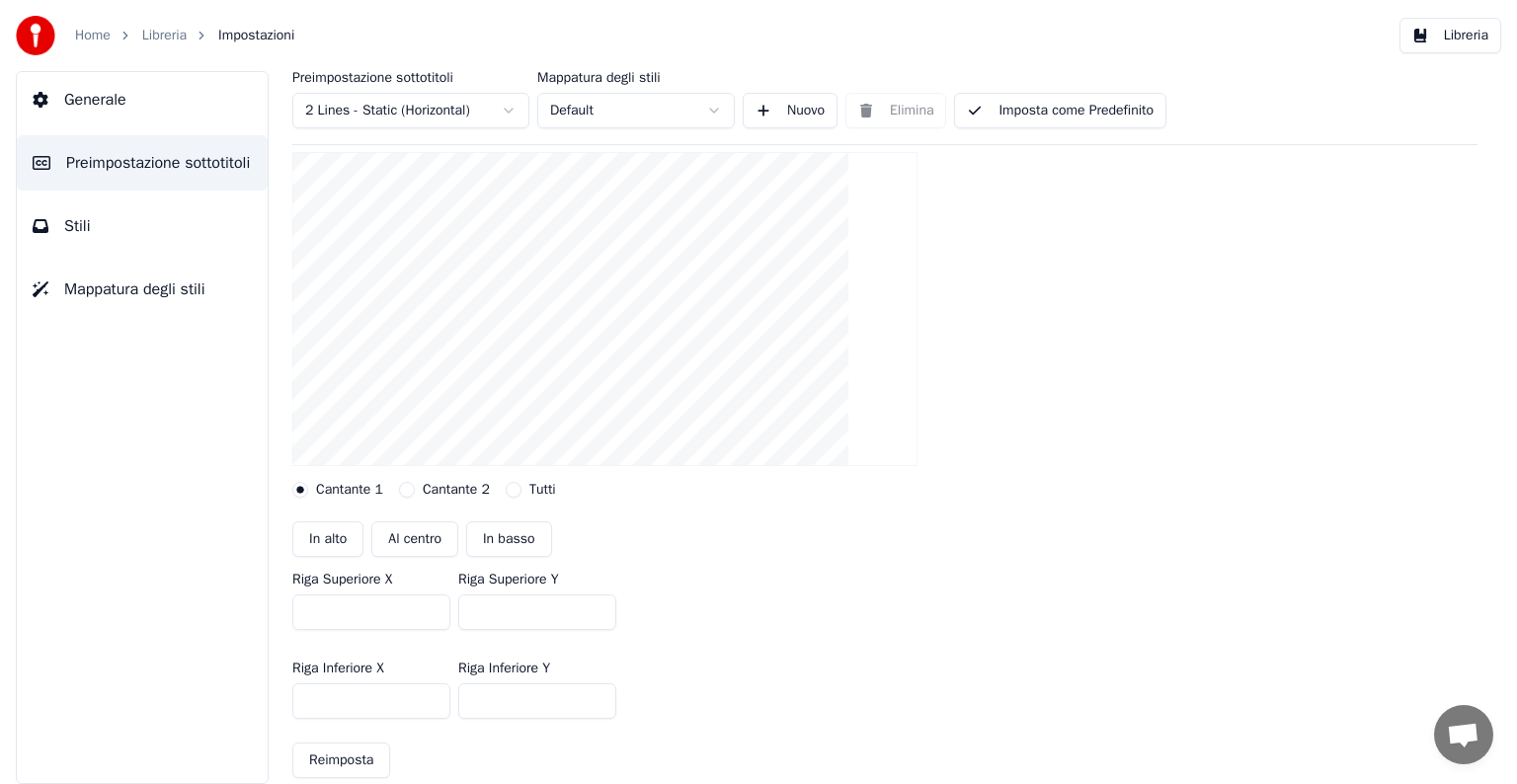 click on "***" at bounding box center (537, 612) 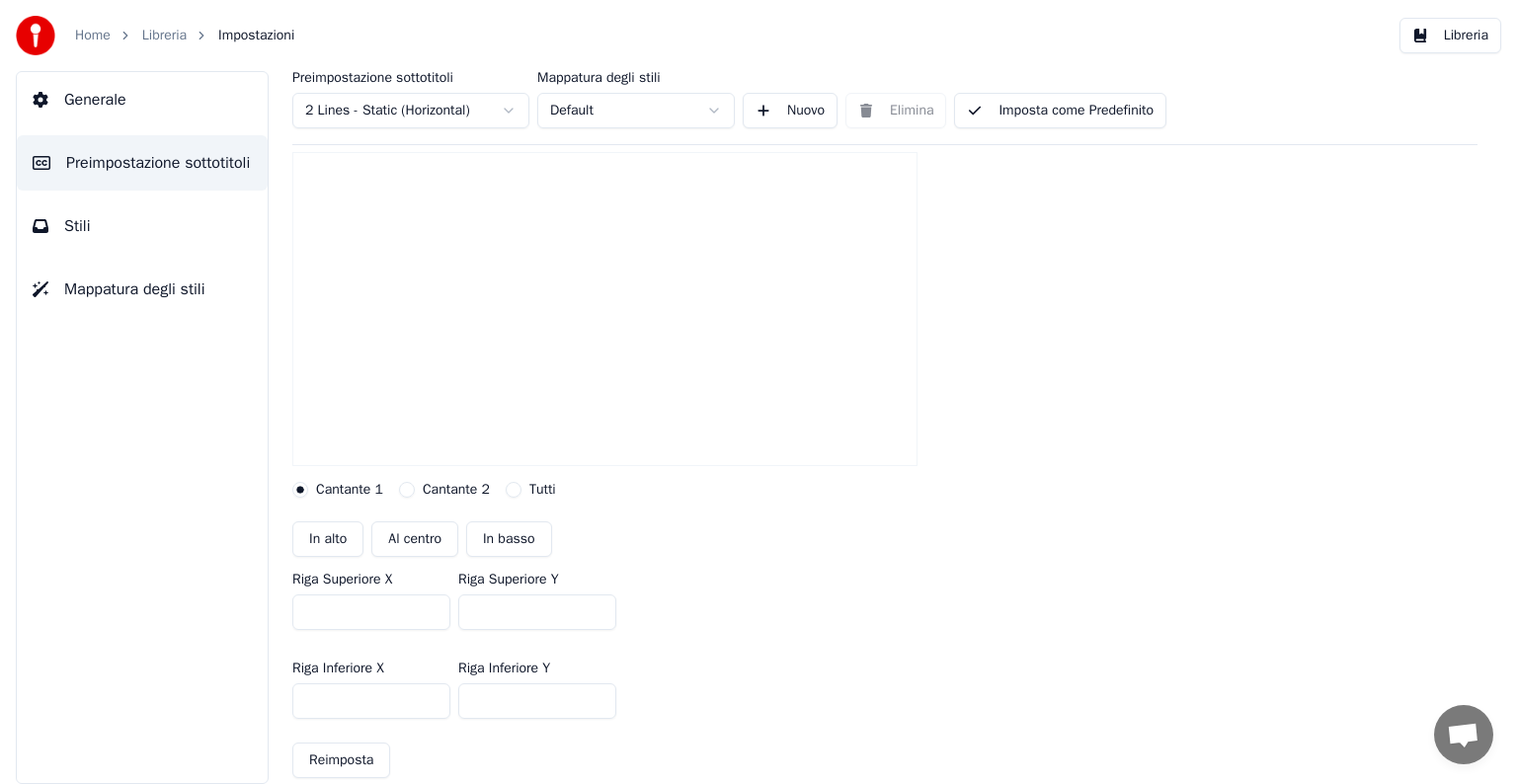 click on "***" at bounding box center (537, 612) 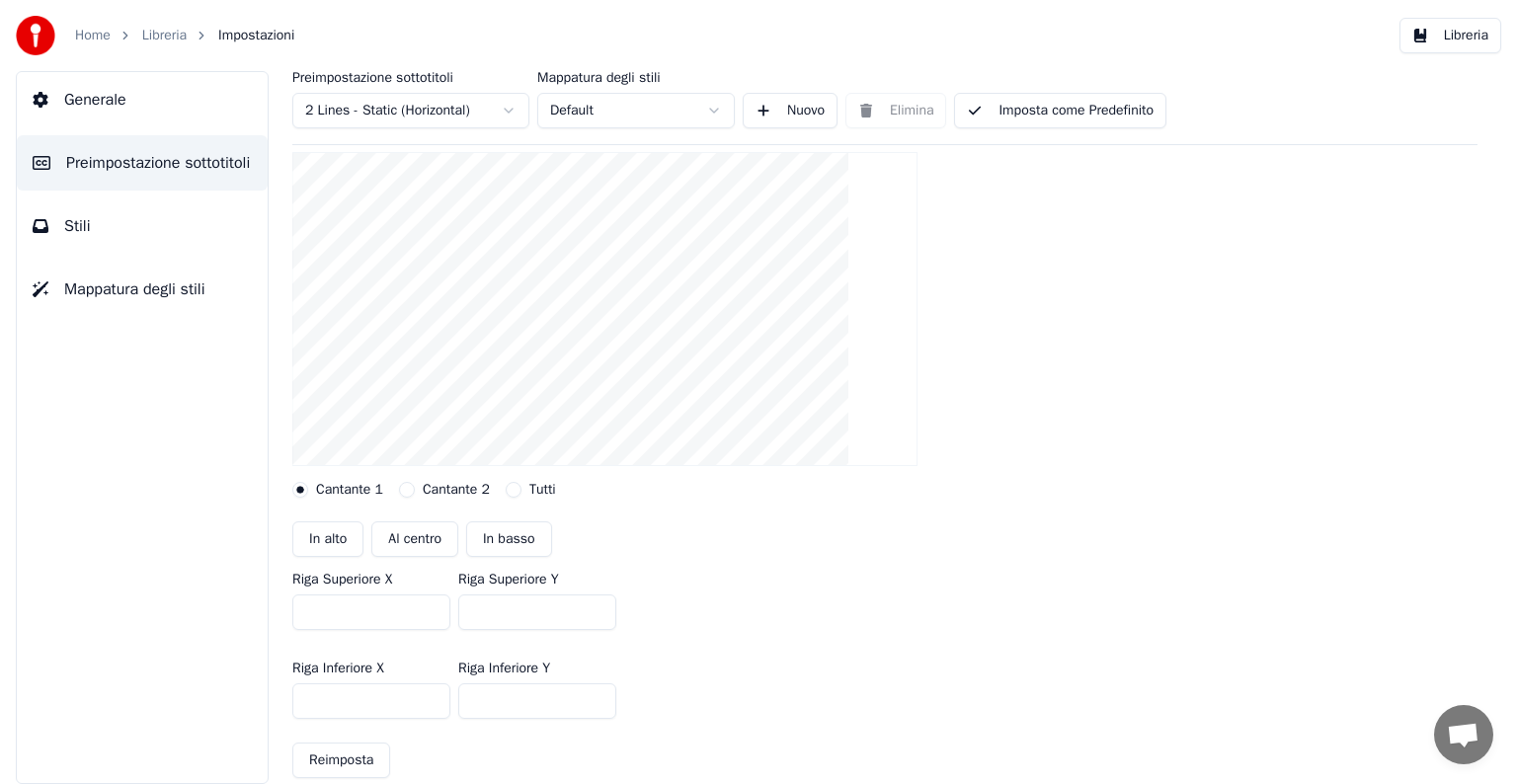 click on "***" at bounding box center [537, 612] 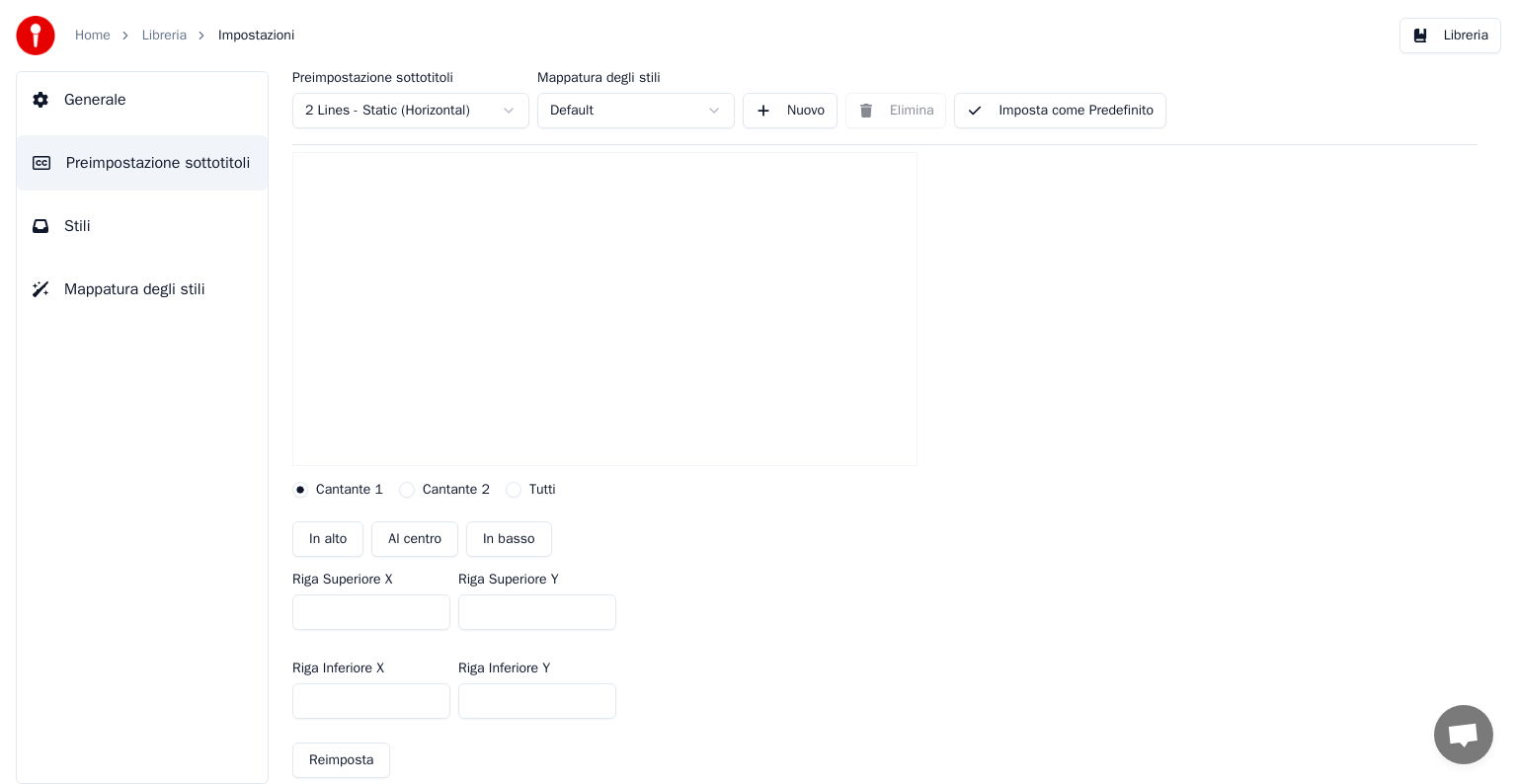 click on "***" at bounding box center [537, 612] 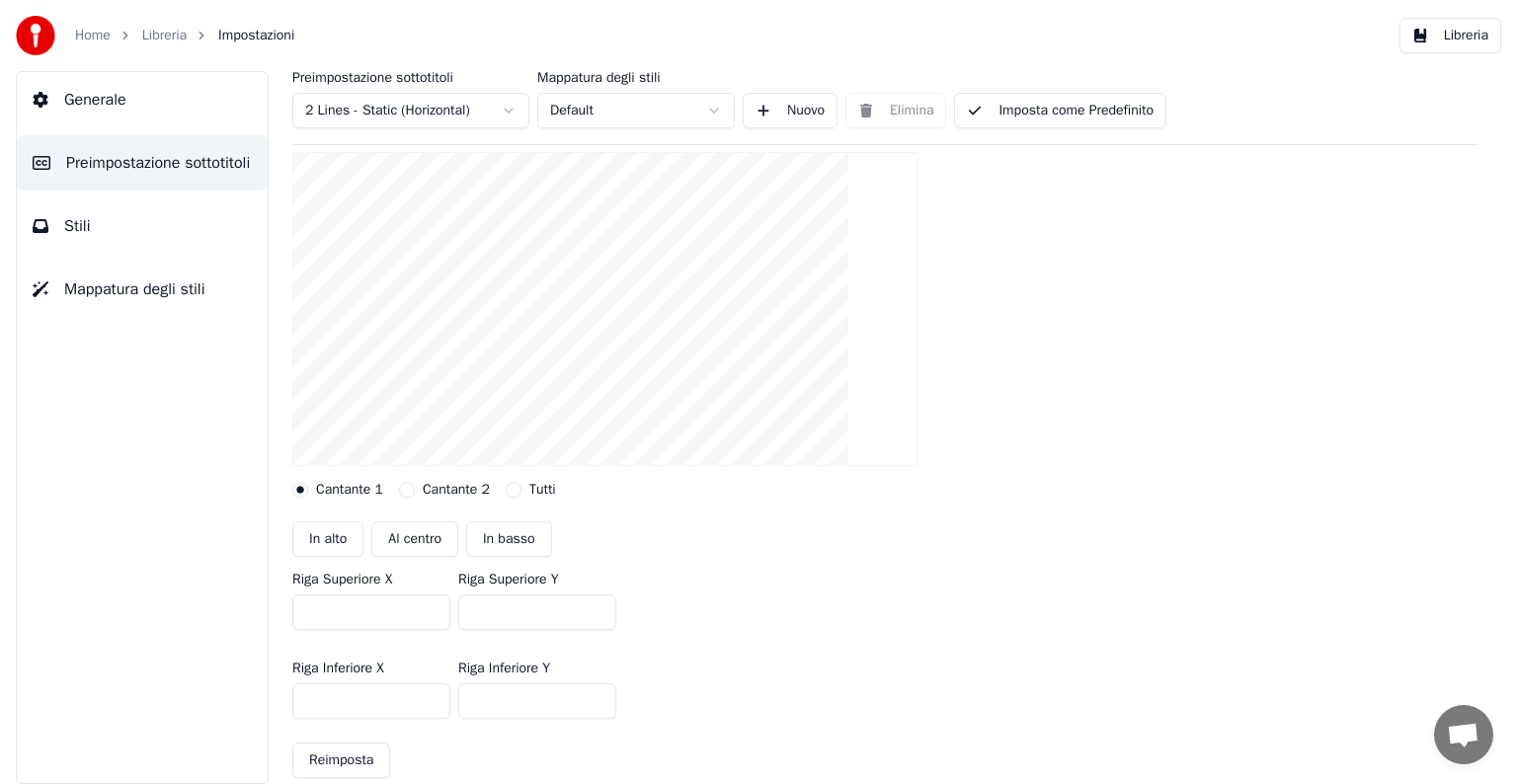 click on "***" at bounding box center (537, 612) 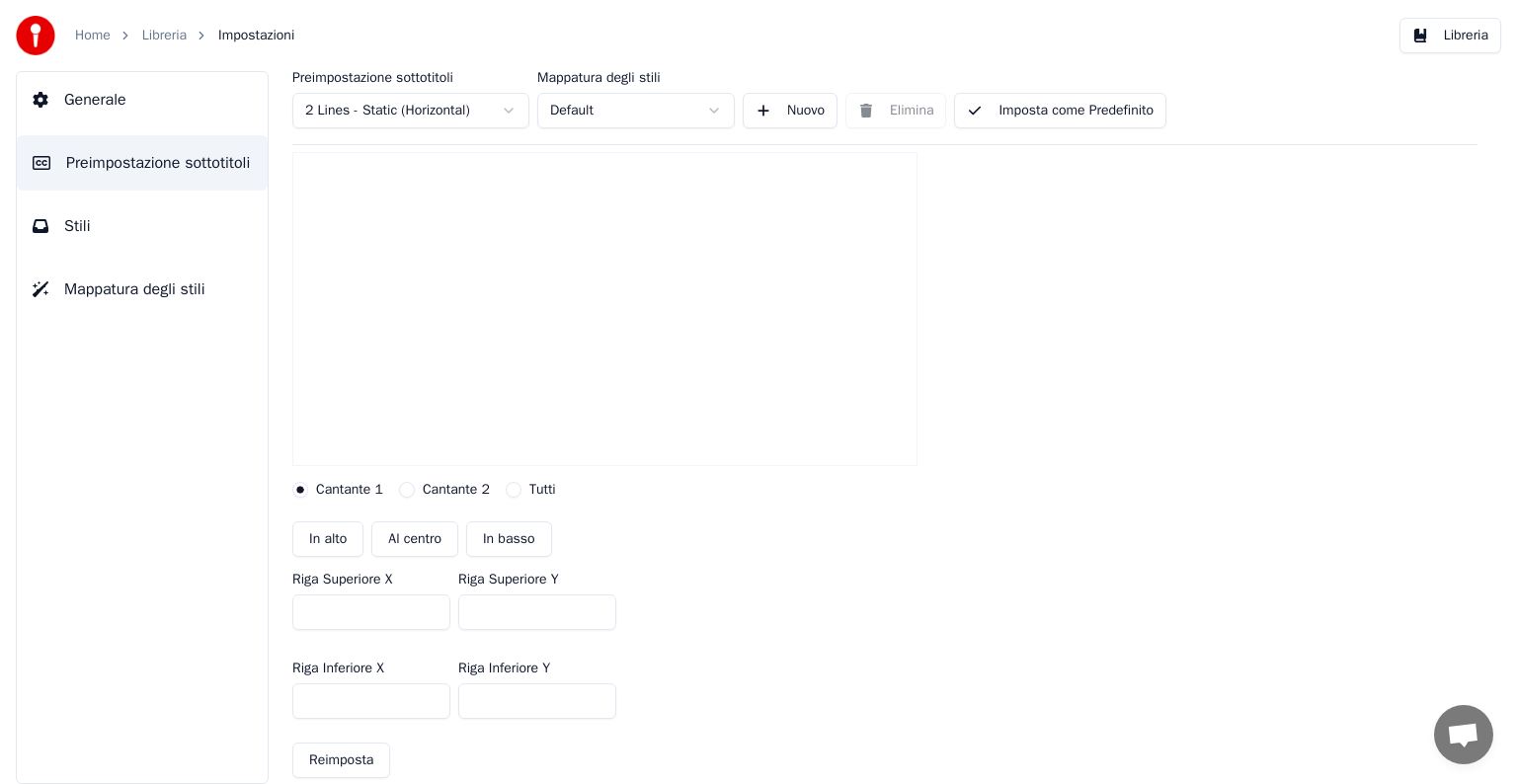 click on "***" at bounding box center [537, 612] 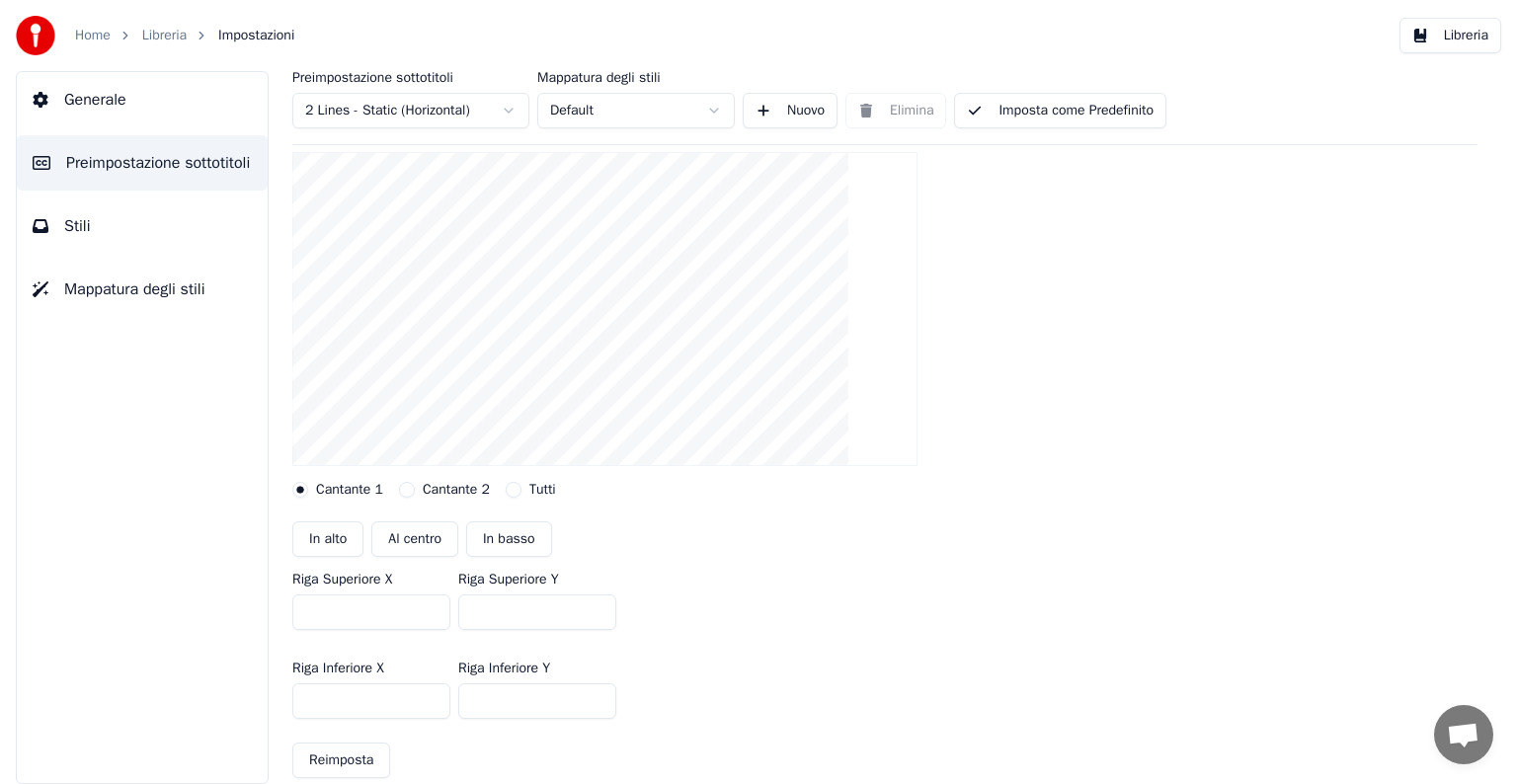 click on "***" at bounding box center (537, 612) 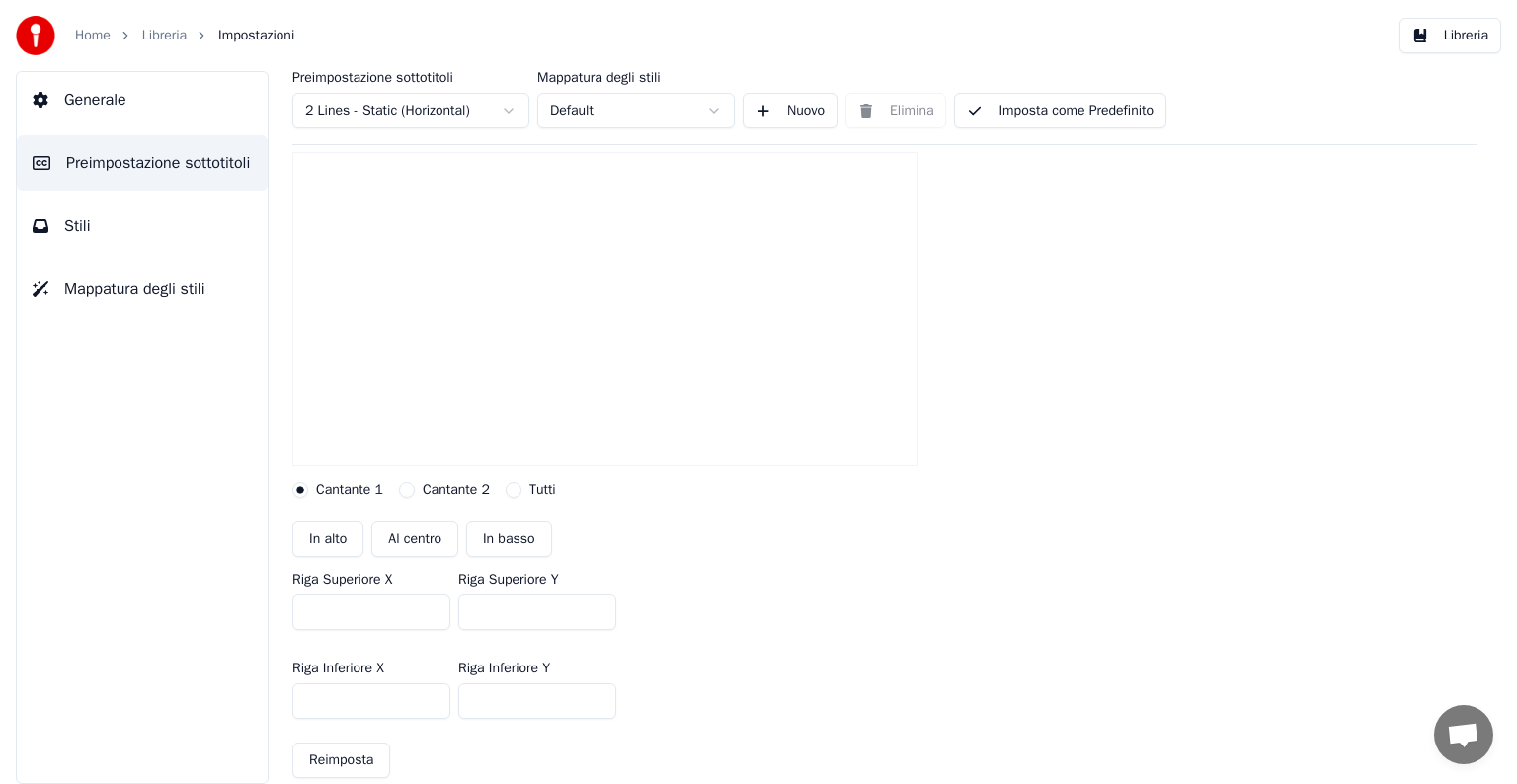click on "***" at bounding box center [537, 612] 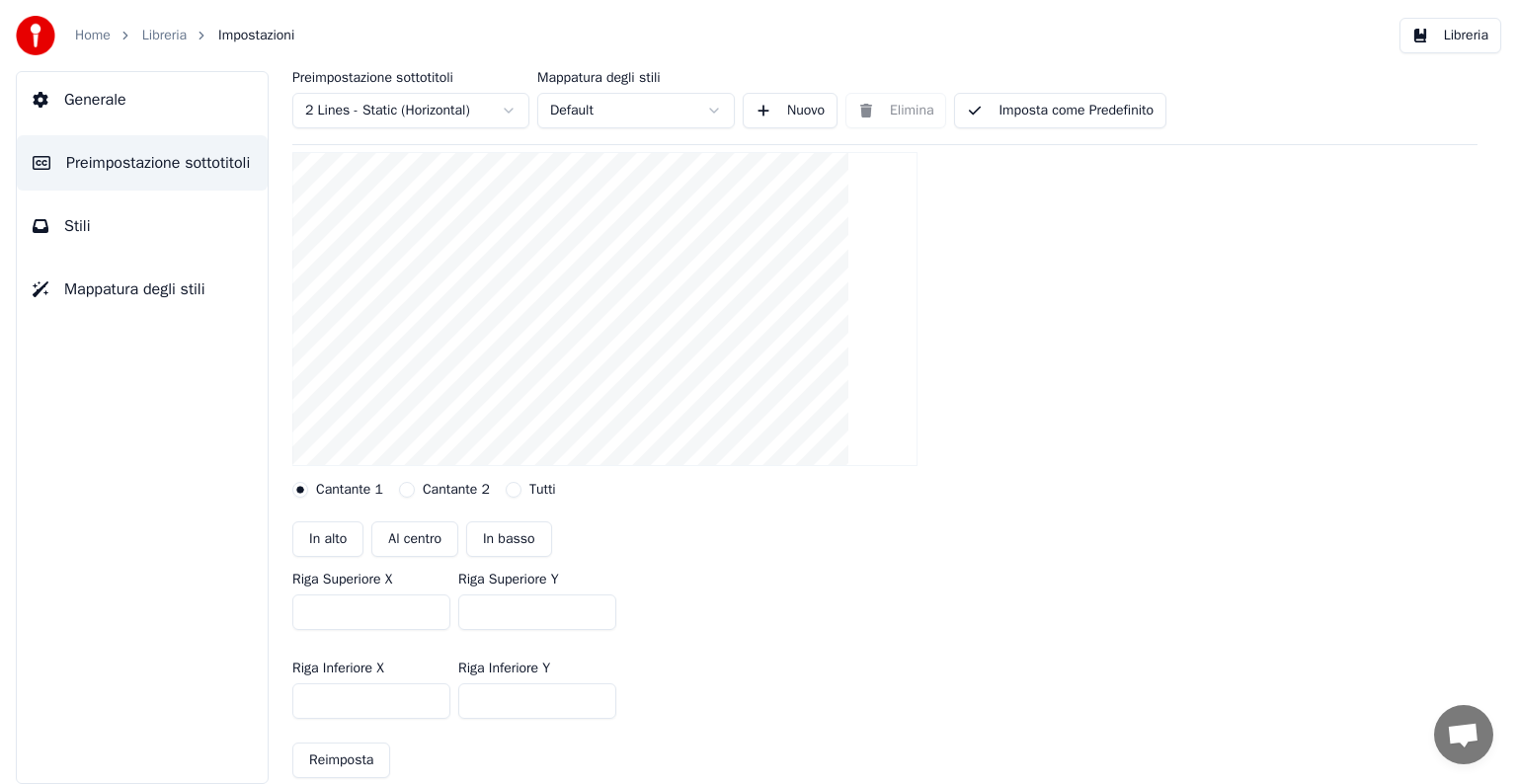 click on "***" at bounding box center (537, 612) 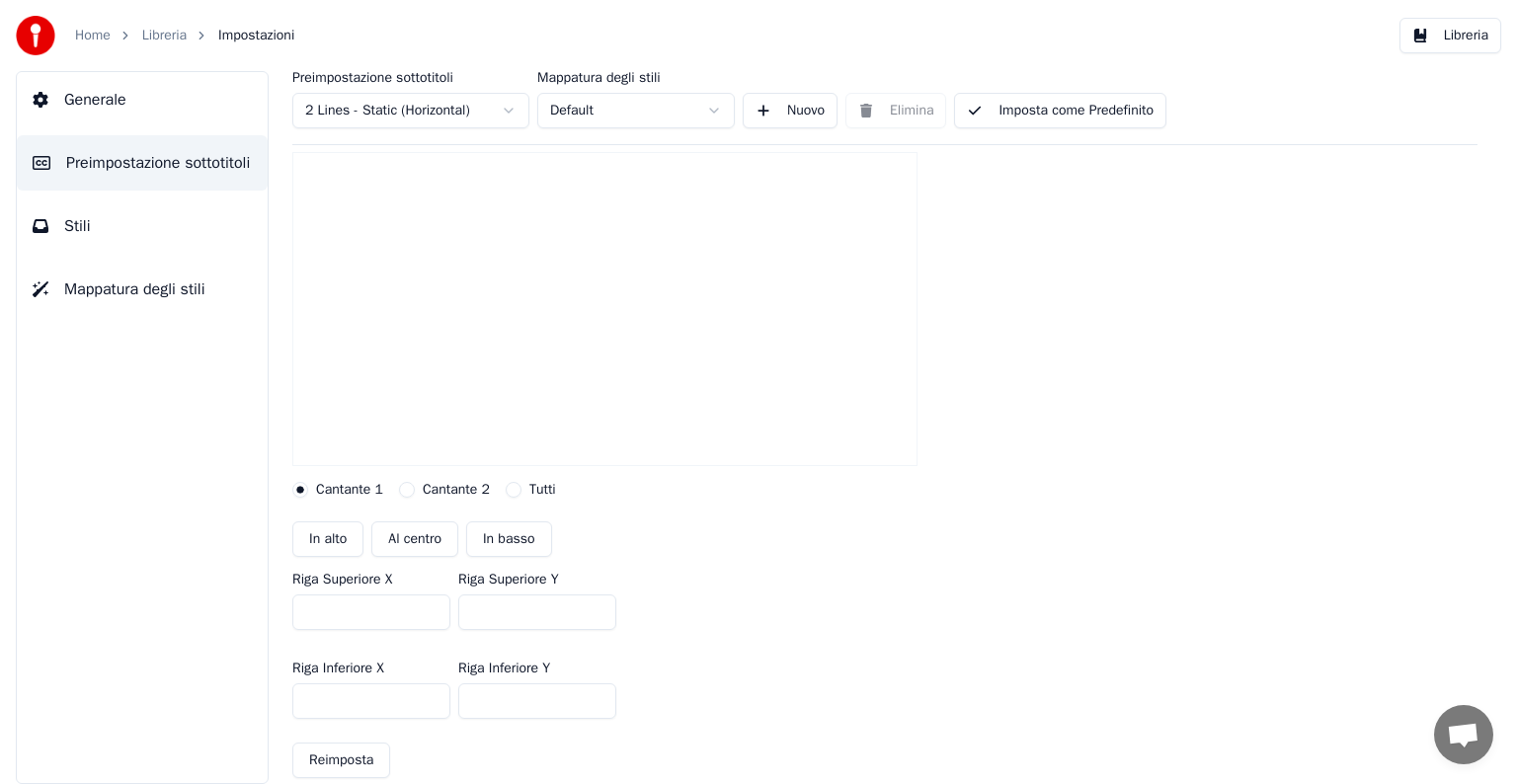 click on "***" at bounding box center (537, 612) 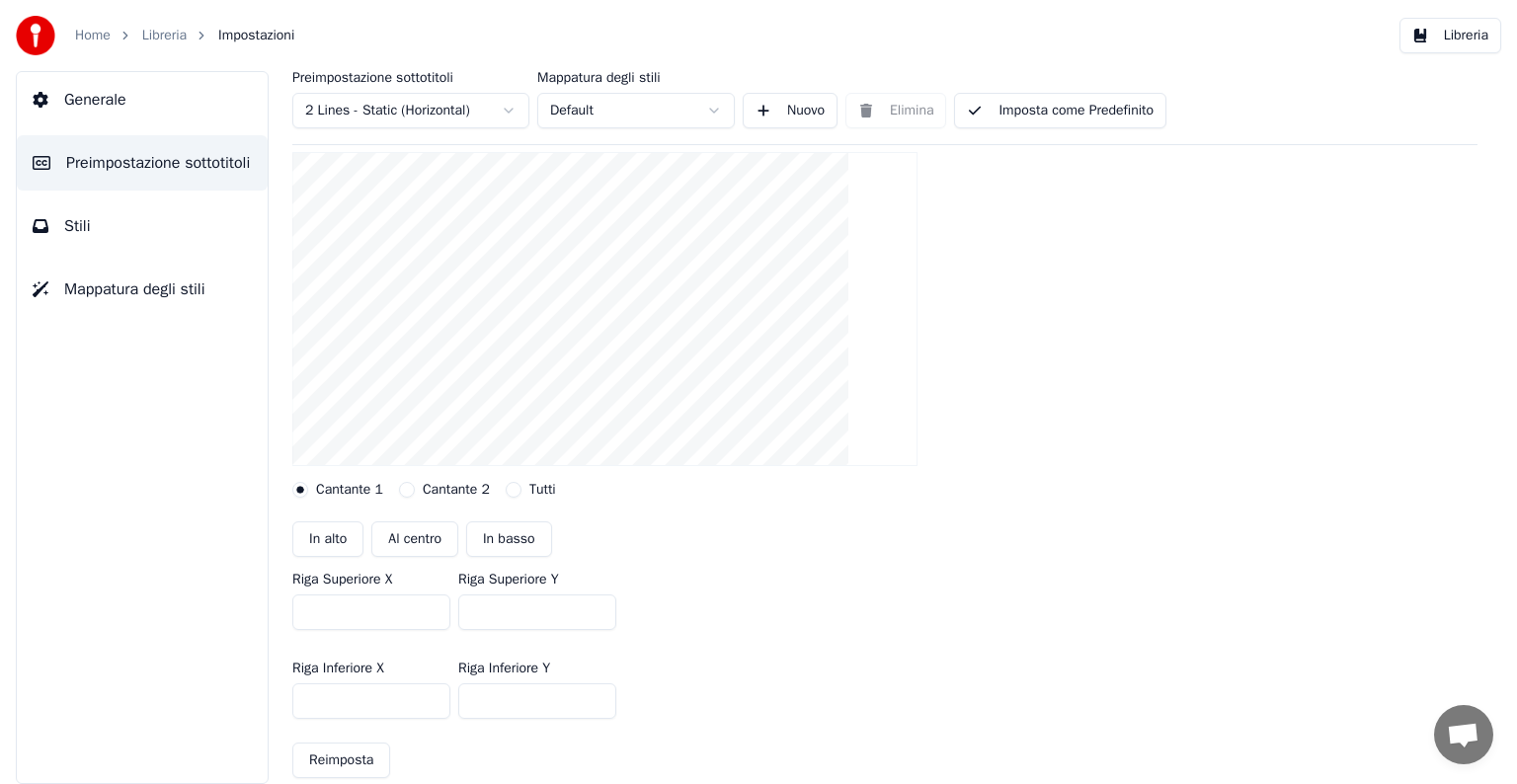 click on "***" at bounding box center [537, 612] 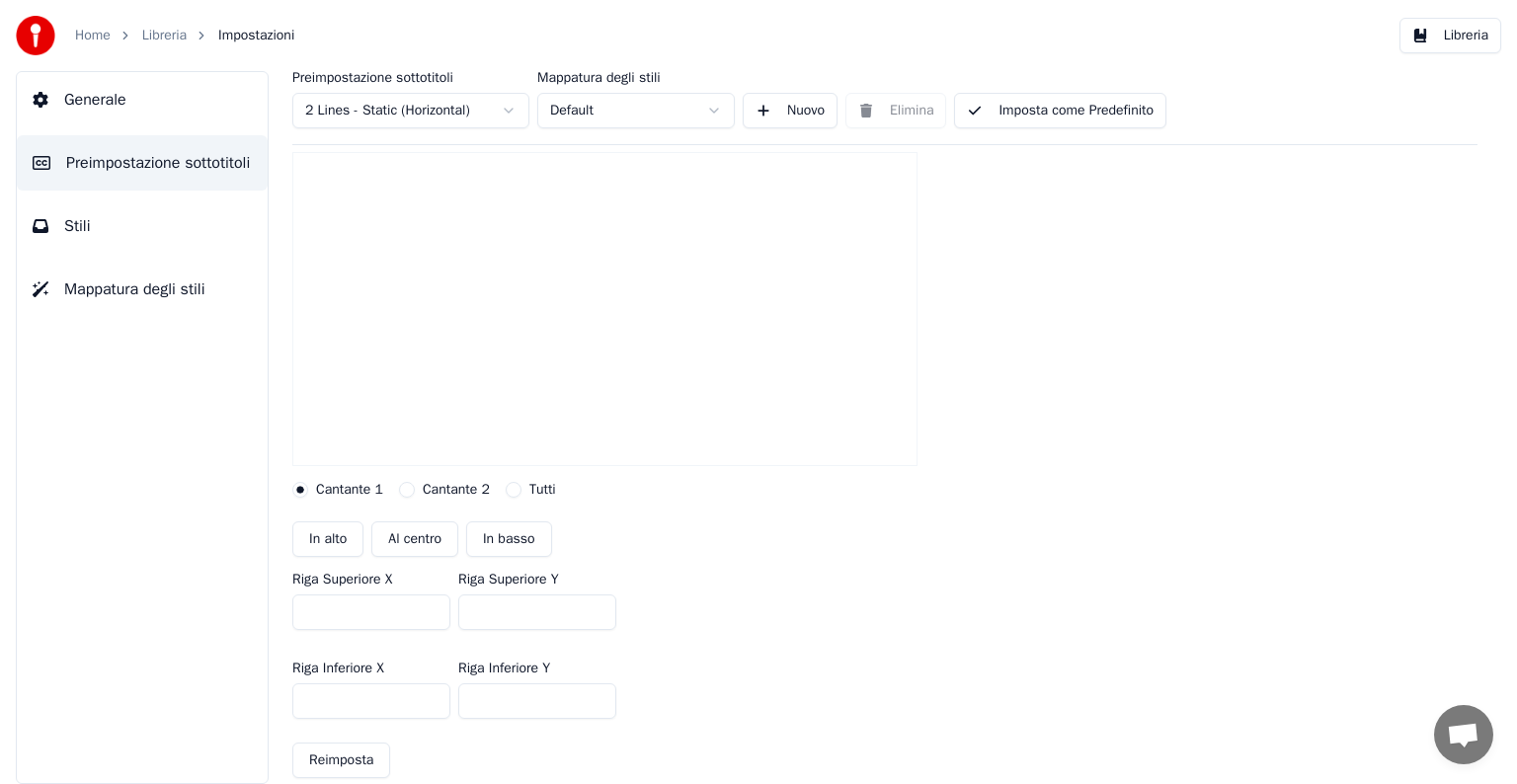 click on "***" at bounding box center (537, 612) 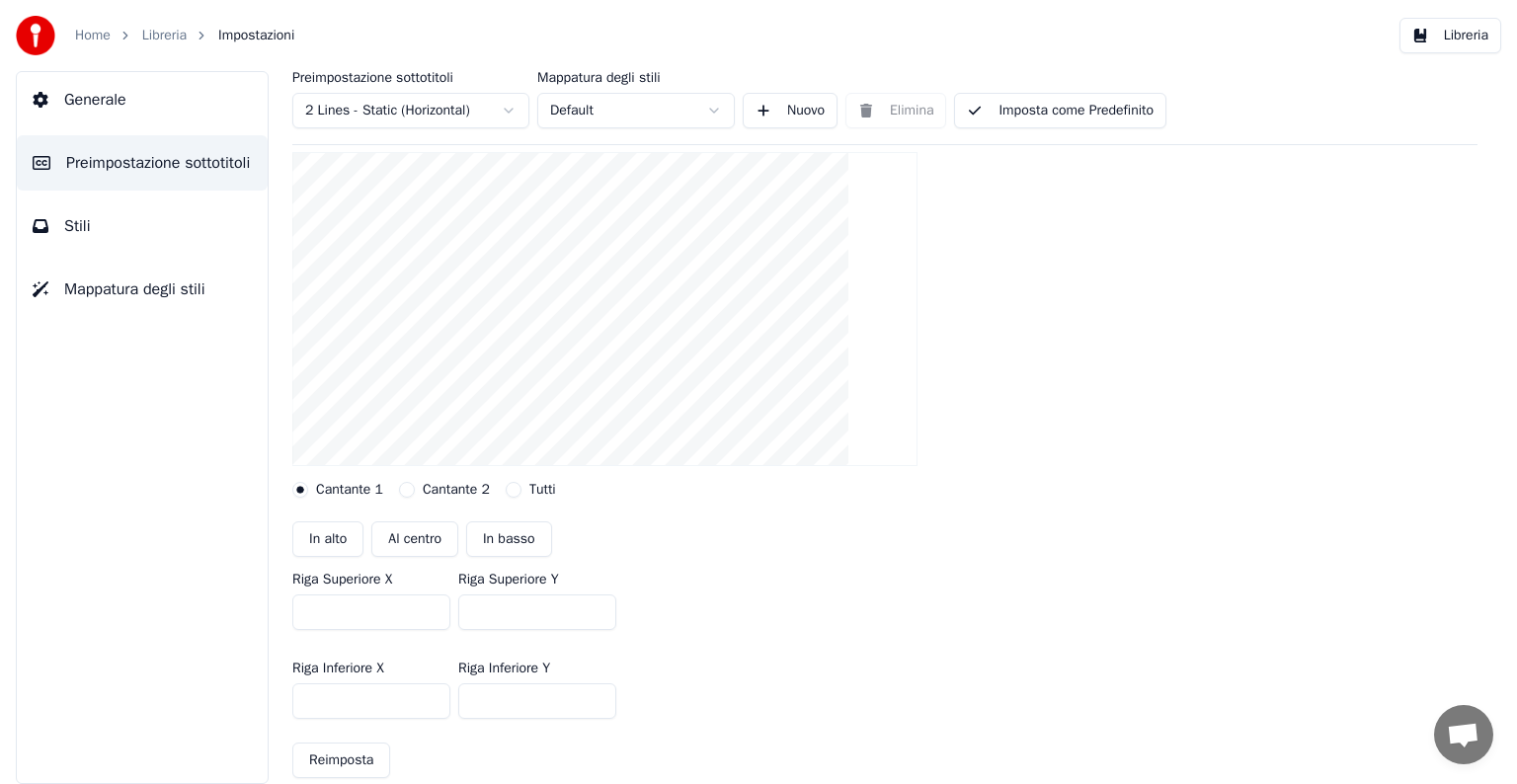click on "***" at bounding box center [537, 612] 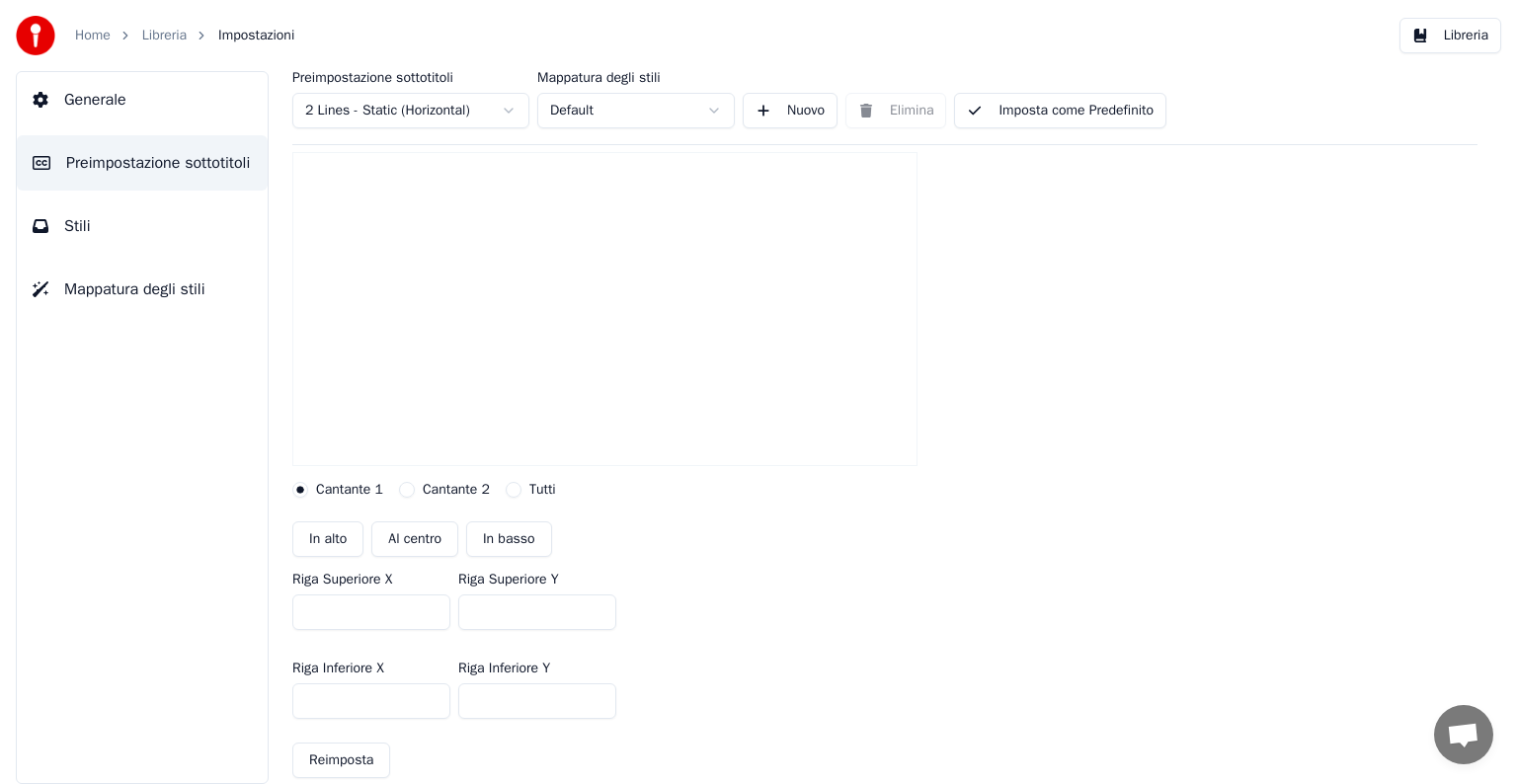 click on "***" at bounding box center [537, 612] 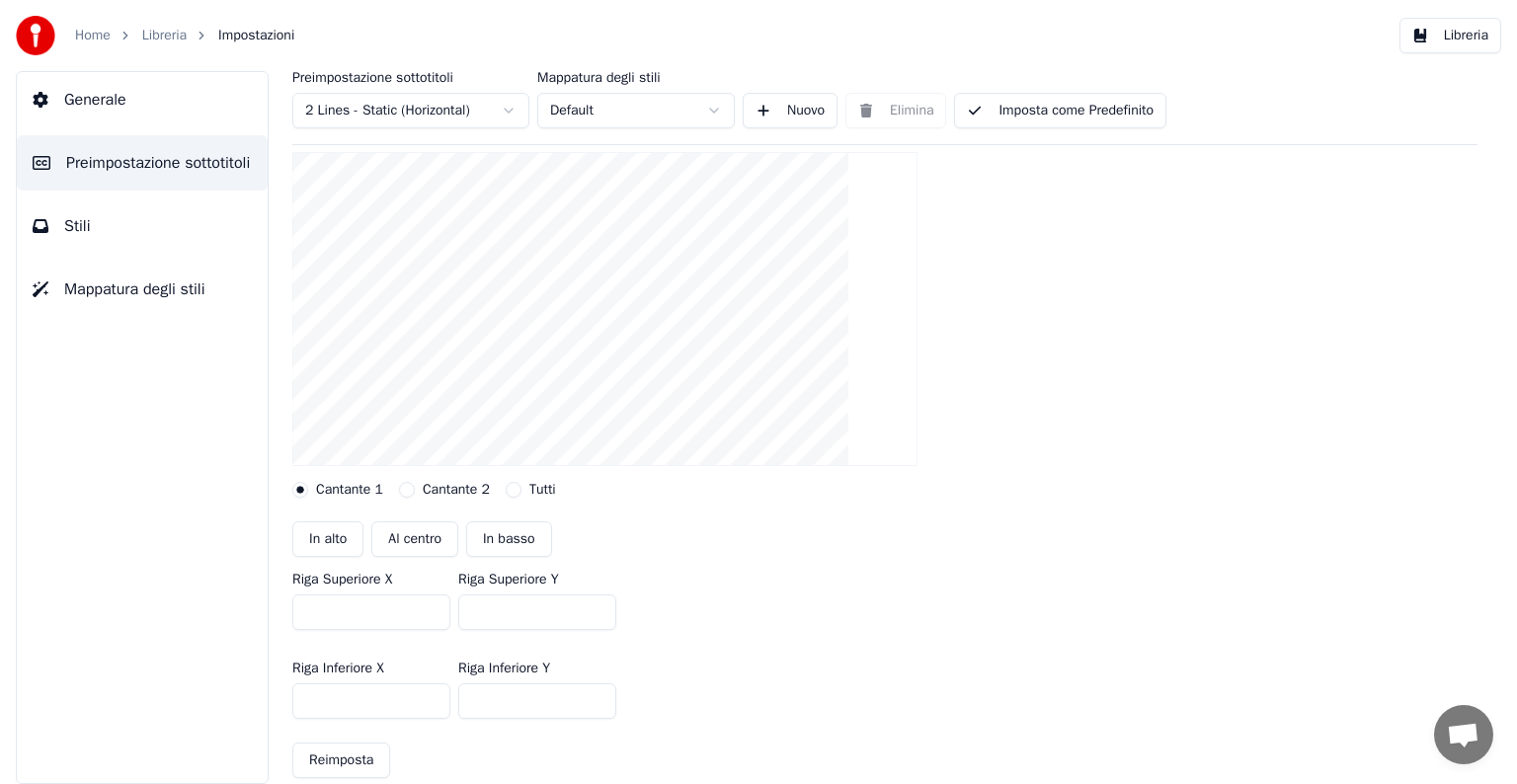 click on "***" at bounding box center [537, 612] 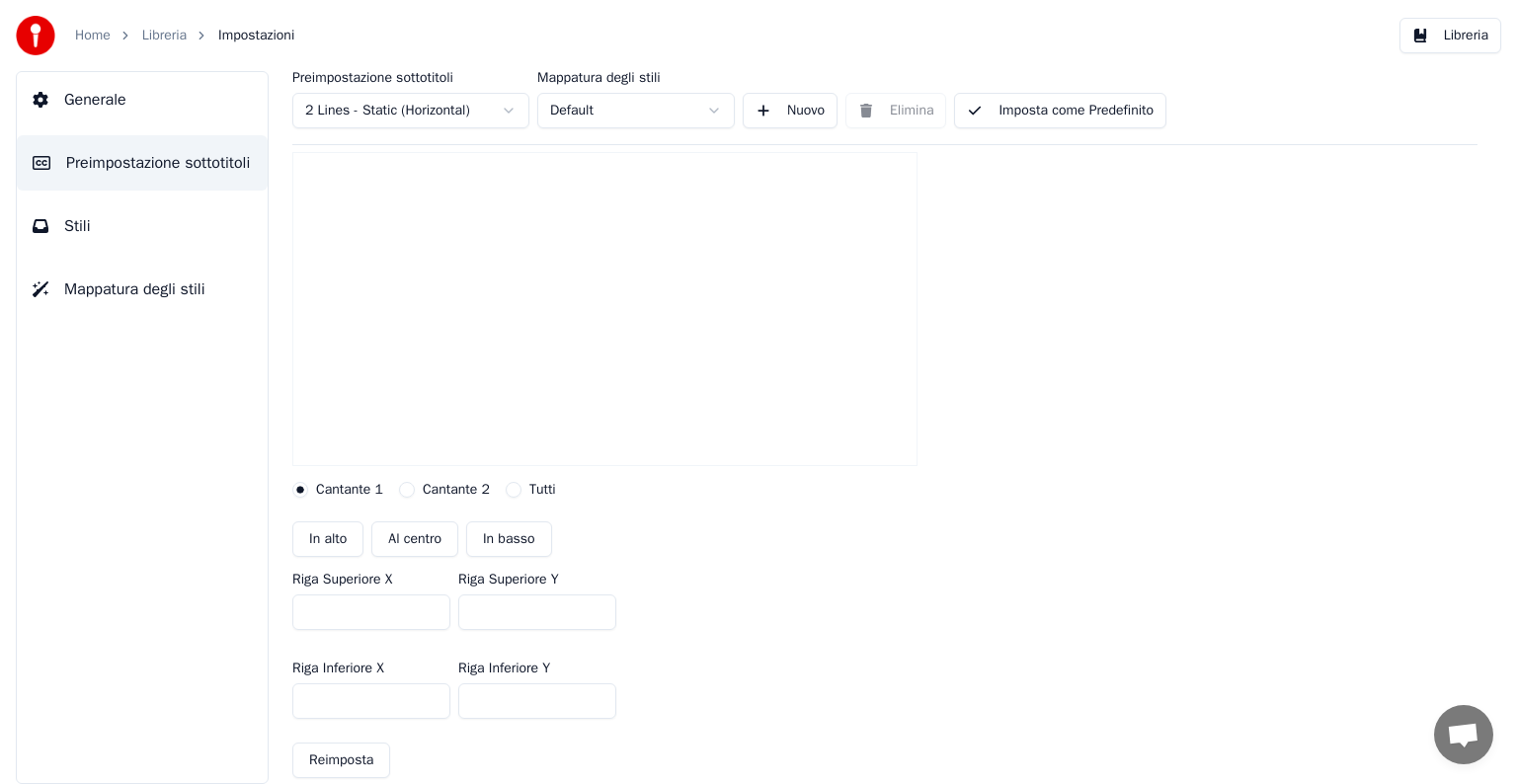click on "***" at bounding box center (537, 612) 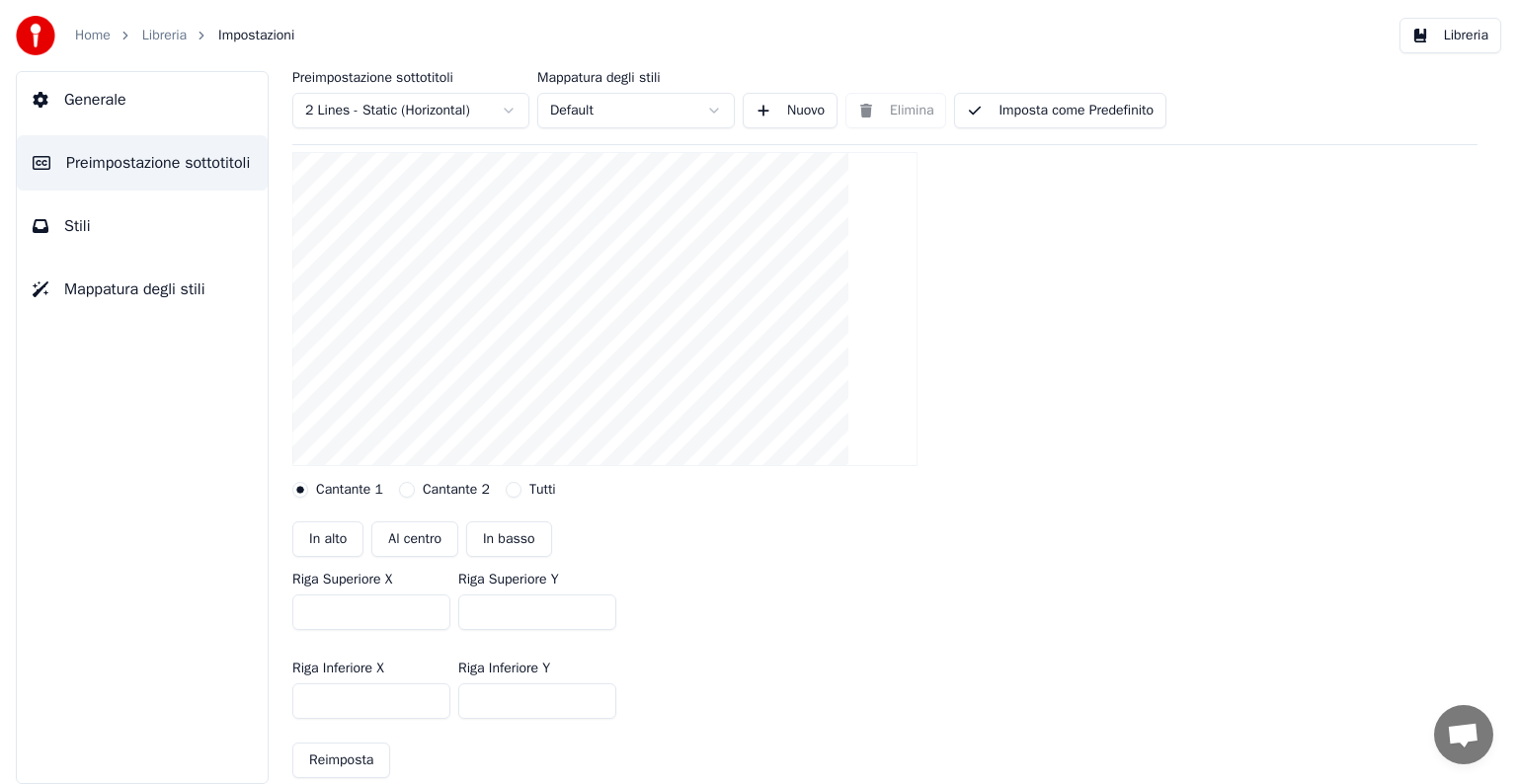 click on "***" at bounding box center [537, 612] 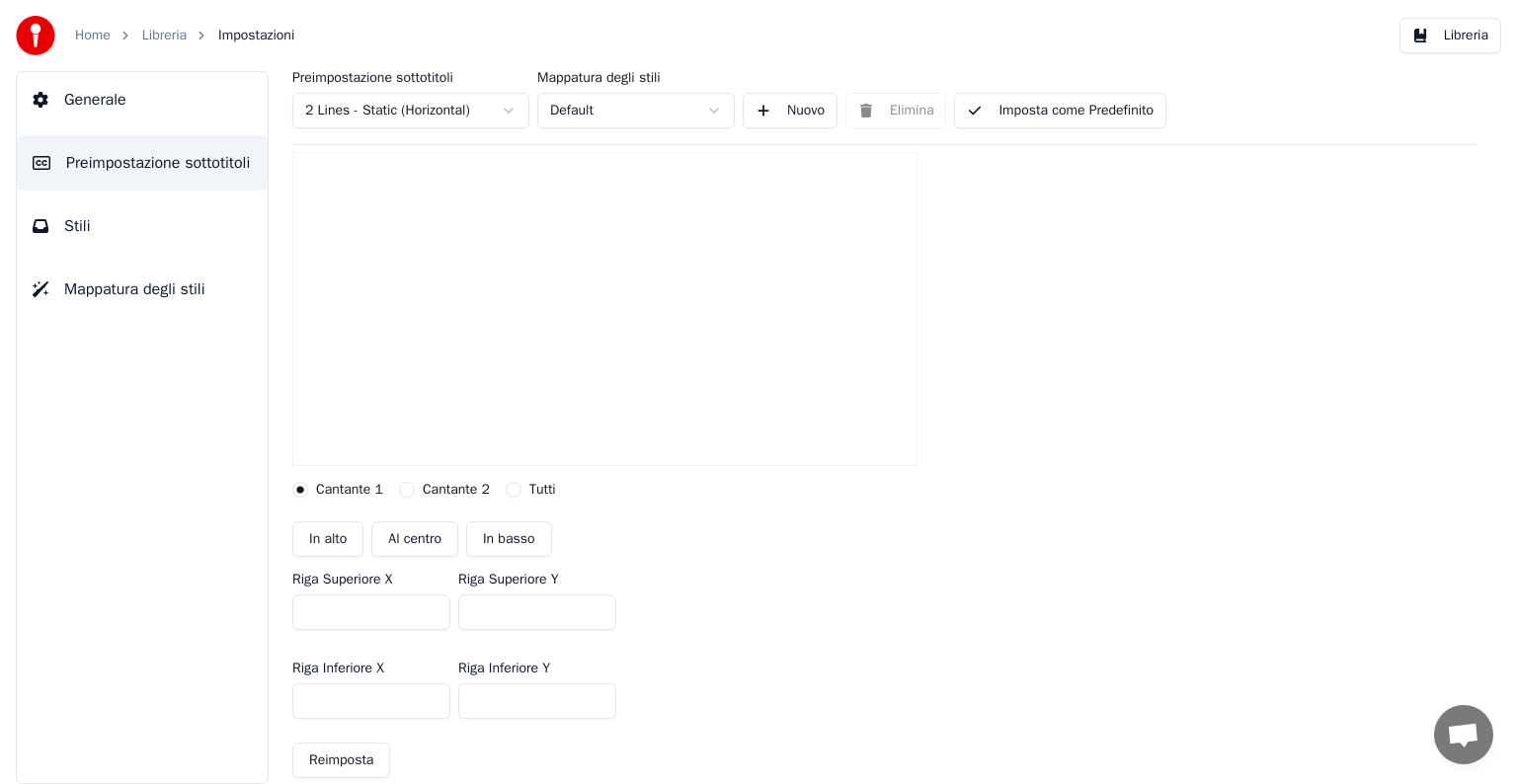 click on "***" at bounding box center [537, 612] 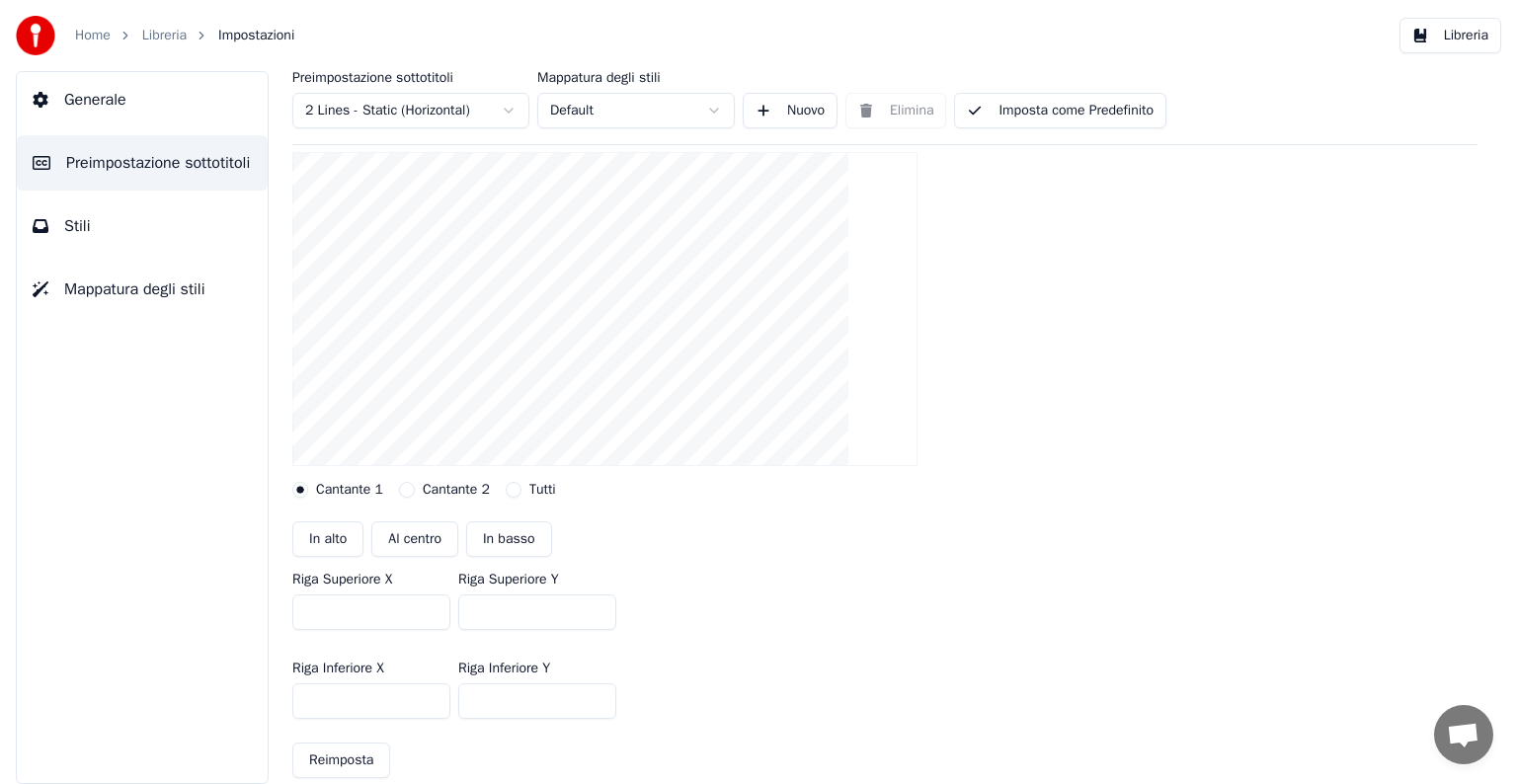click on "***" at bounding box center [537, 612] 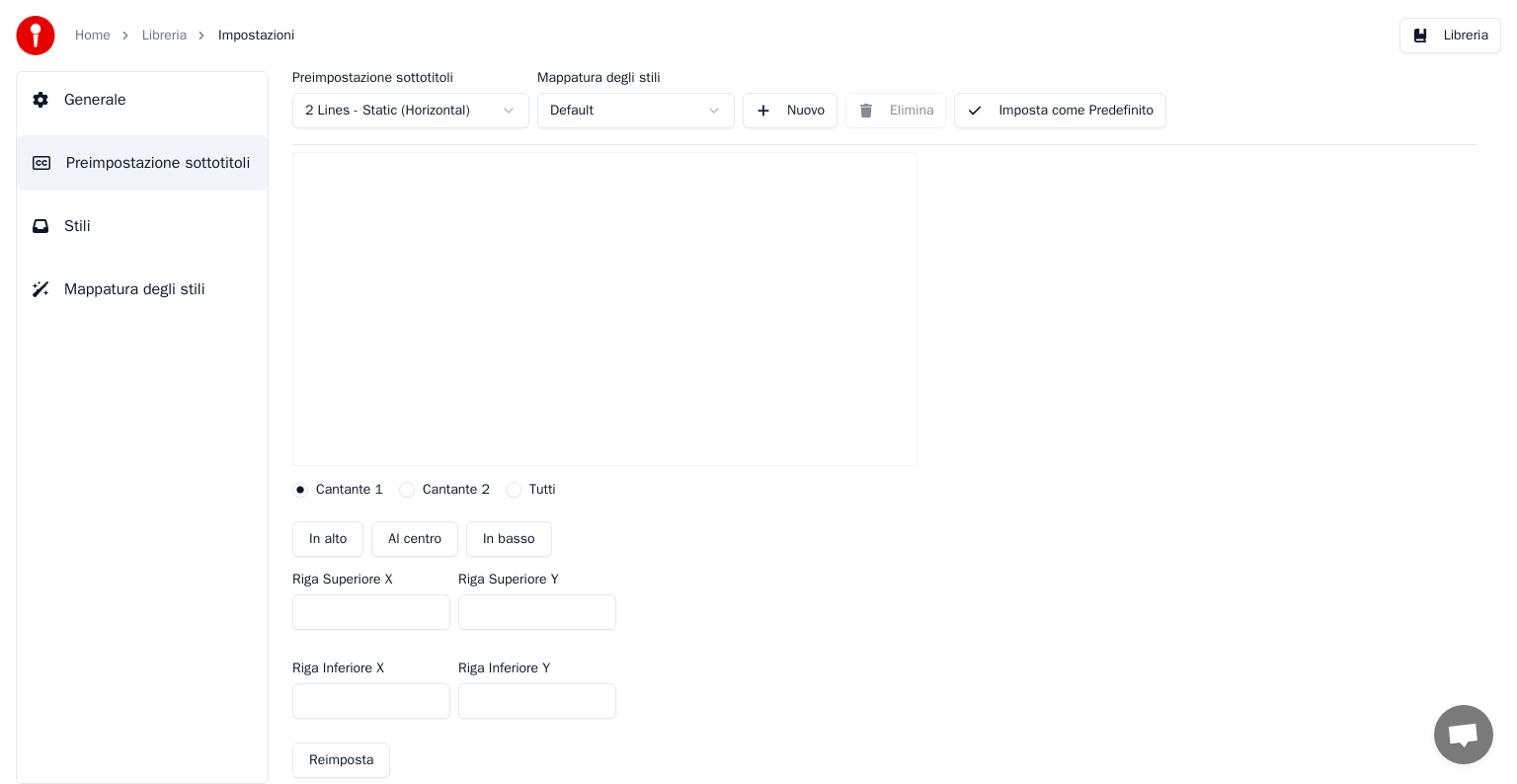 click on "***" at bounding box center [537, 612] 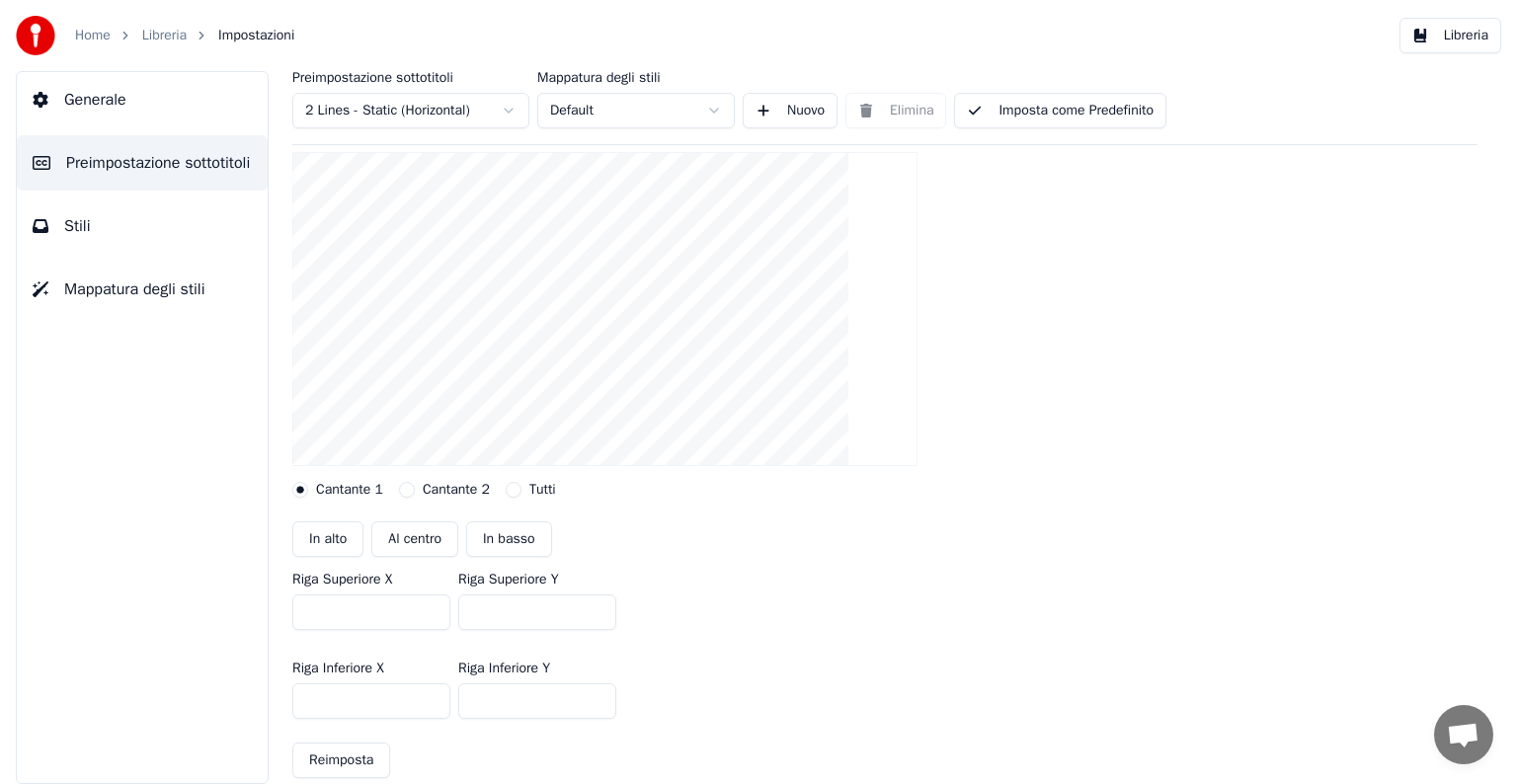 click on "***" at bounding box center (537, 612) 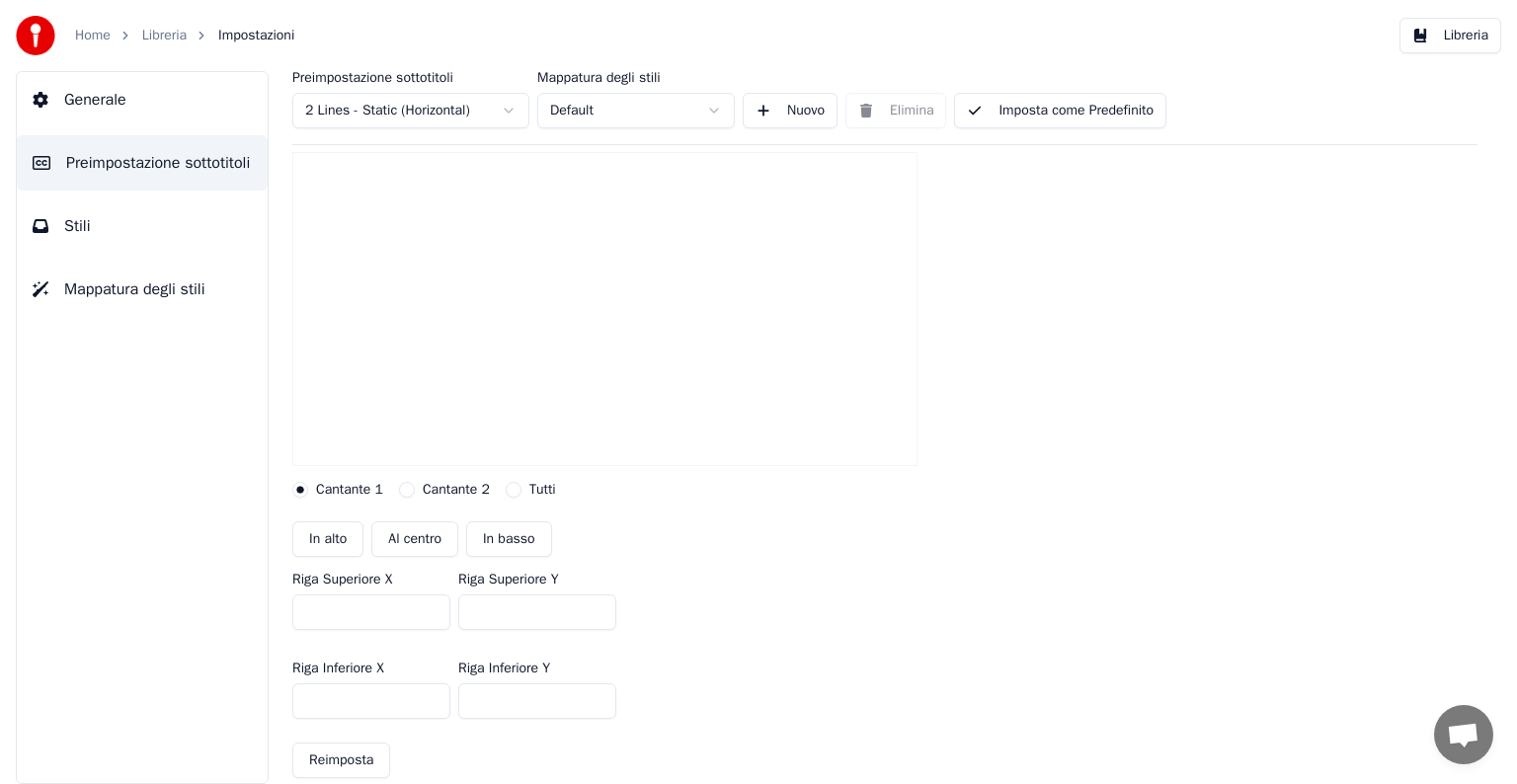 click on "***" at bounding box center [537, 612] 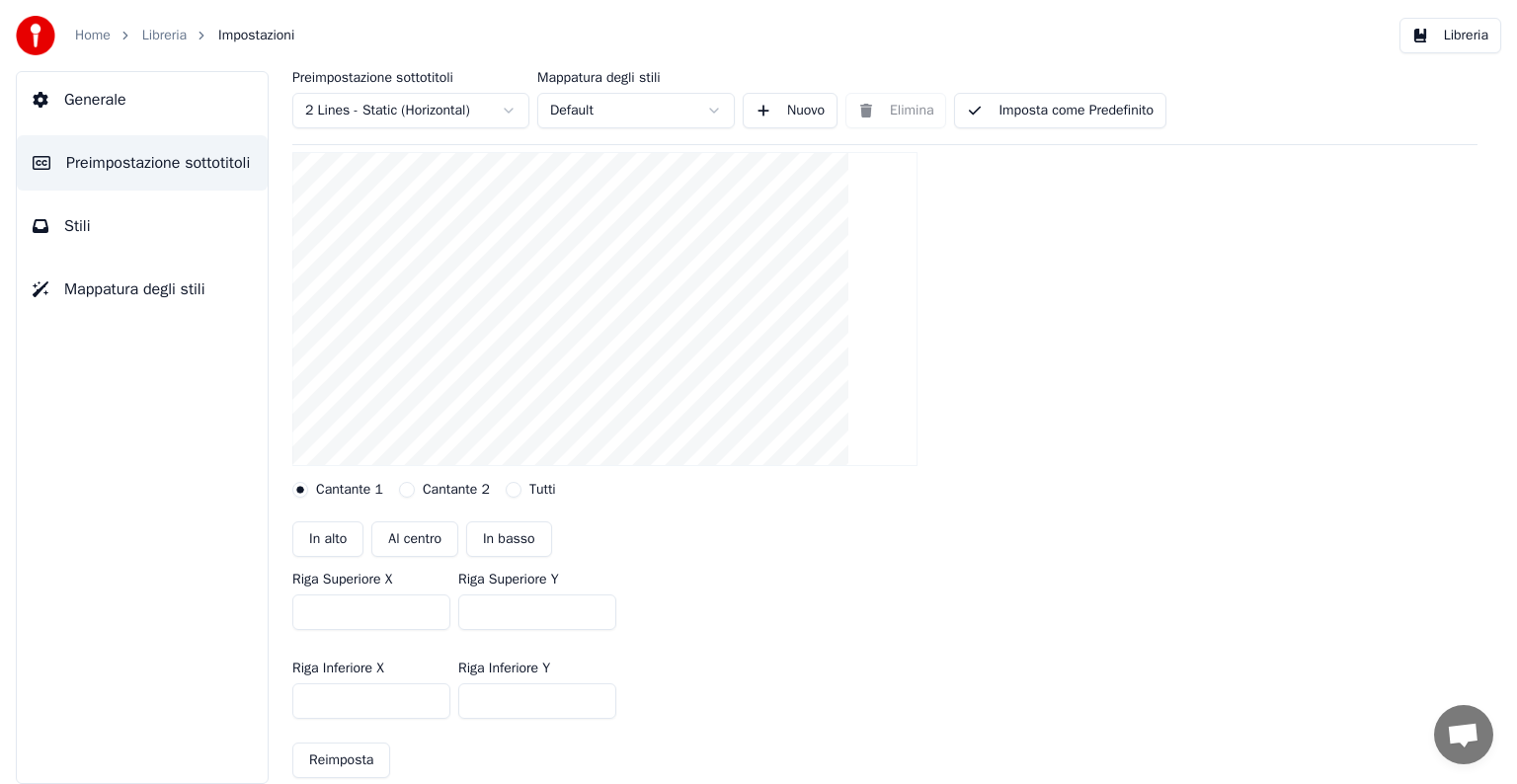 click on "***" at bounding box center [537, 612] 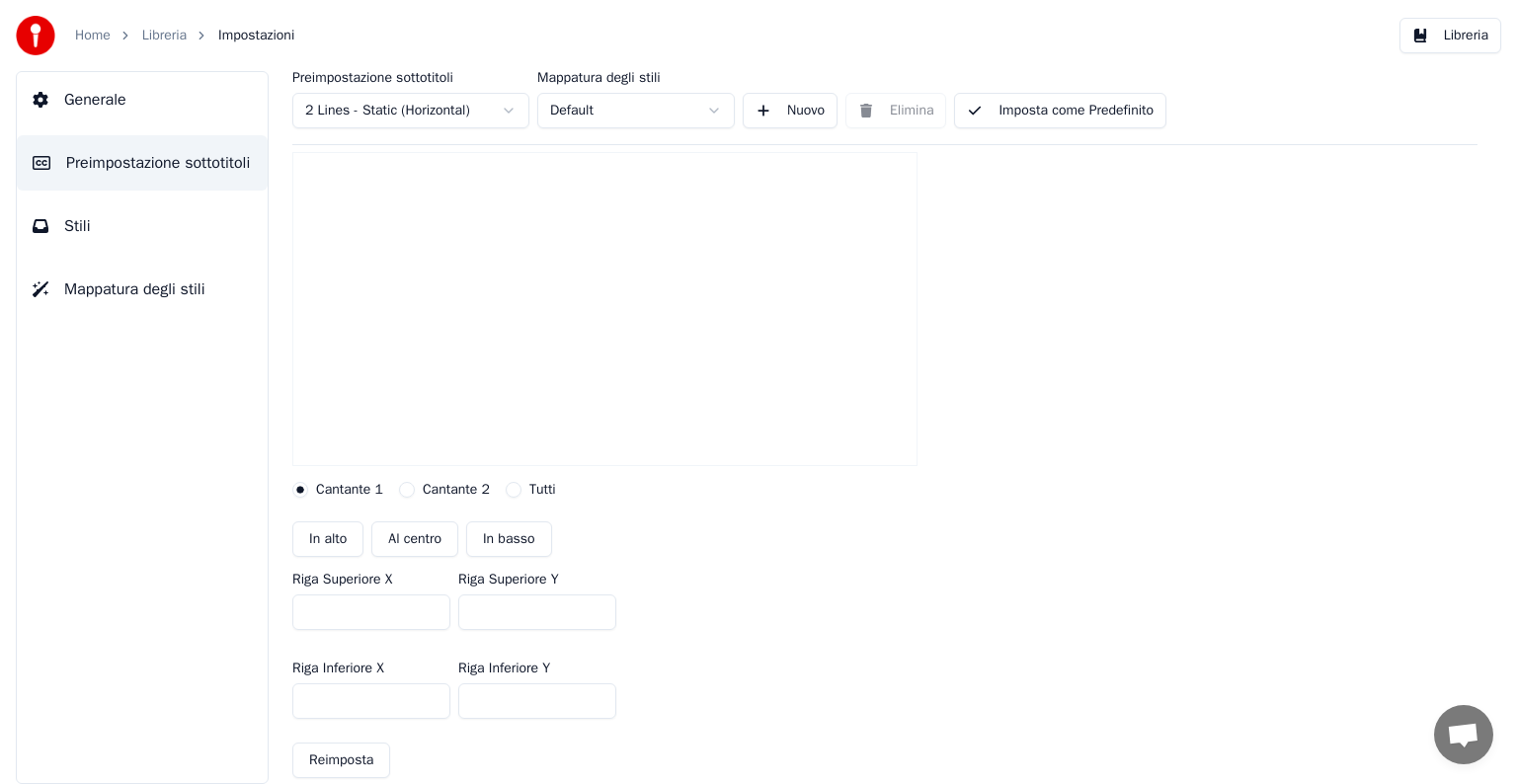 click on "***" at bounding box center (537, 612) 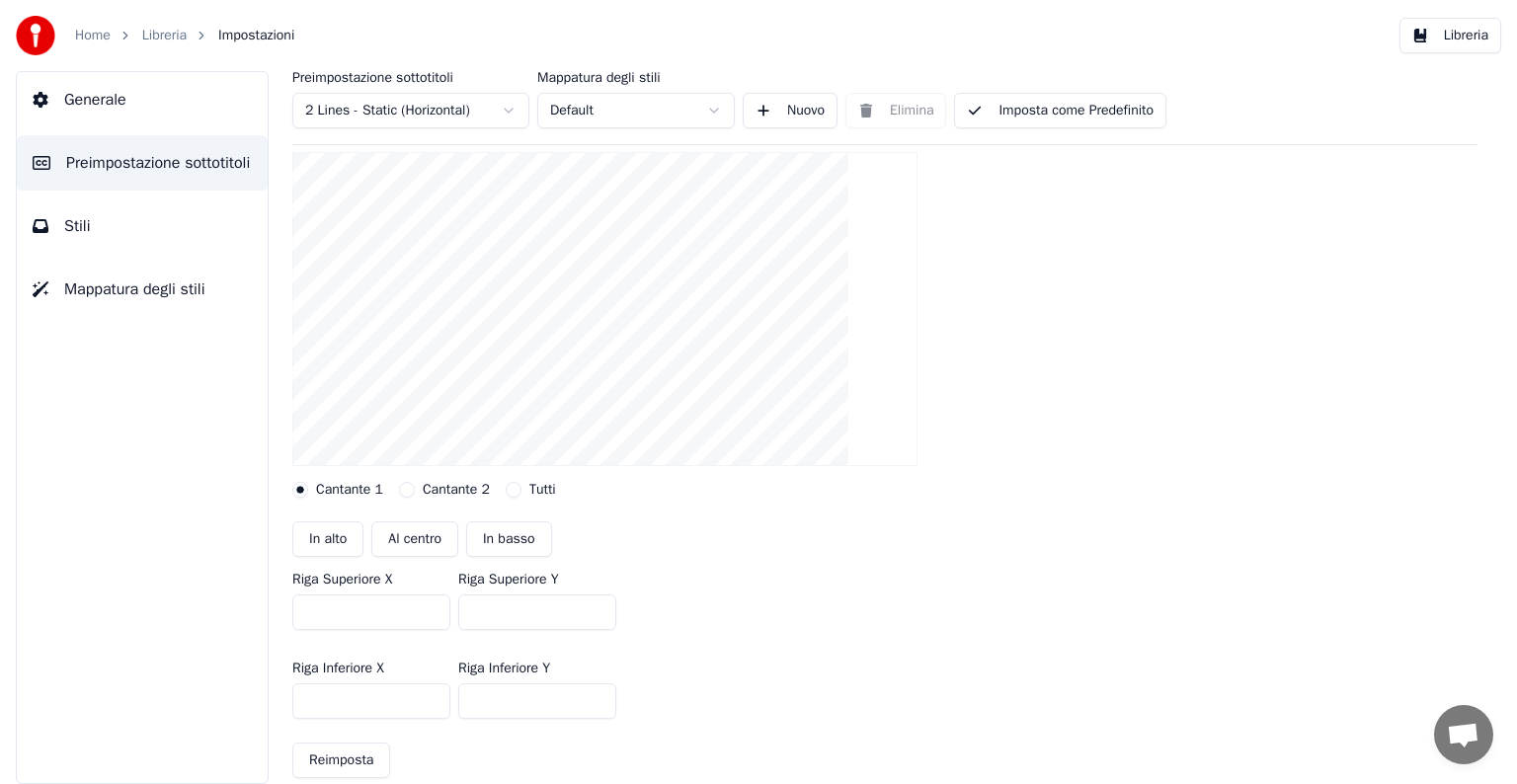 click on "***" at bounding box center (537, 612) 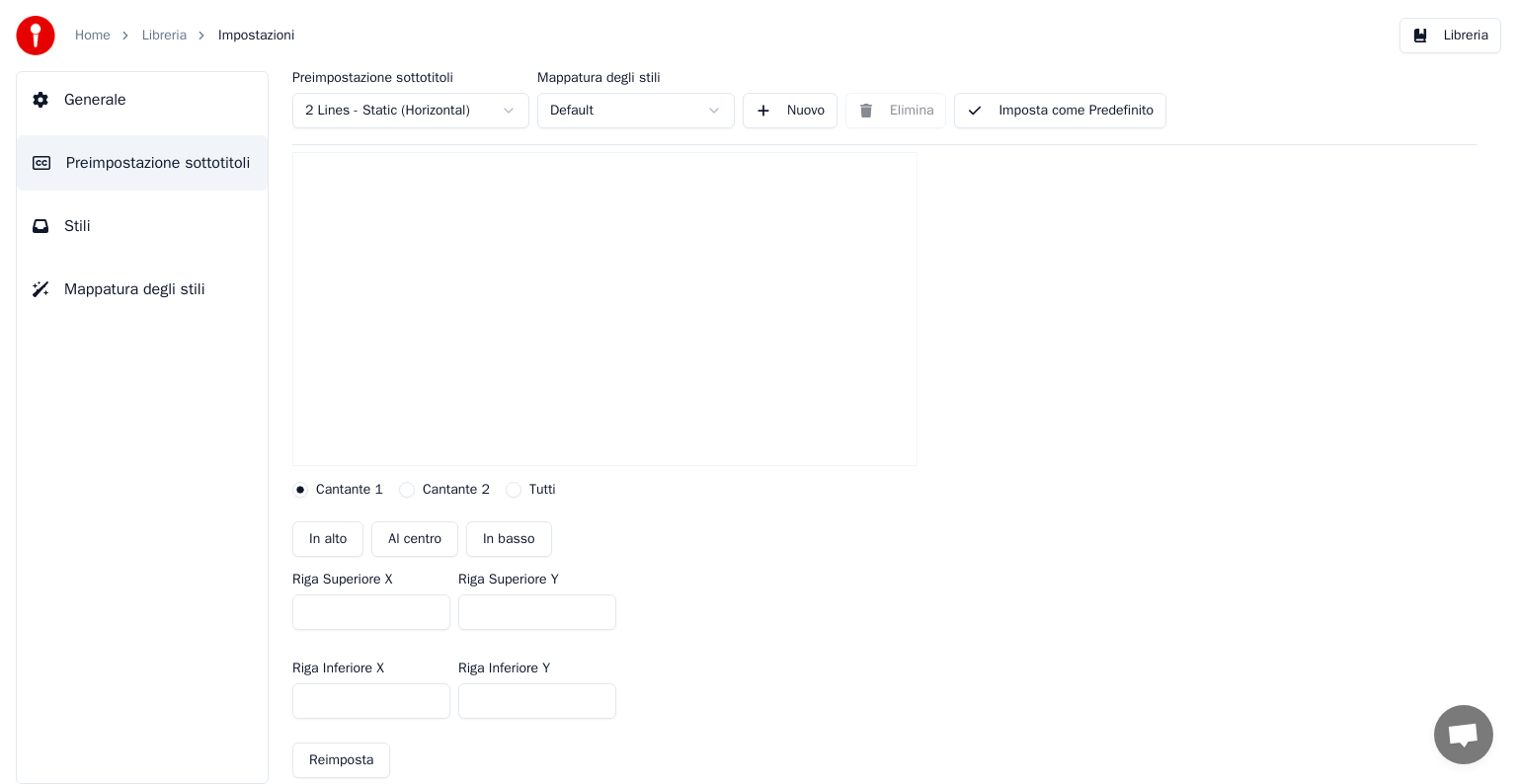 click on "***" at bounding box center (537, 612) 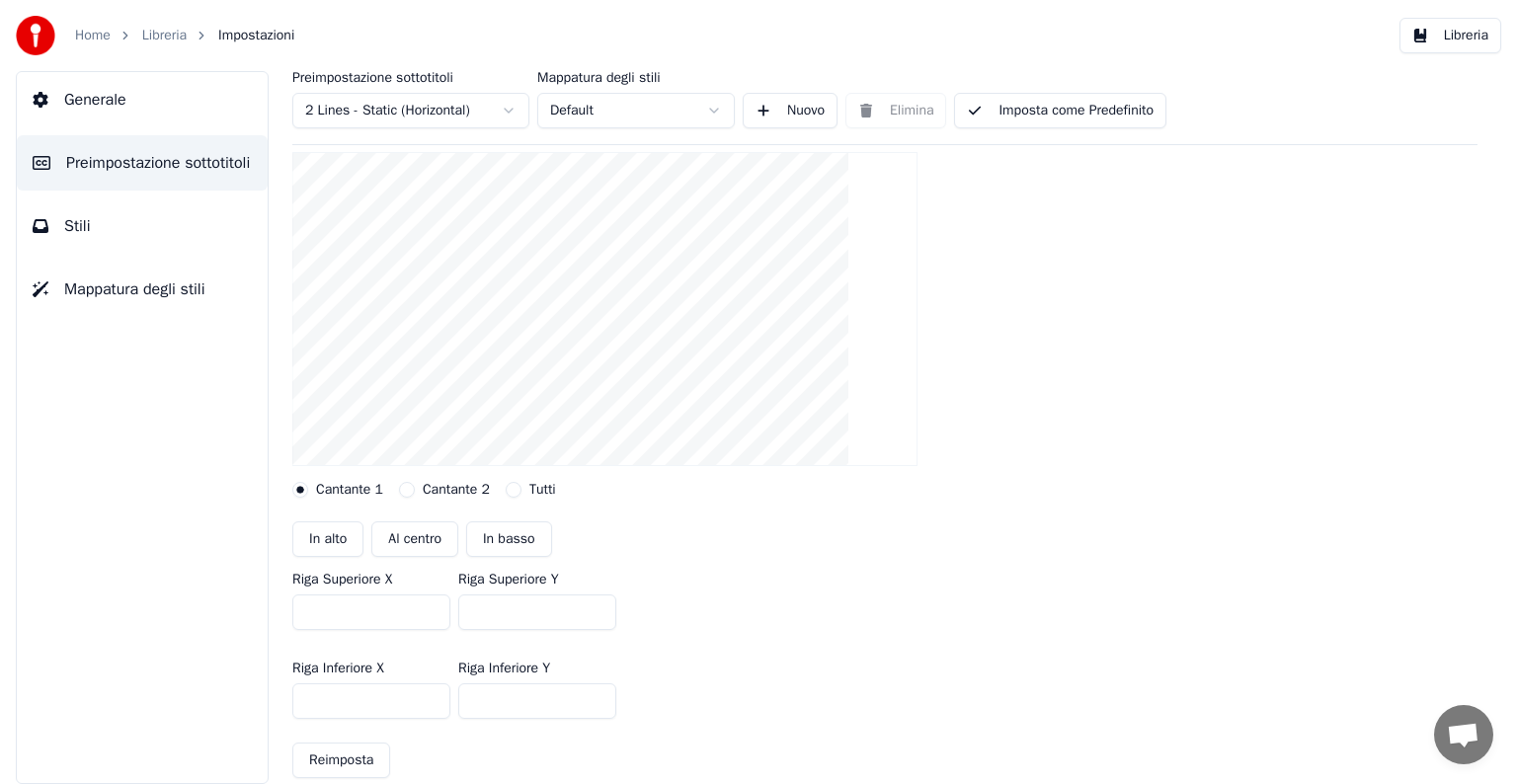 click on "***" at bounding box center [537, 612] 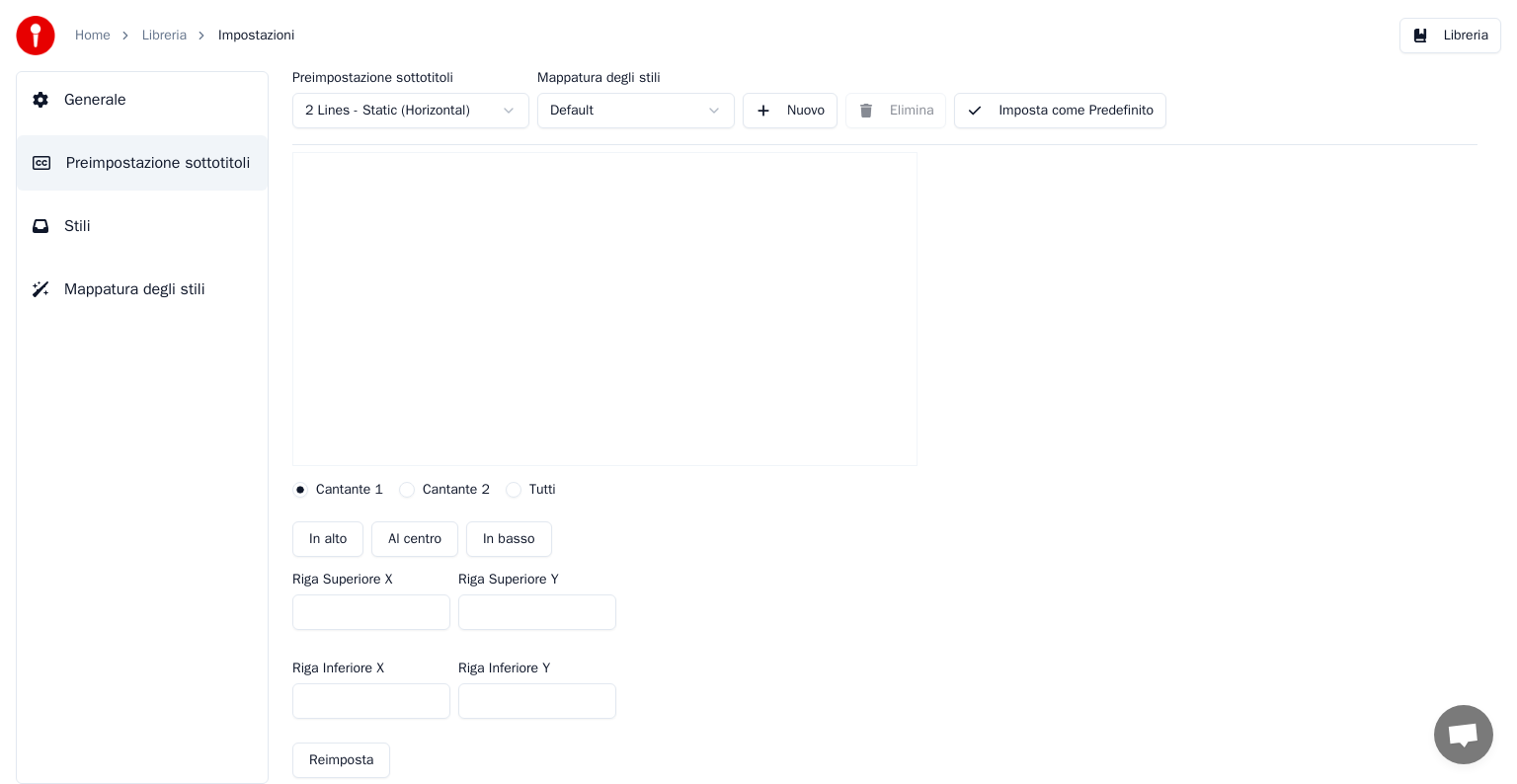 click on "***" at bounding box center (371, 612) 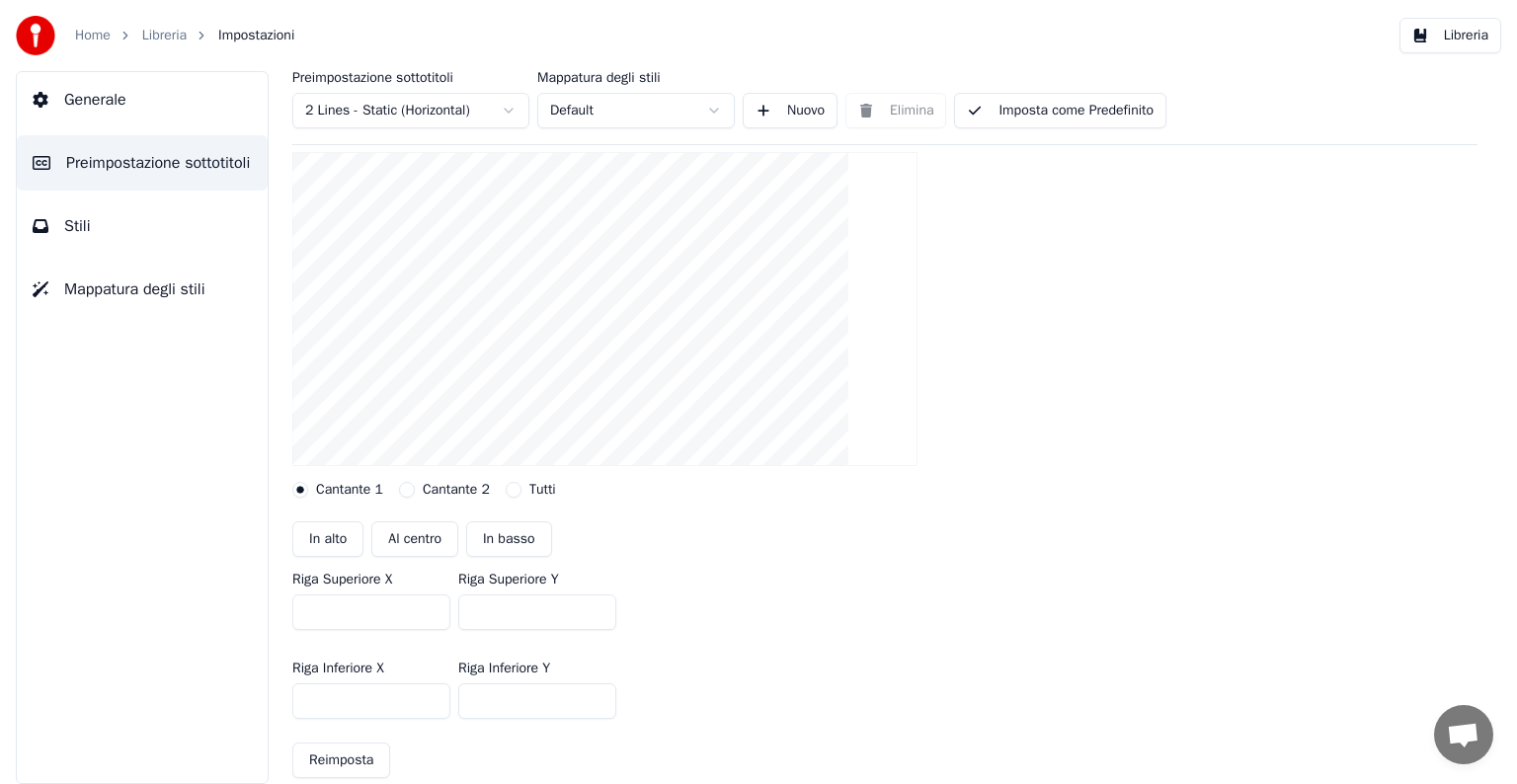 click on "***" at bounding box center [371, 612] 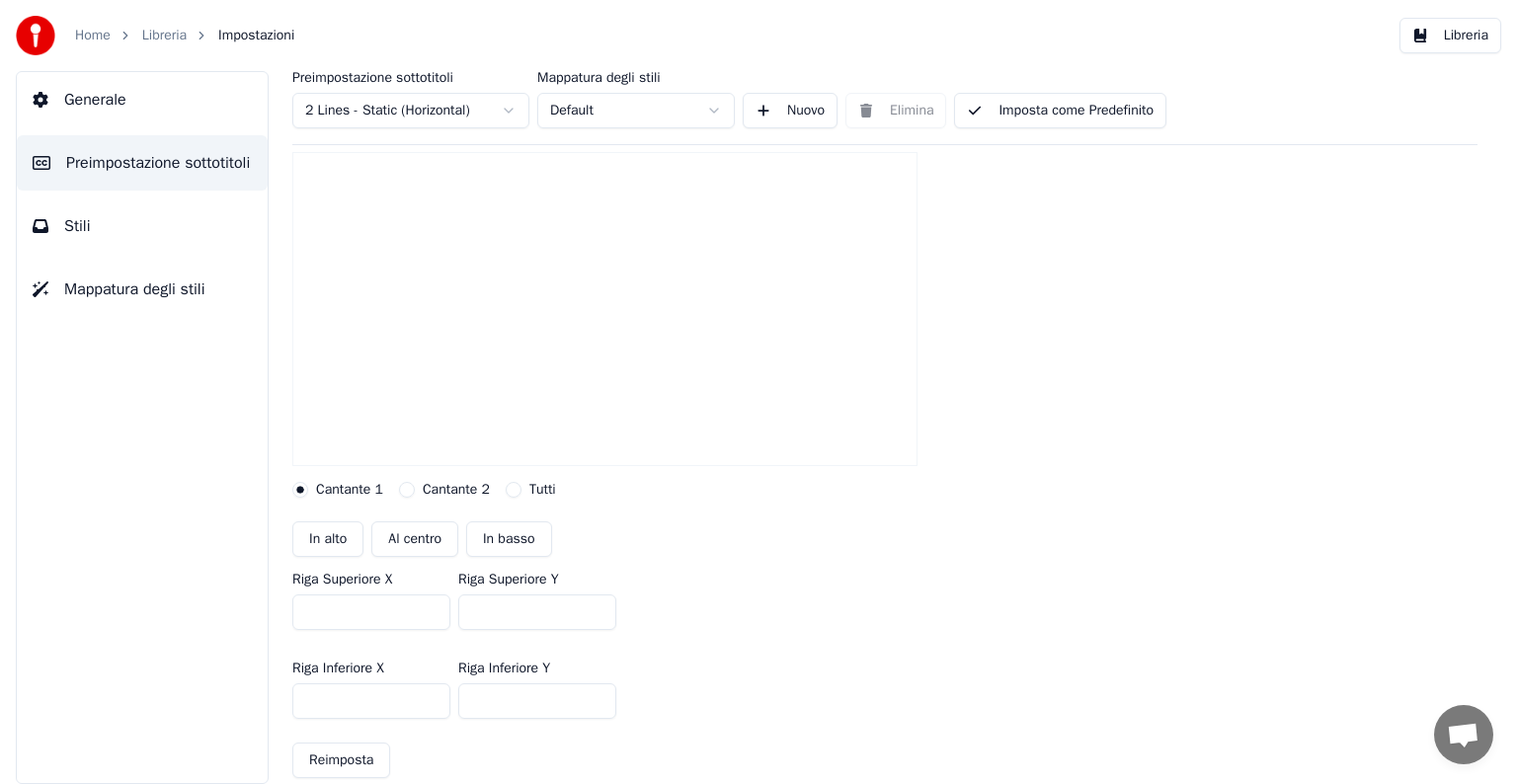 click on "***" at bounding box center (371, 701) 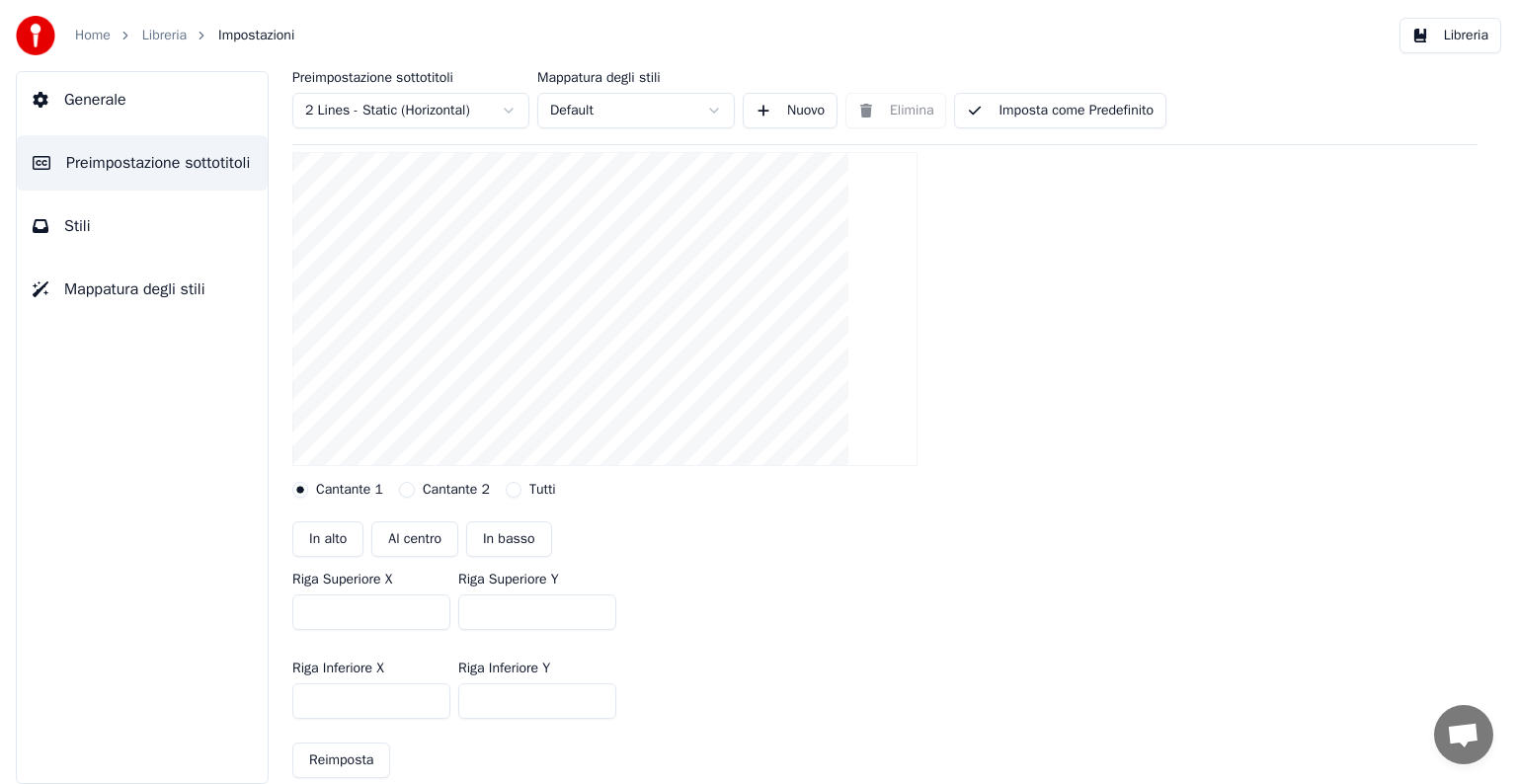 click on "***" at bounding box center (371, 701) 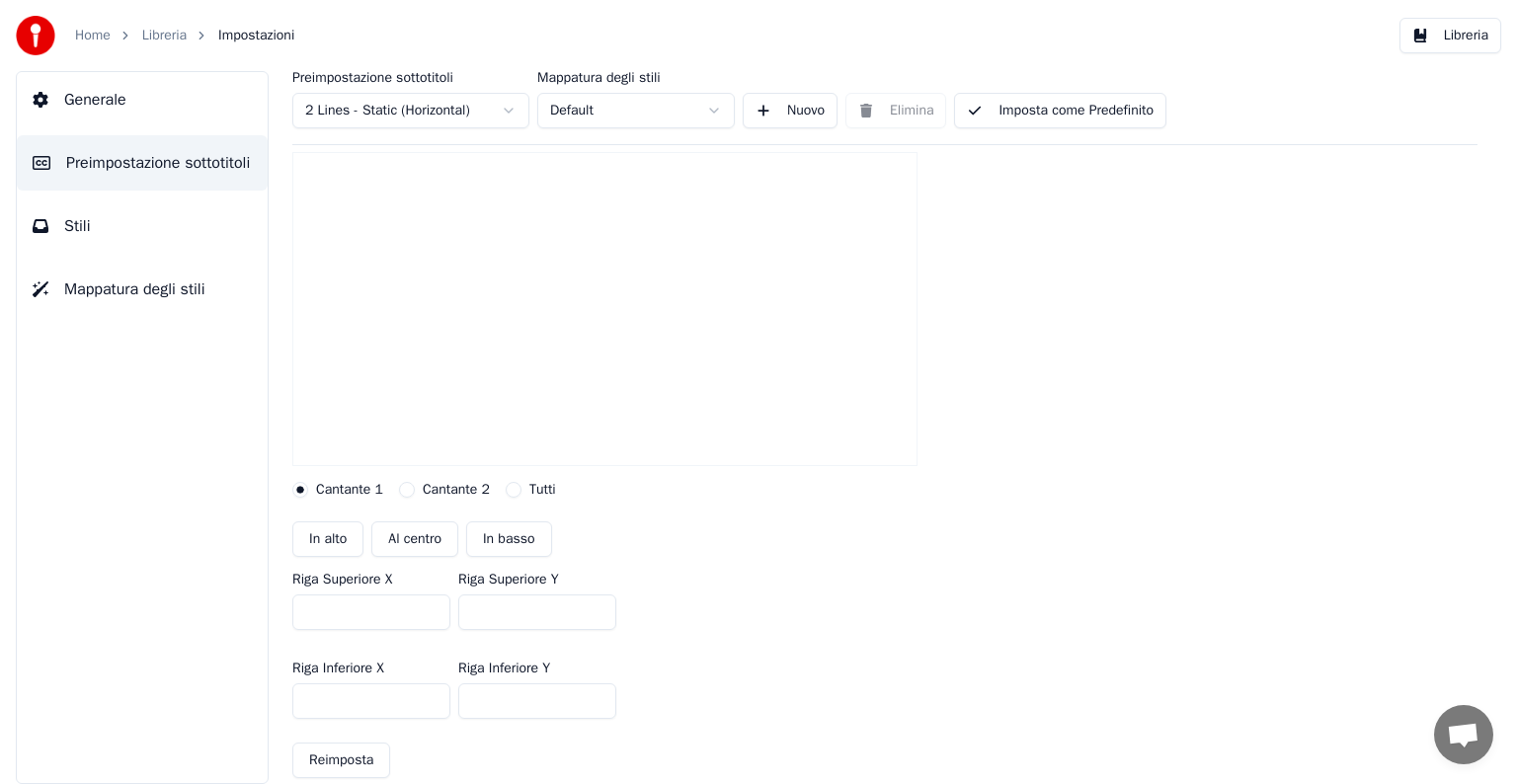 click on "***" at bounding box center [371, 701] 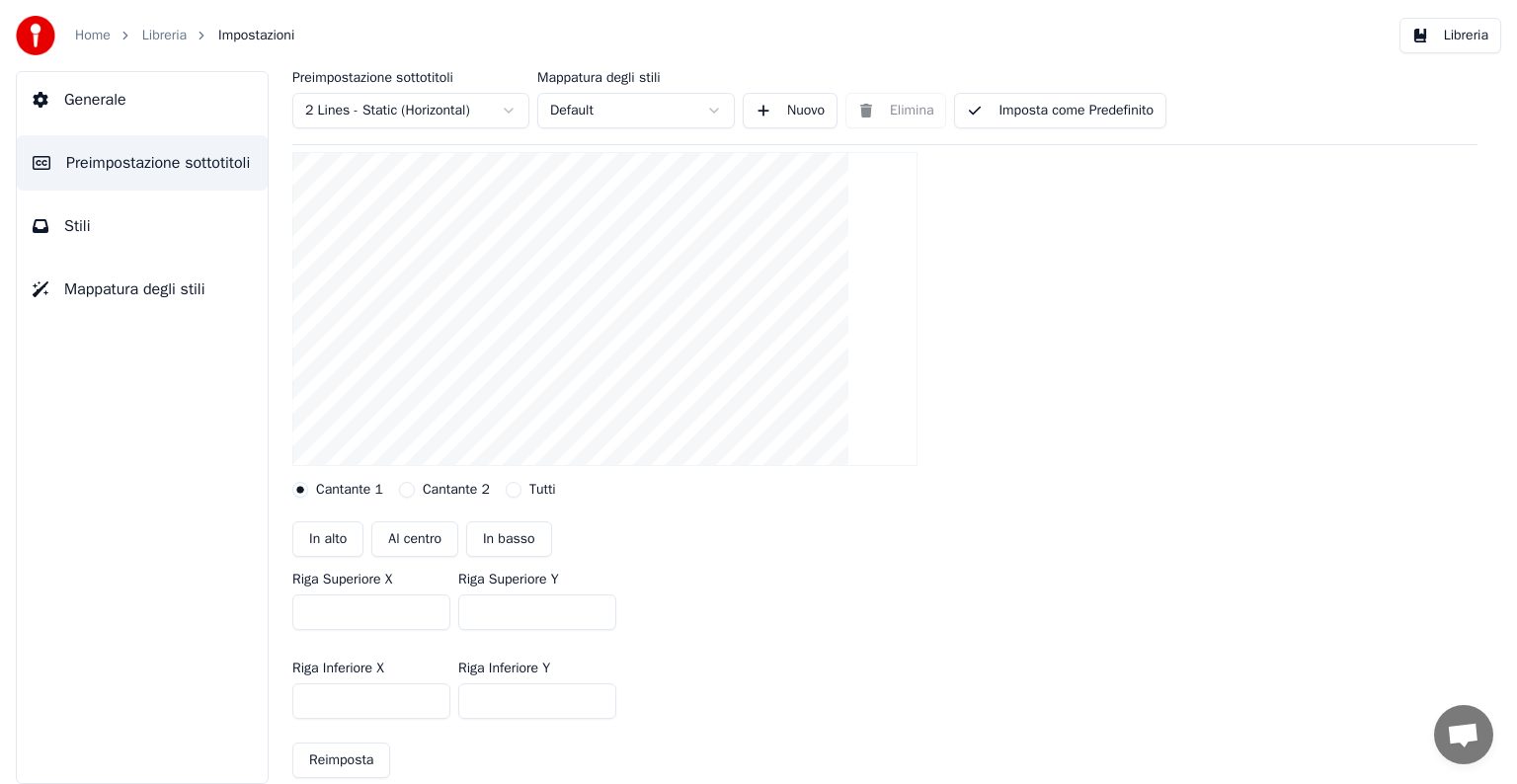 click on "***" at bounding box center [371, 701] 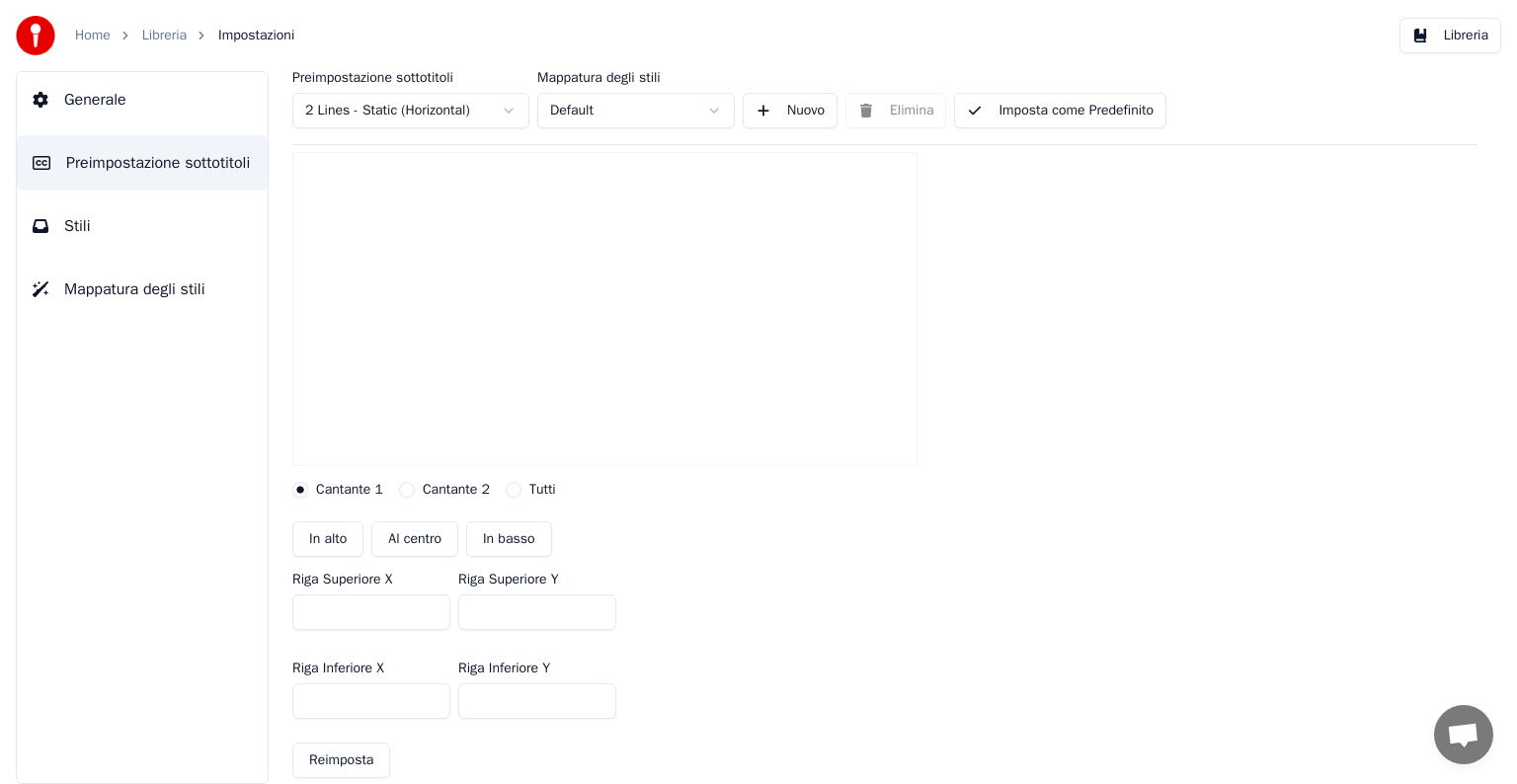 click on "***" at bounding box center (371, 701) 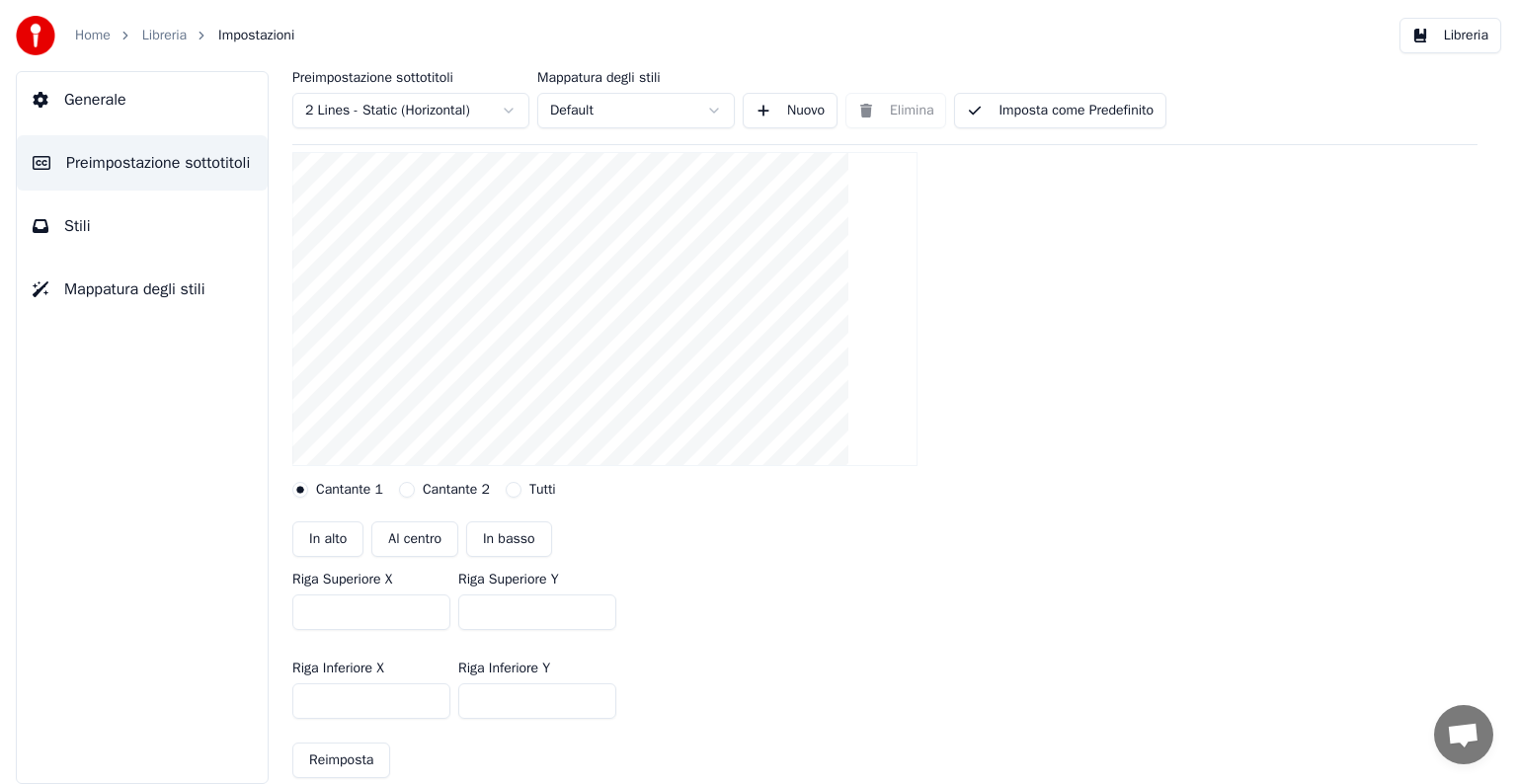 click on "***" at bounding box center [371, 701] 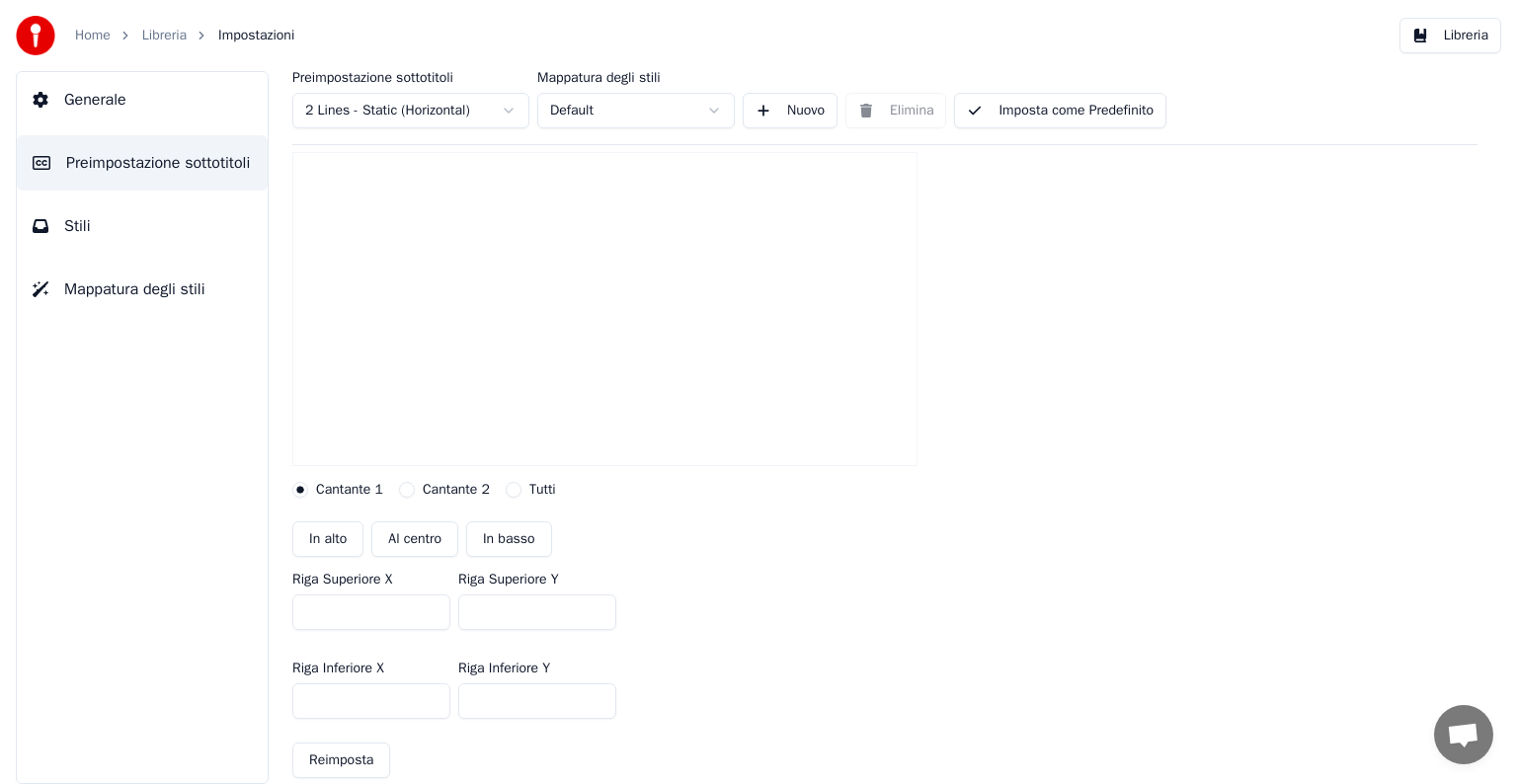 click on "***" at bounding box center [371, 701] 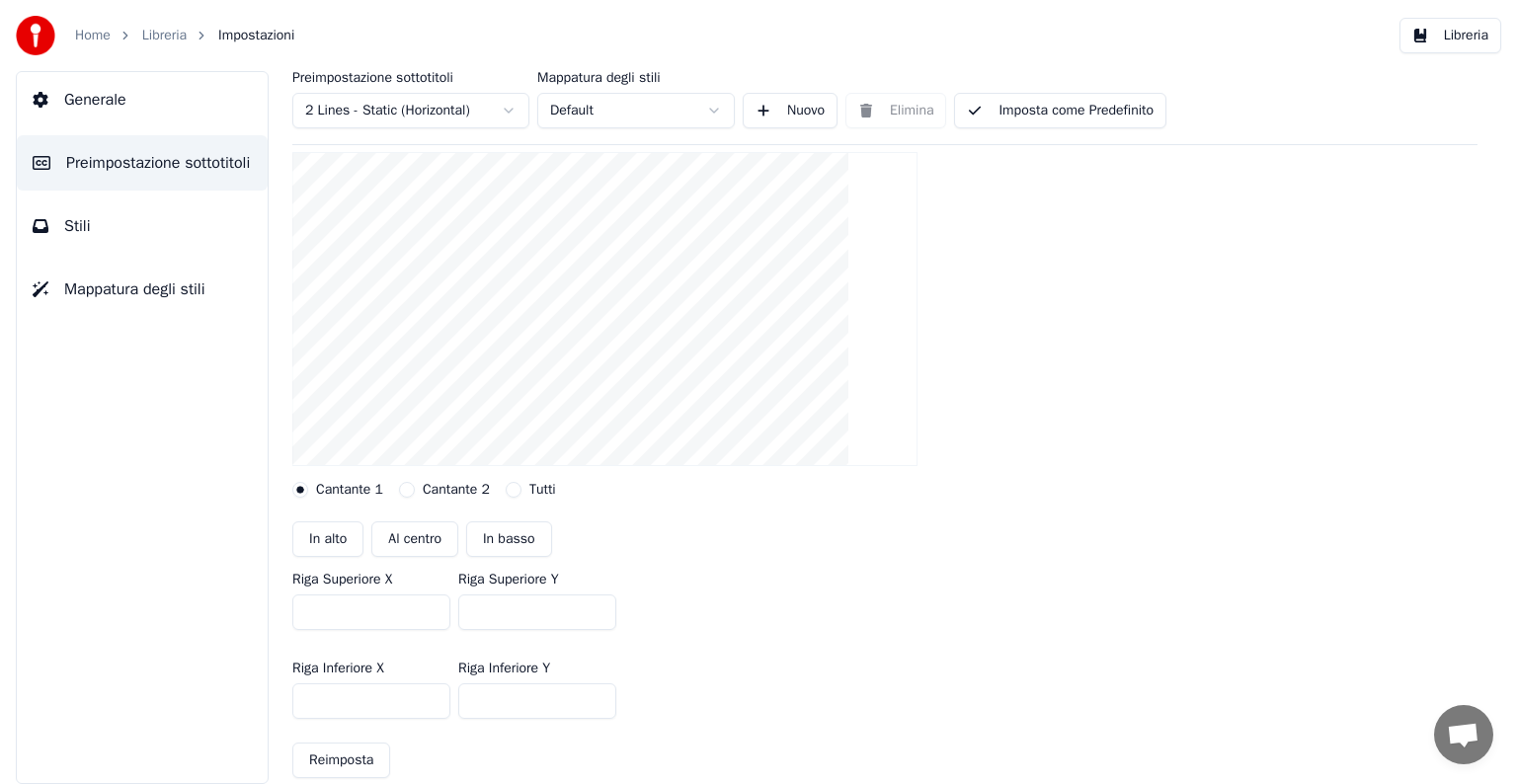 click on "***" at bounding box center [371, 701] 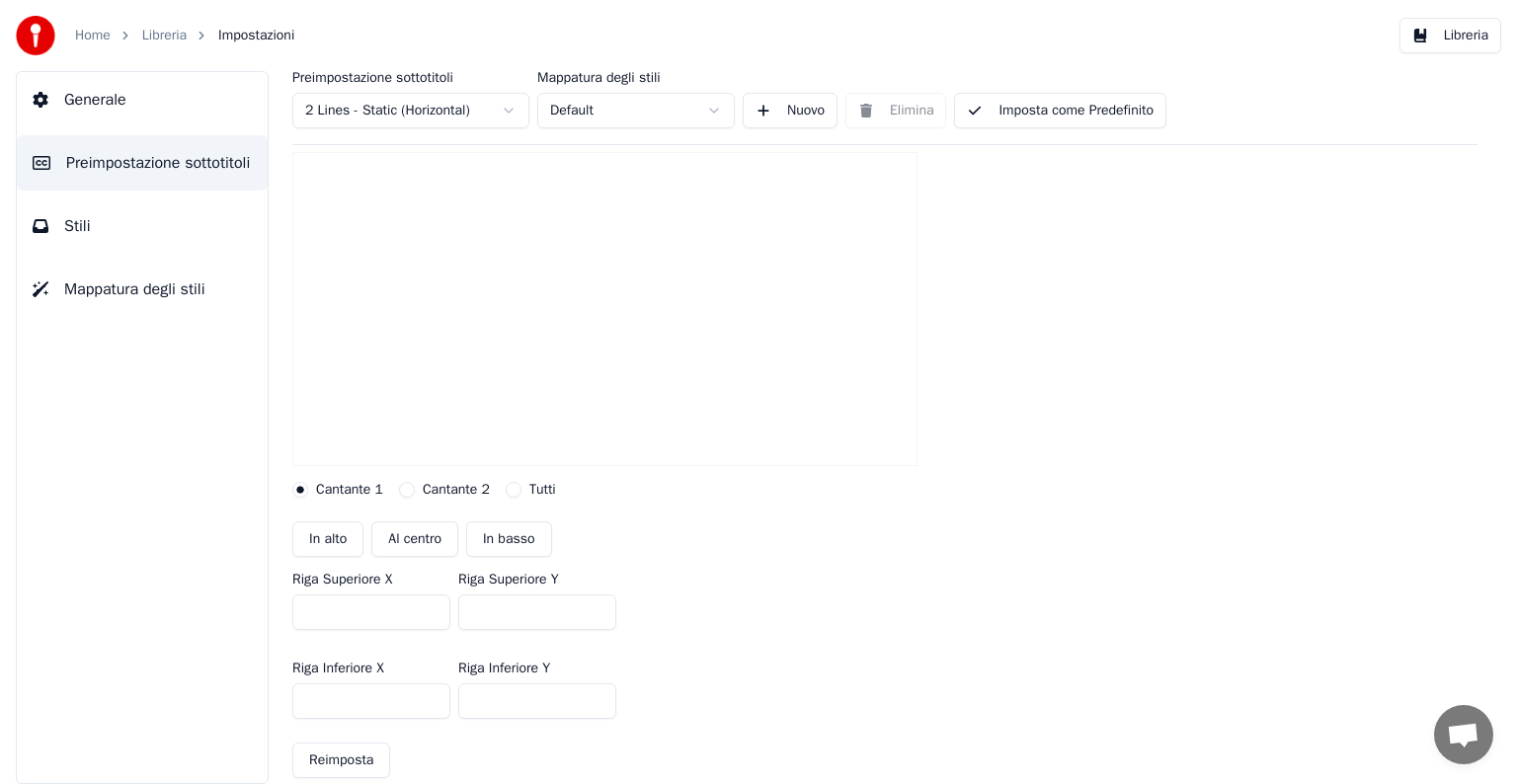 click on "***" at bounding box center [371, 701] 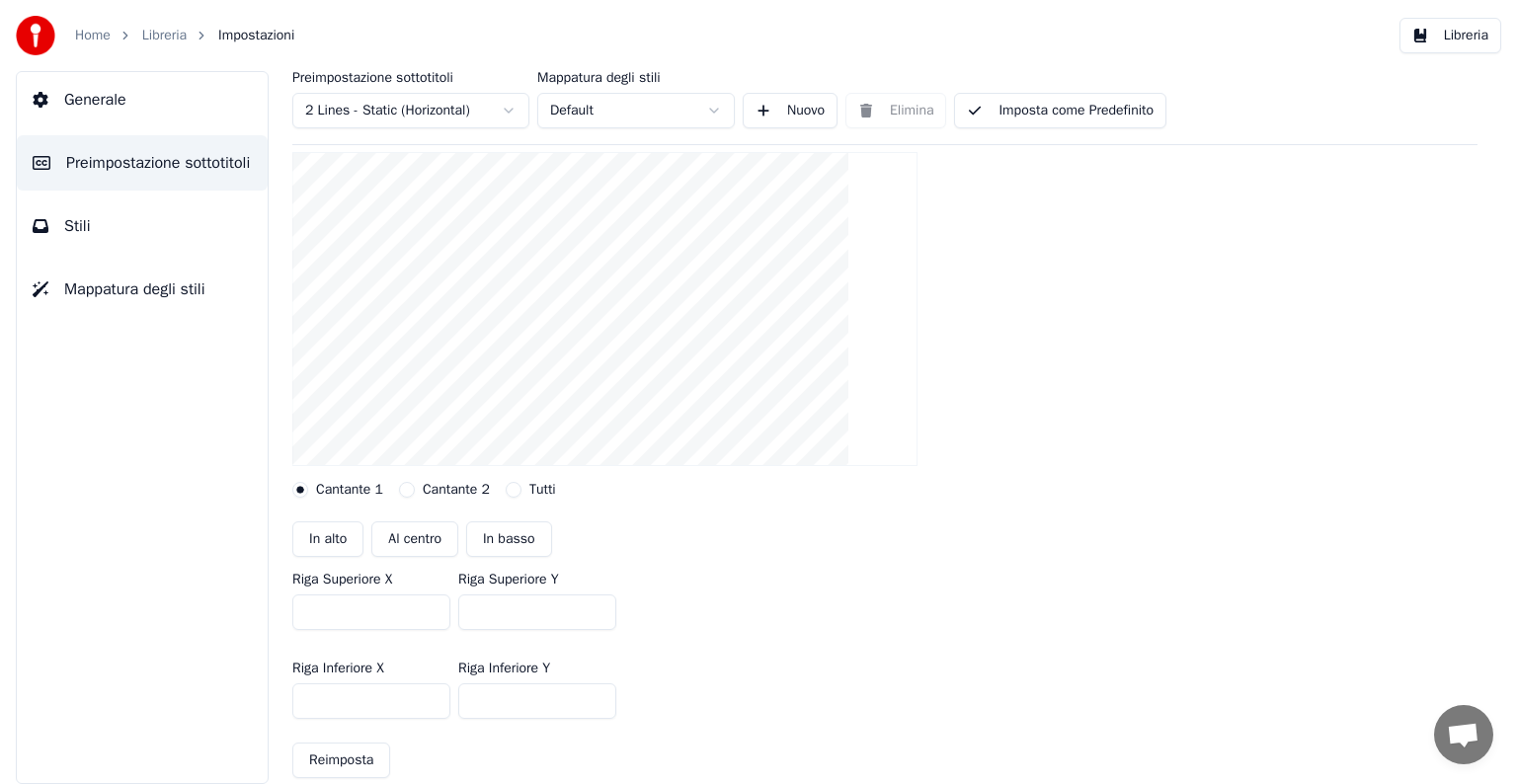 click on "***" at bounding box center (371, 701) 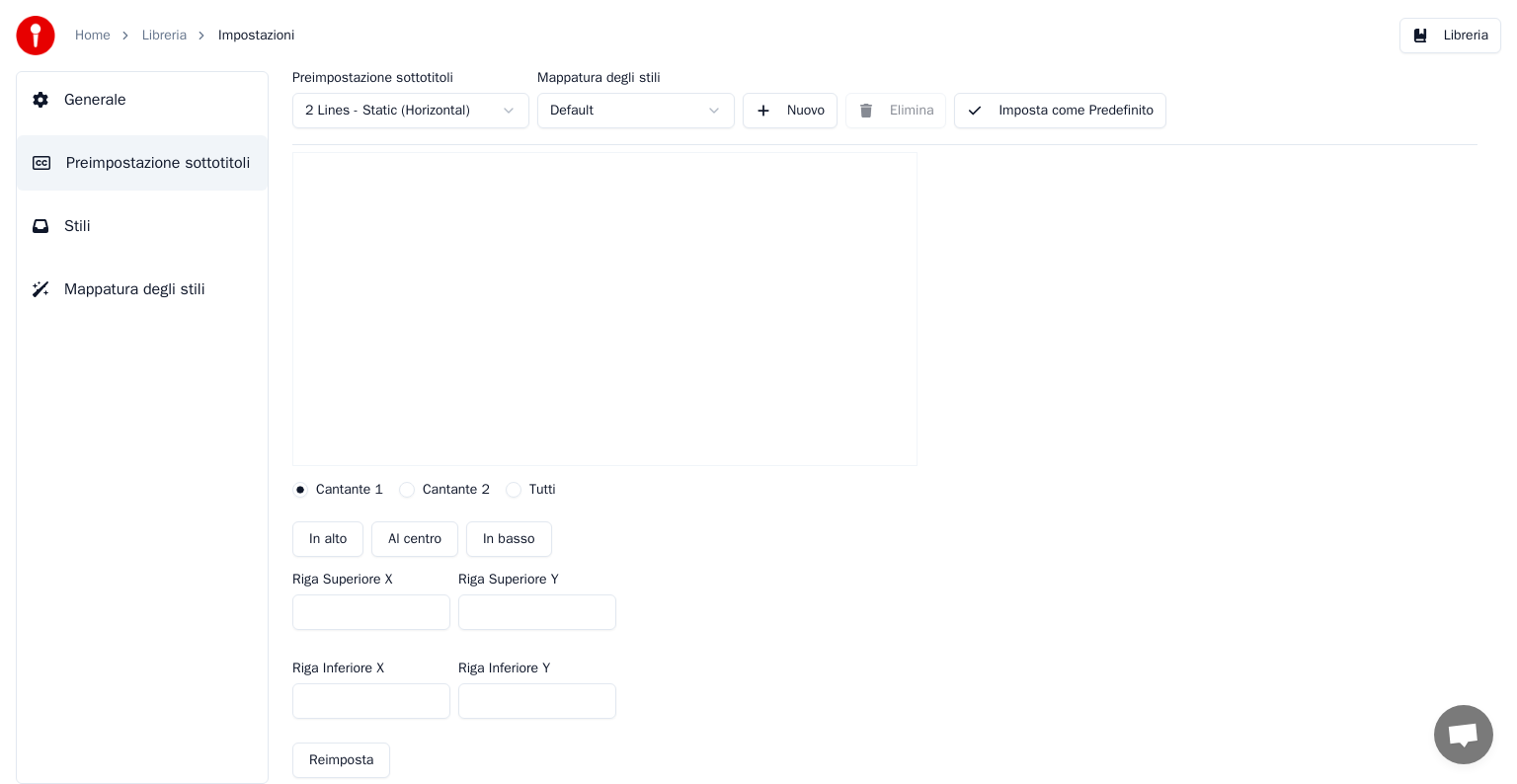 click on "***" at bounding box center (537, 701) 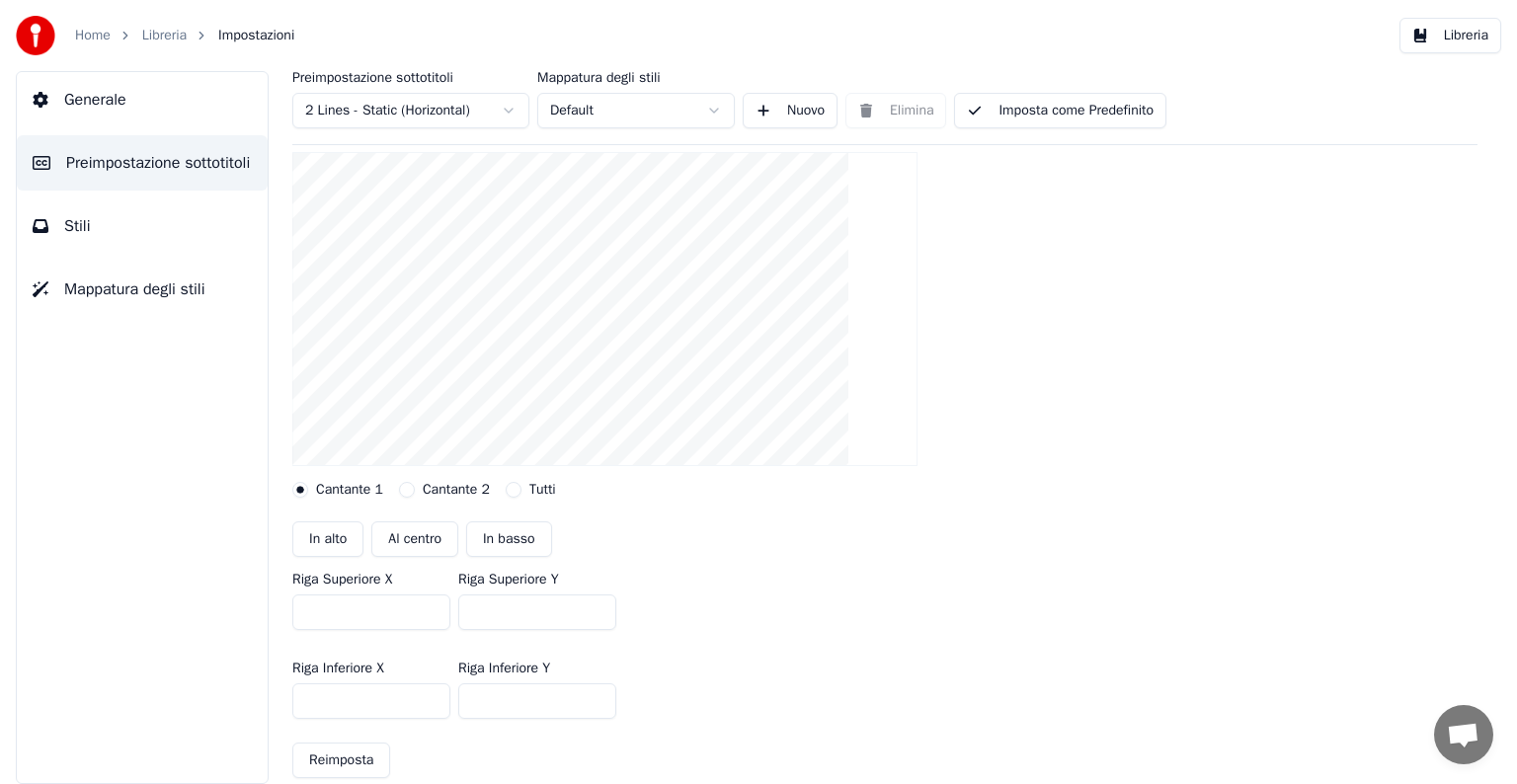 click on "***" at bounding box center [537, 701] 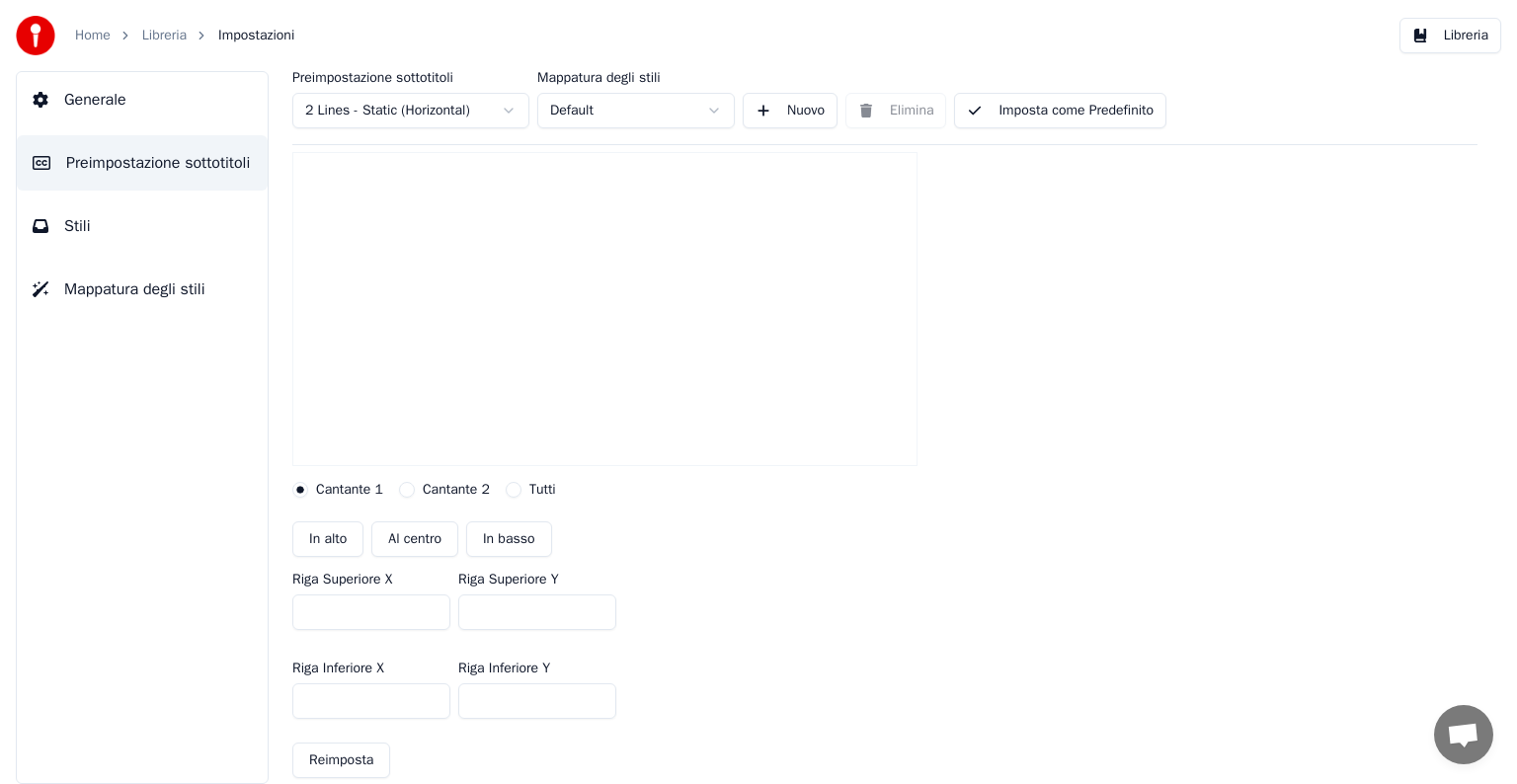 click on "***" at bounding box center [371, 612] 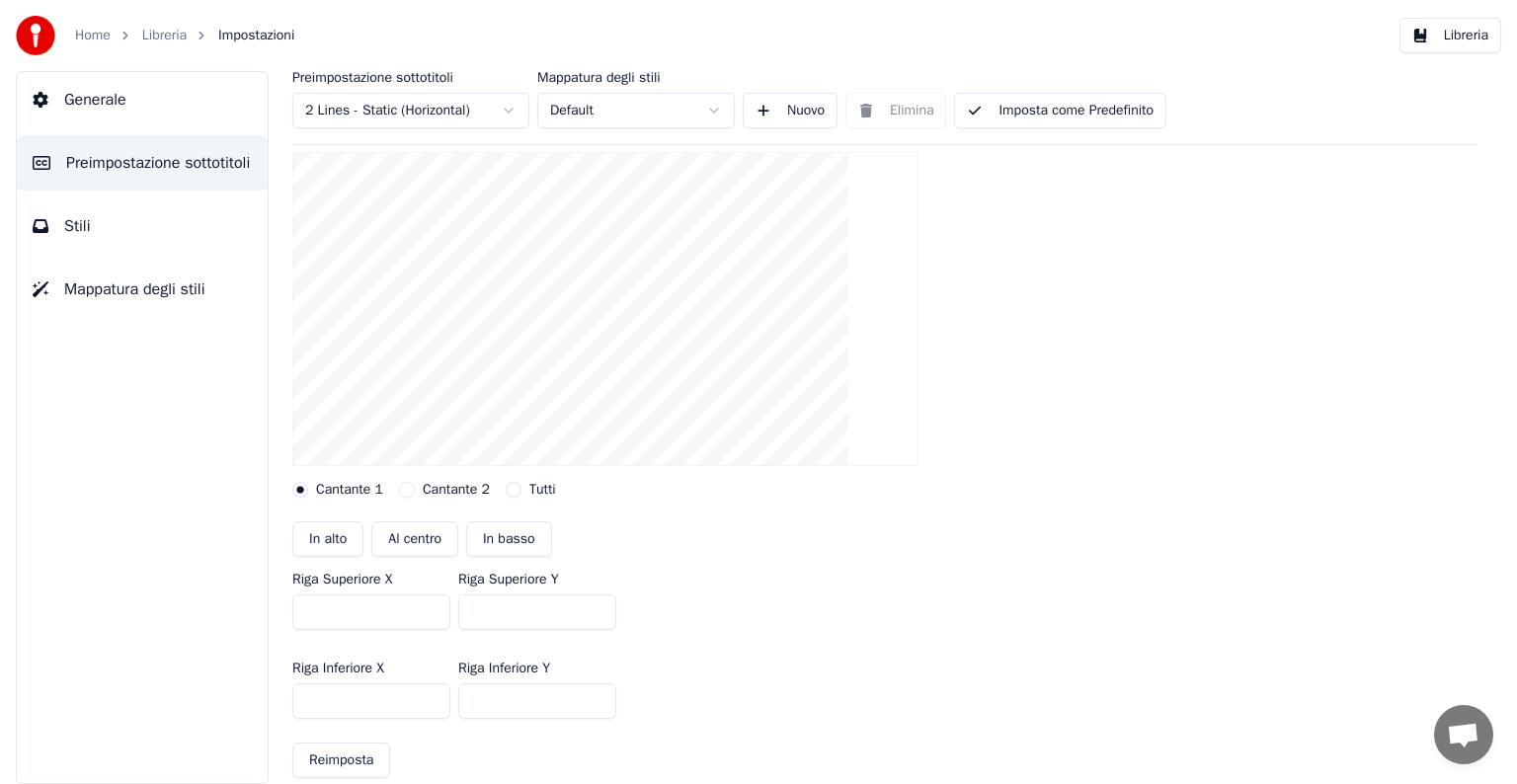 click on "***" at bounding box center [371, 612] 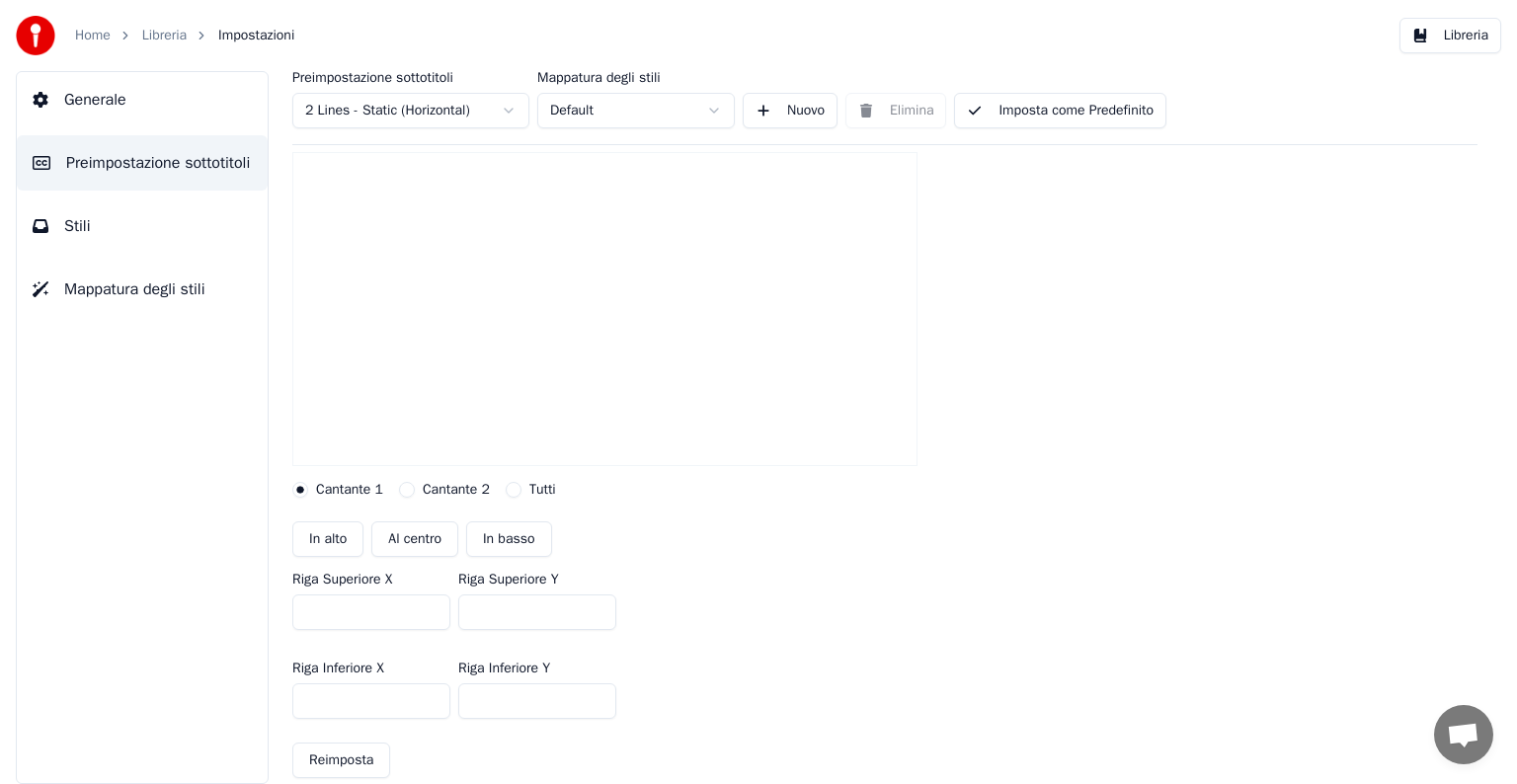 click on "***" at bounding box center (371, 612) 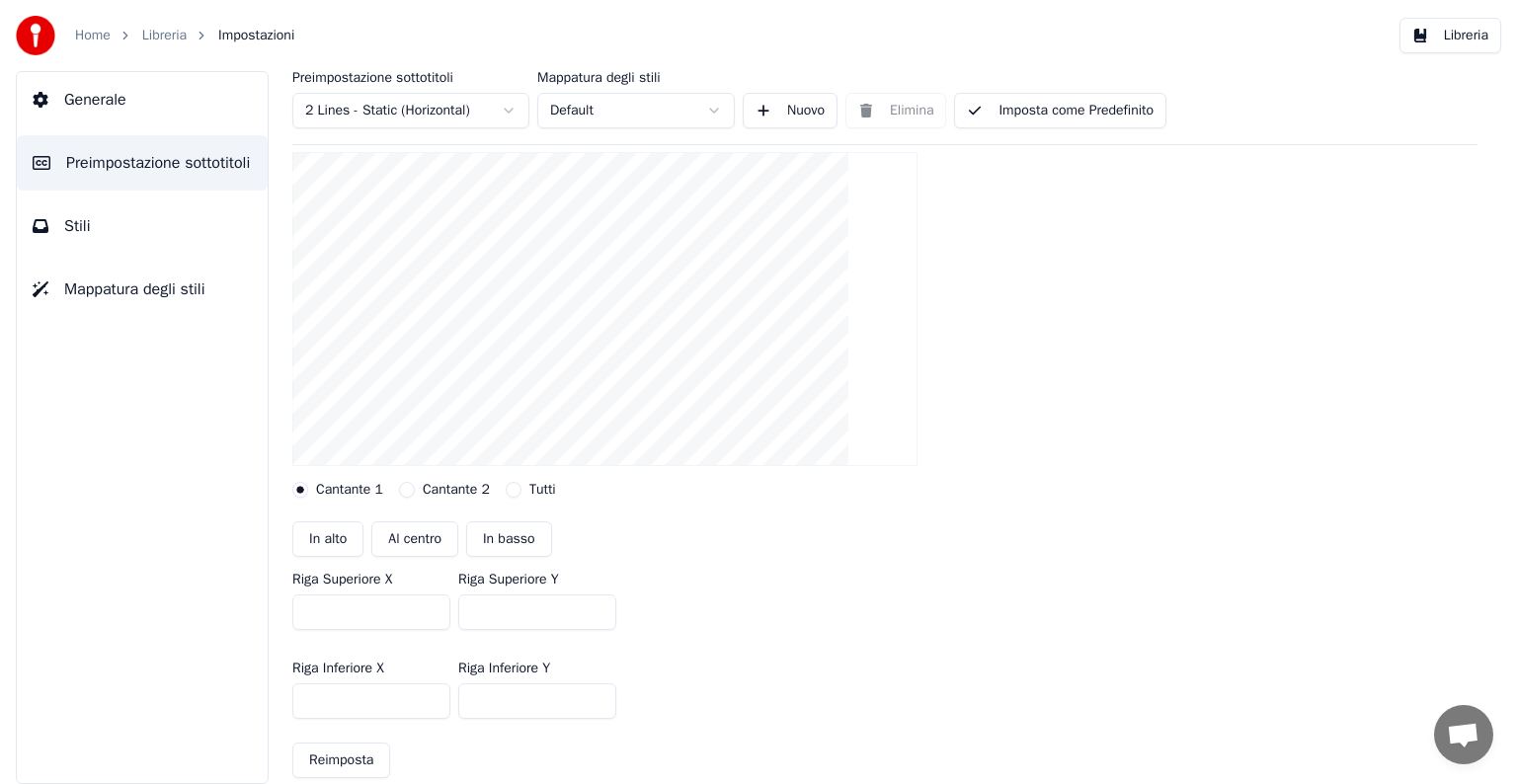 click on "***" at bounding box center (371, 612) 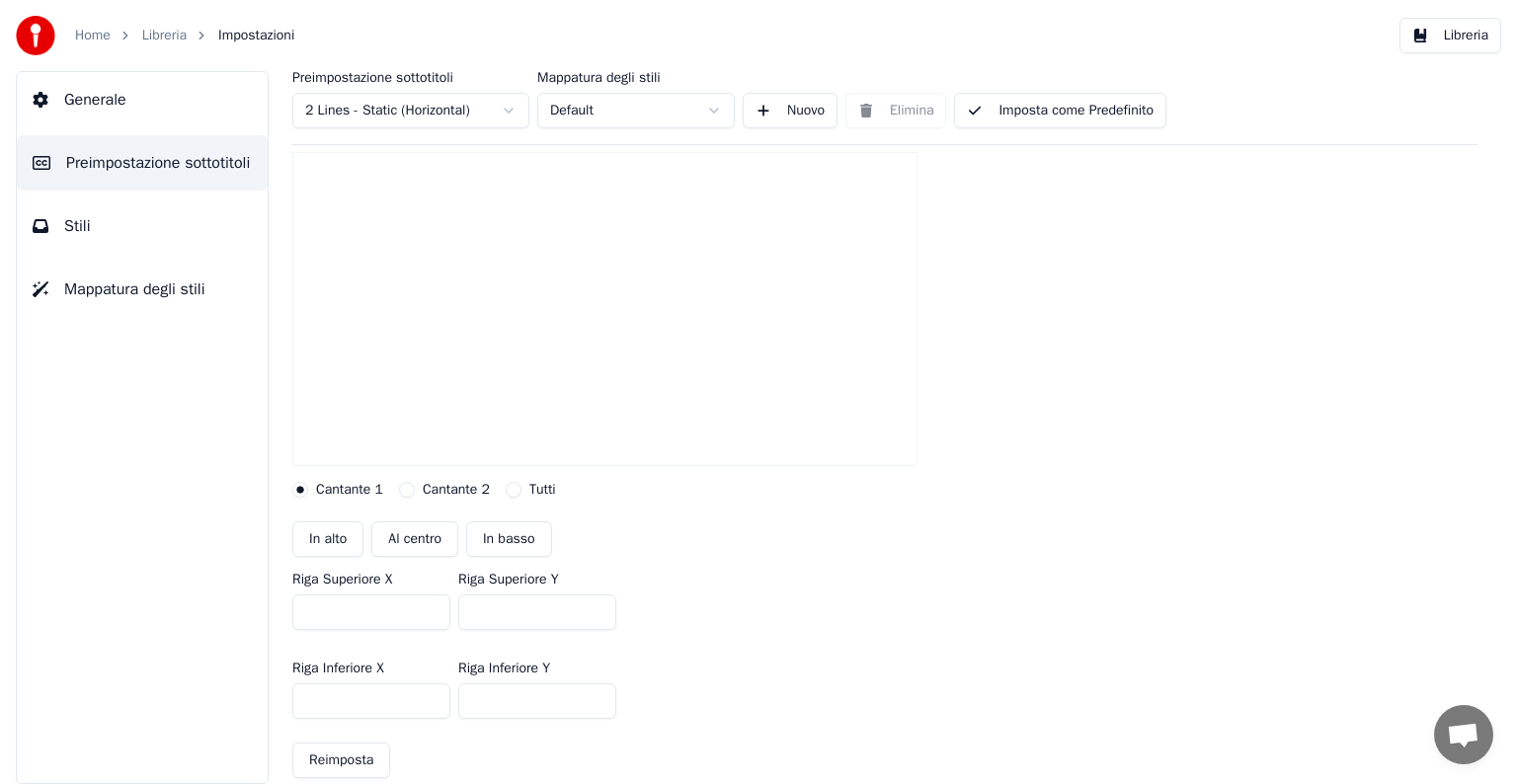 click on "***" at bounding box center [537, 612] 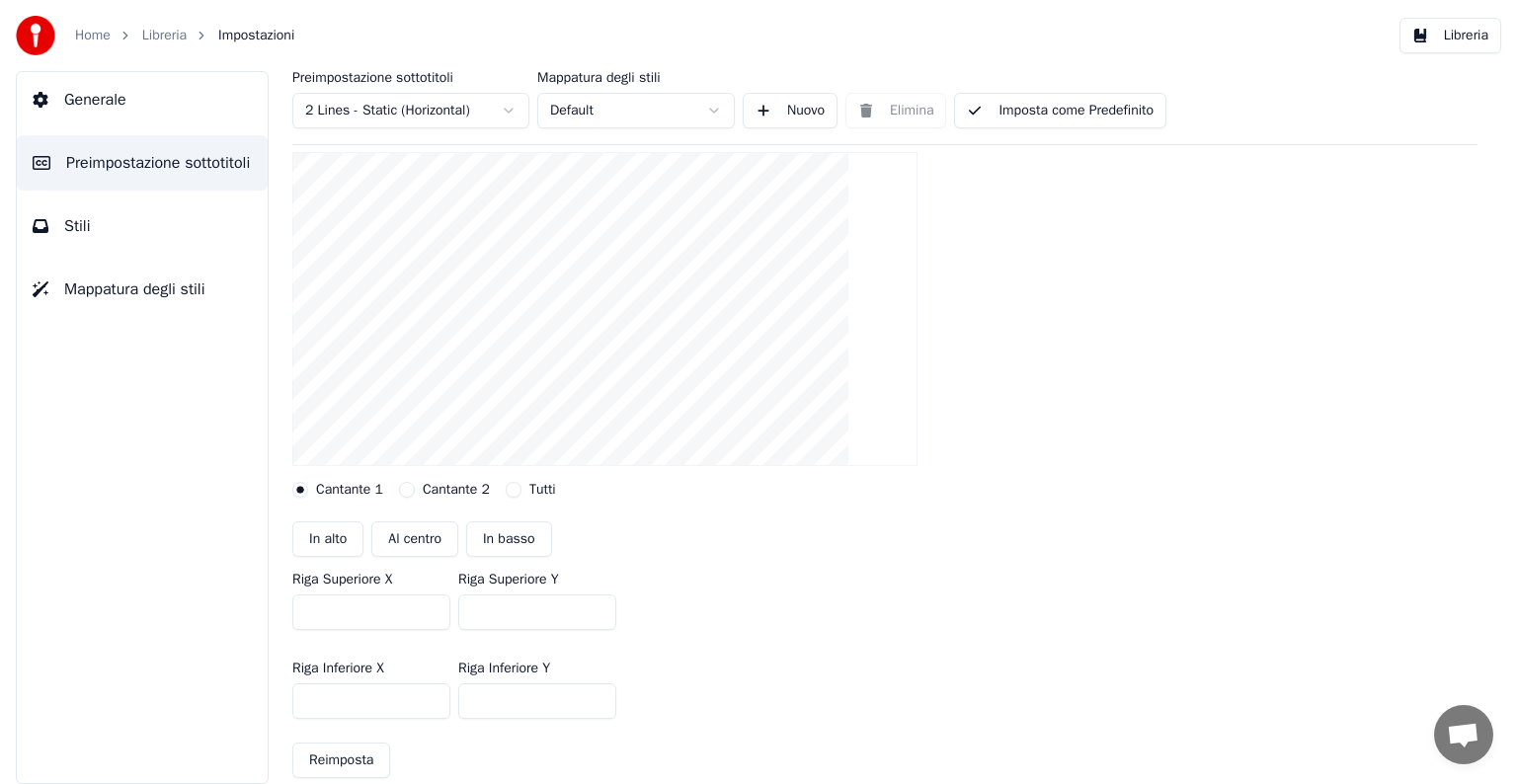 click on "***" at bounding box center [537, 612] 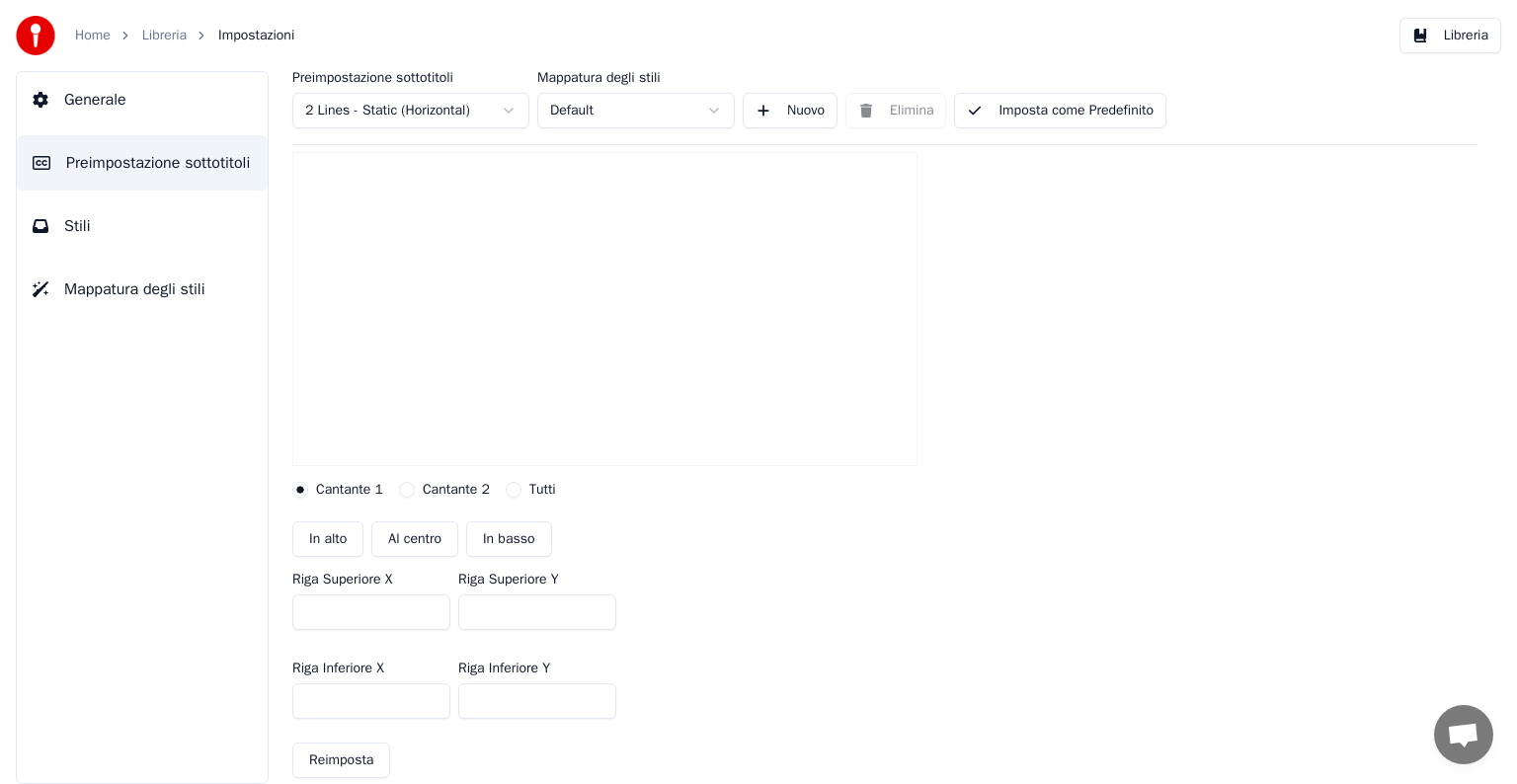 click on "***" at bounding box center (537, 612) 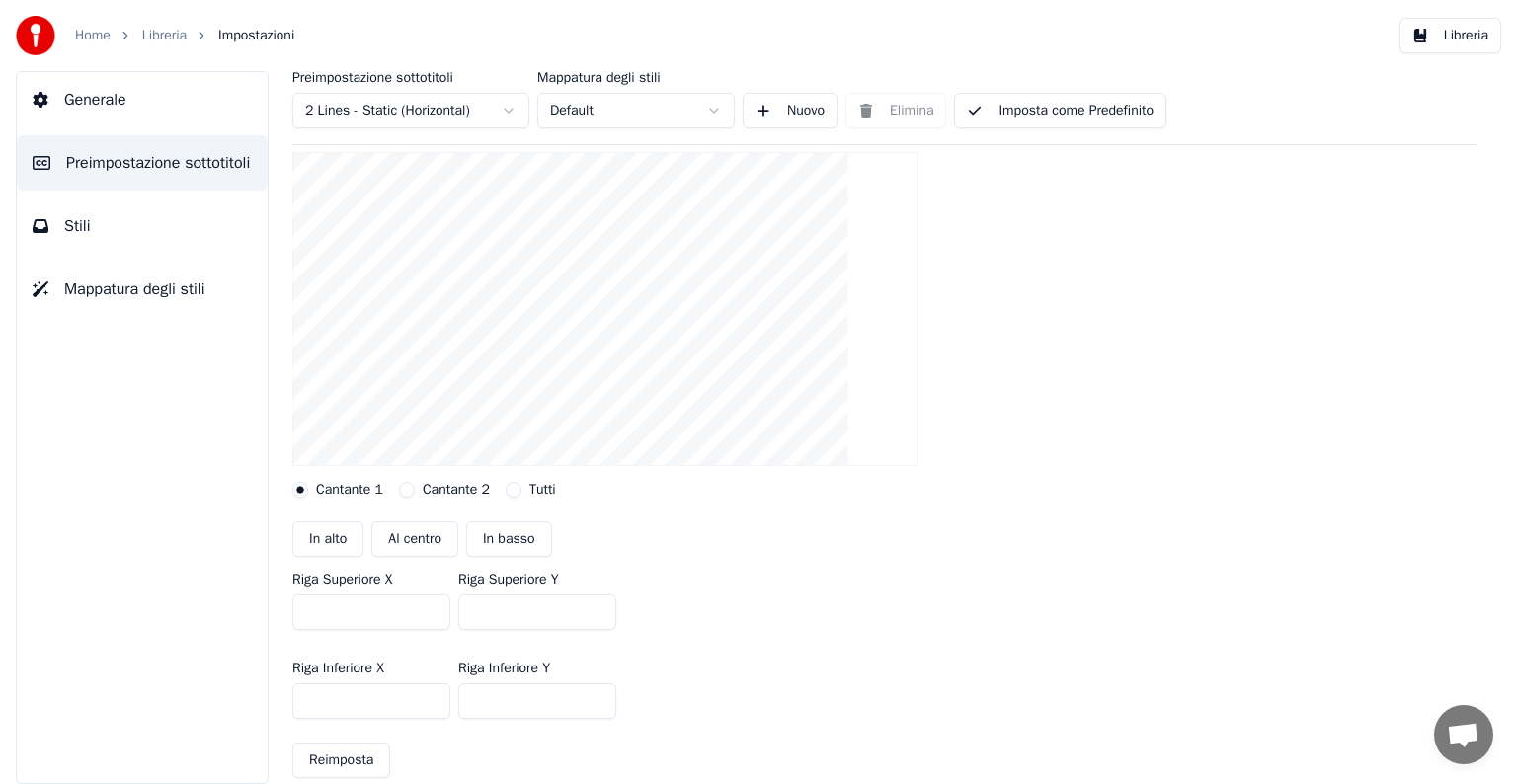 click on "***" at bounding box center (537, 612) 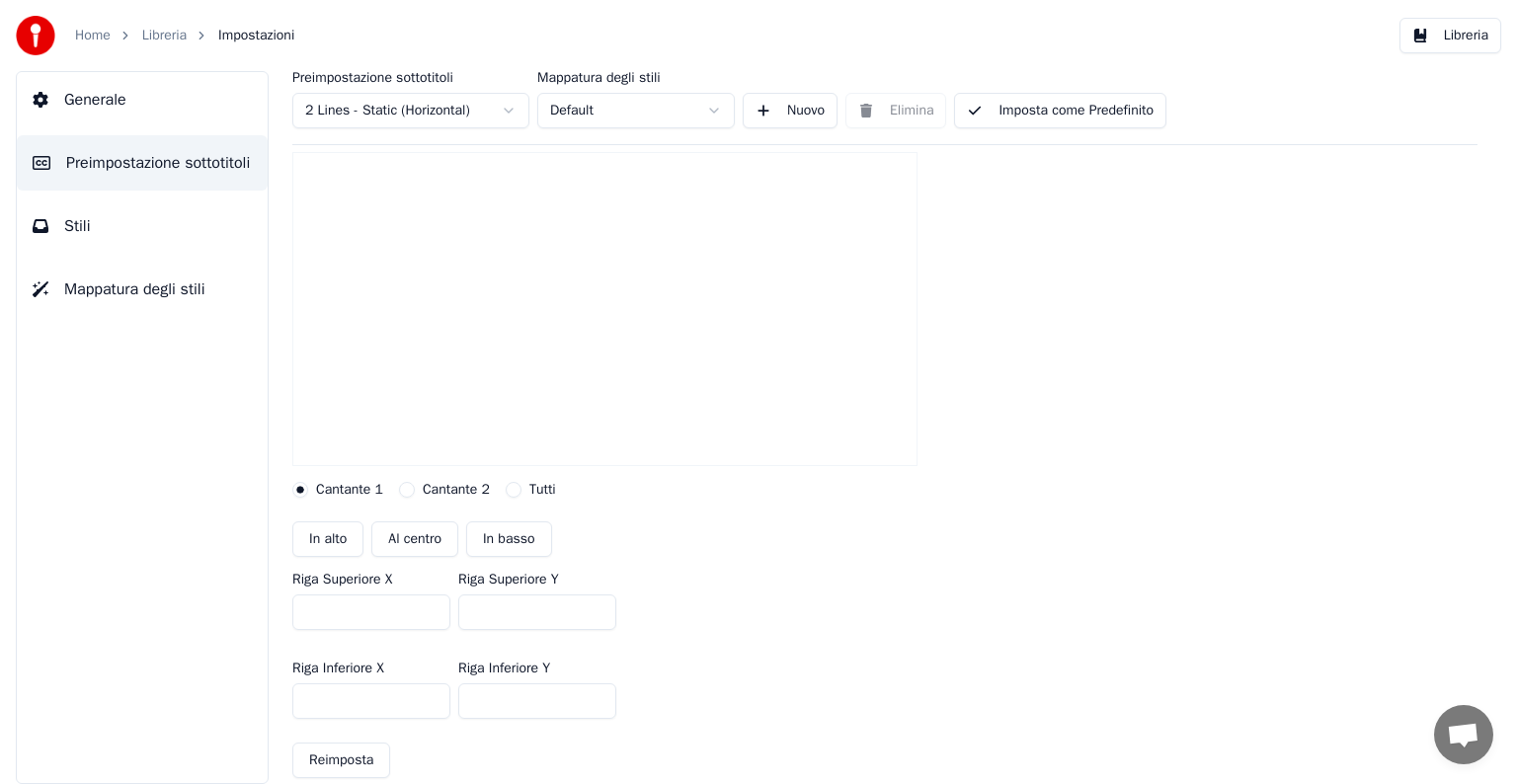 click on "***" at bounding box center (537, 612) 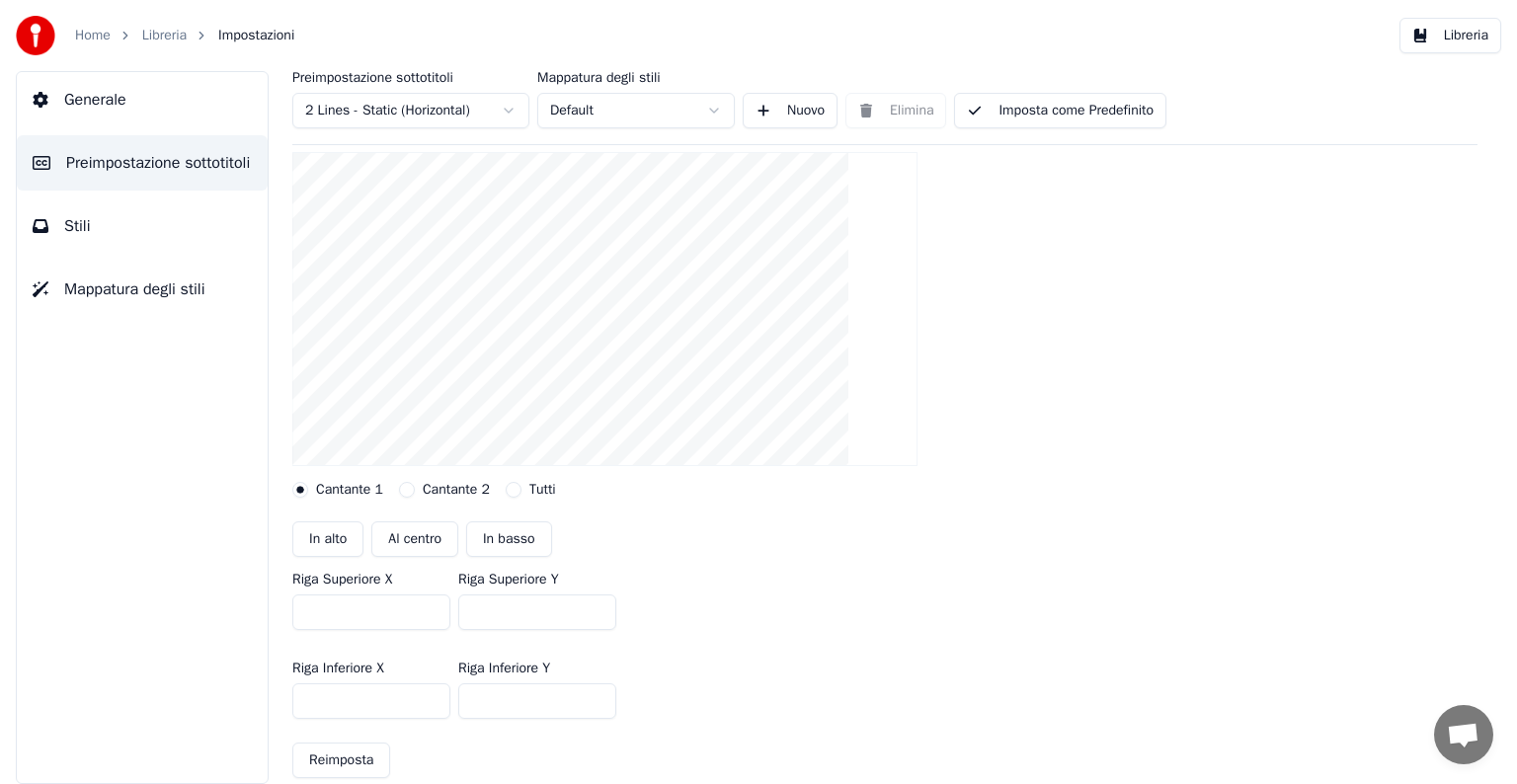 click on "***" at bounding box center (537, 612) 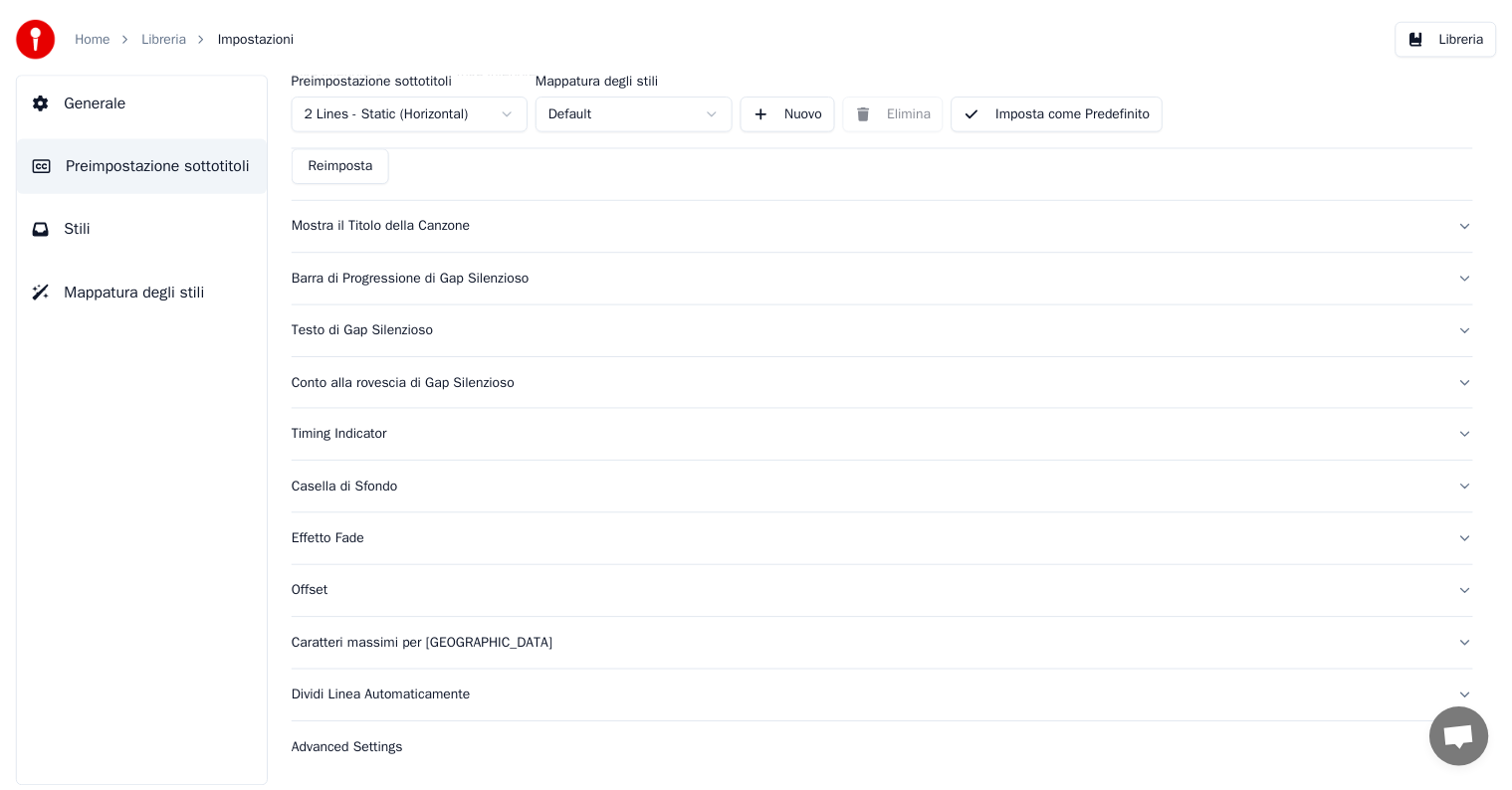 scroll, scrollTop: 784, scrollLeft: 0, axis: vertical 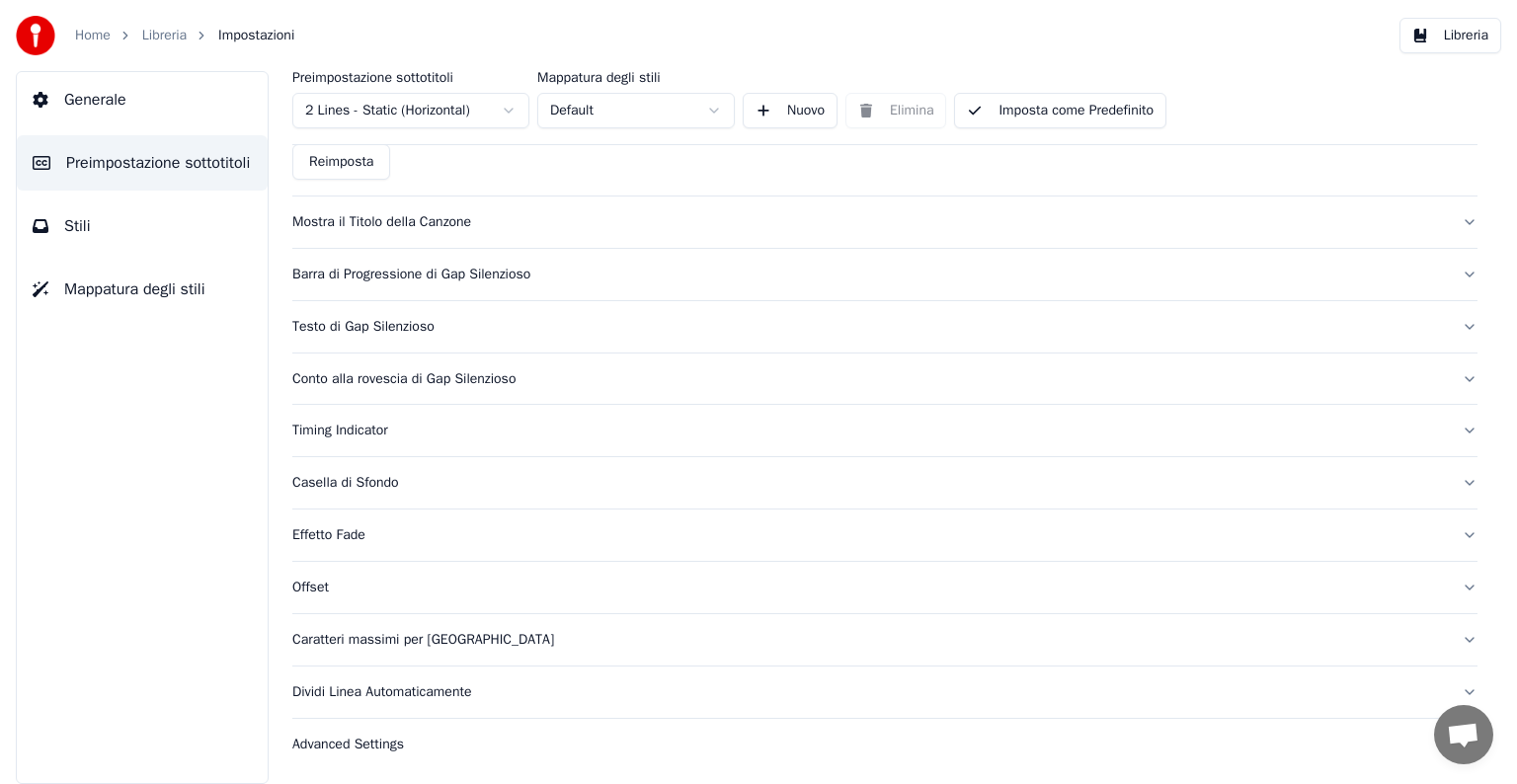 click on "Libreria" at bounding box center (1450, 36) 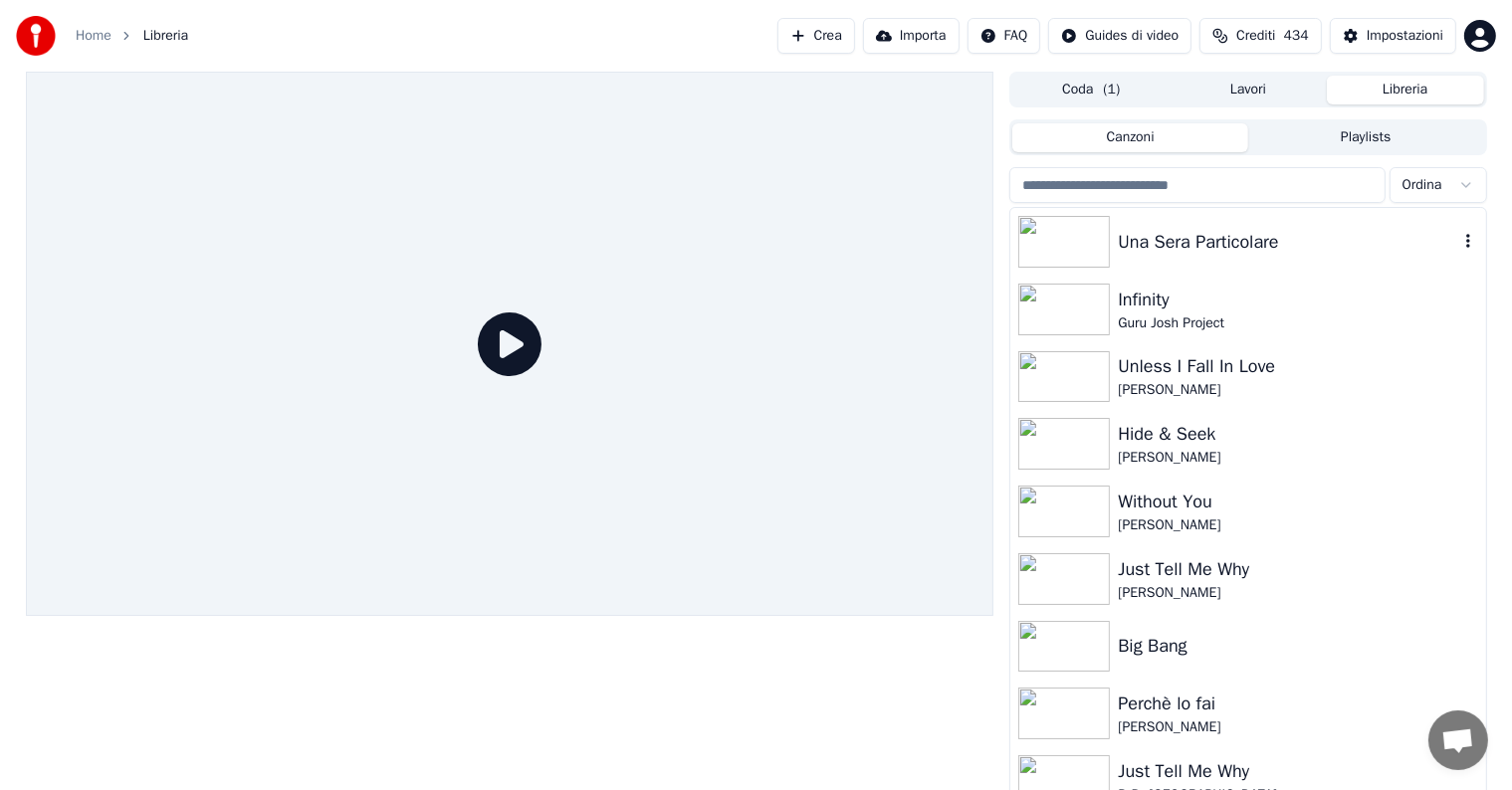 click on "Una Sera Particolare" at bounding box center (1287, 242) 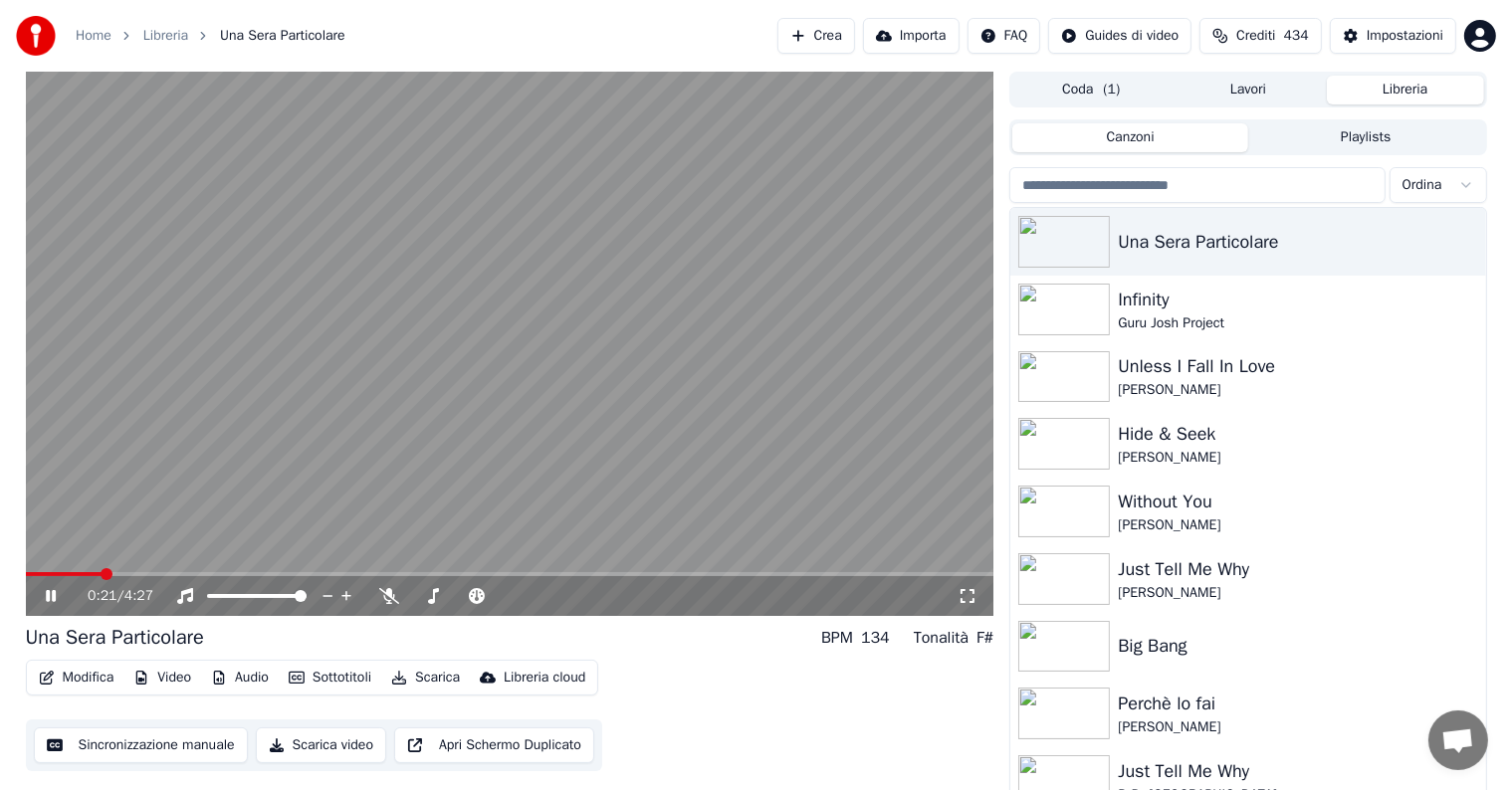 click at bounding box center (510, 574) 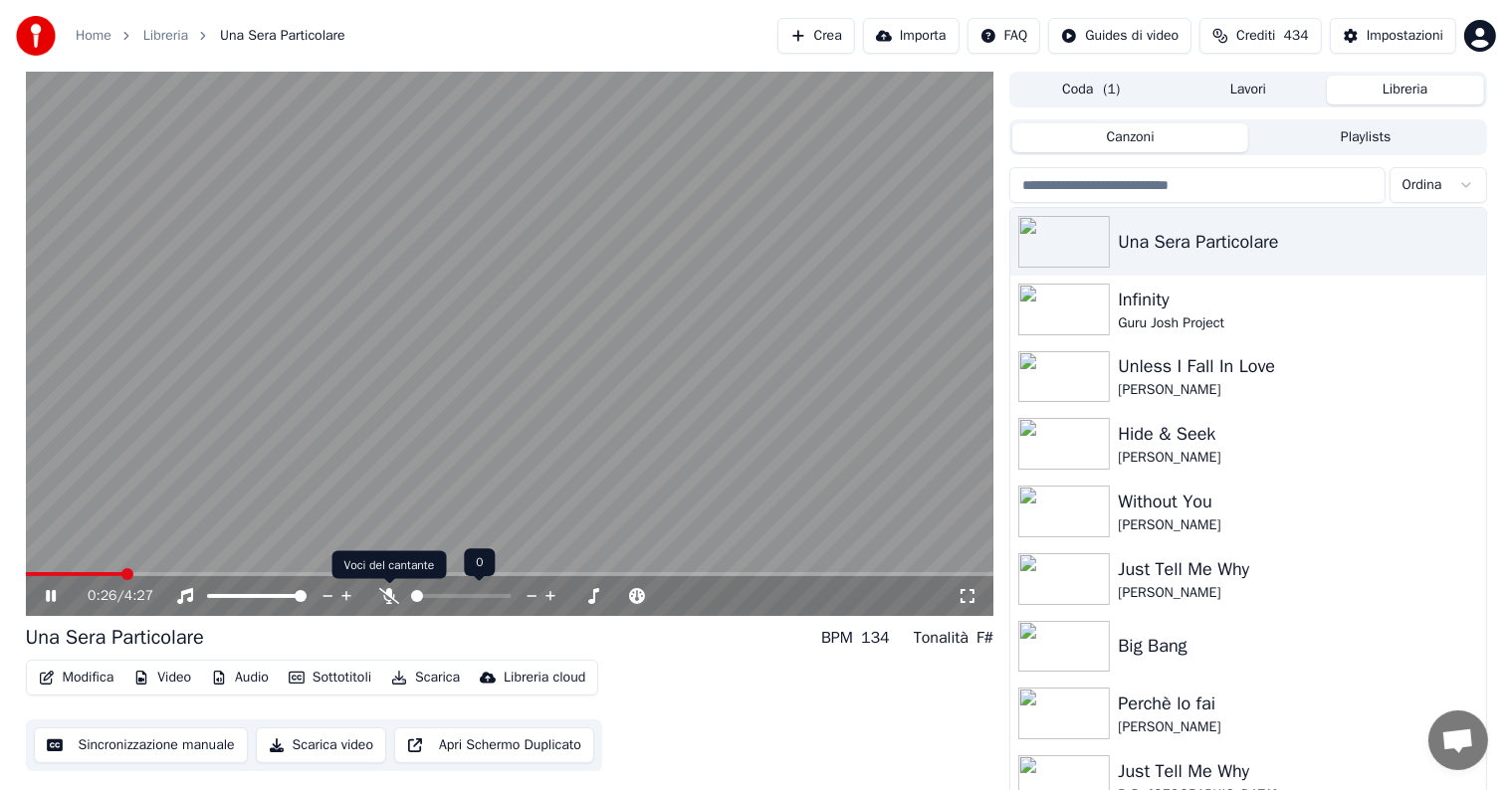 click 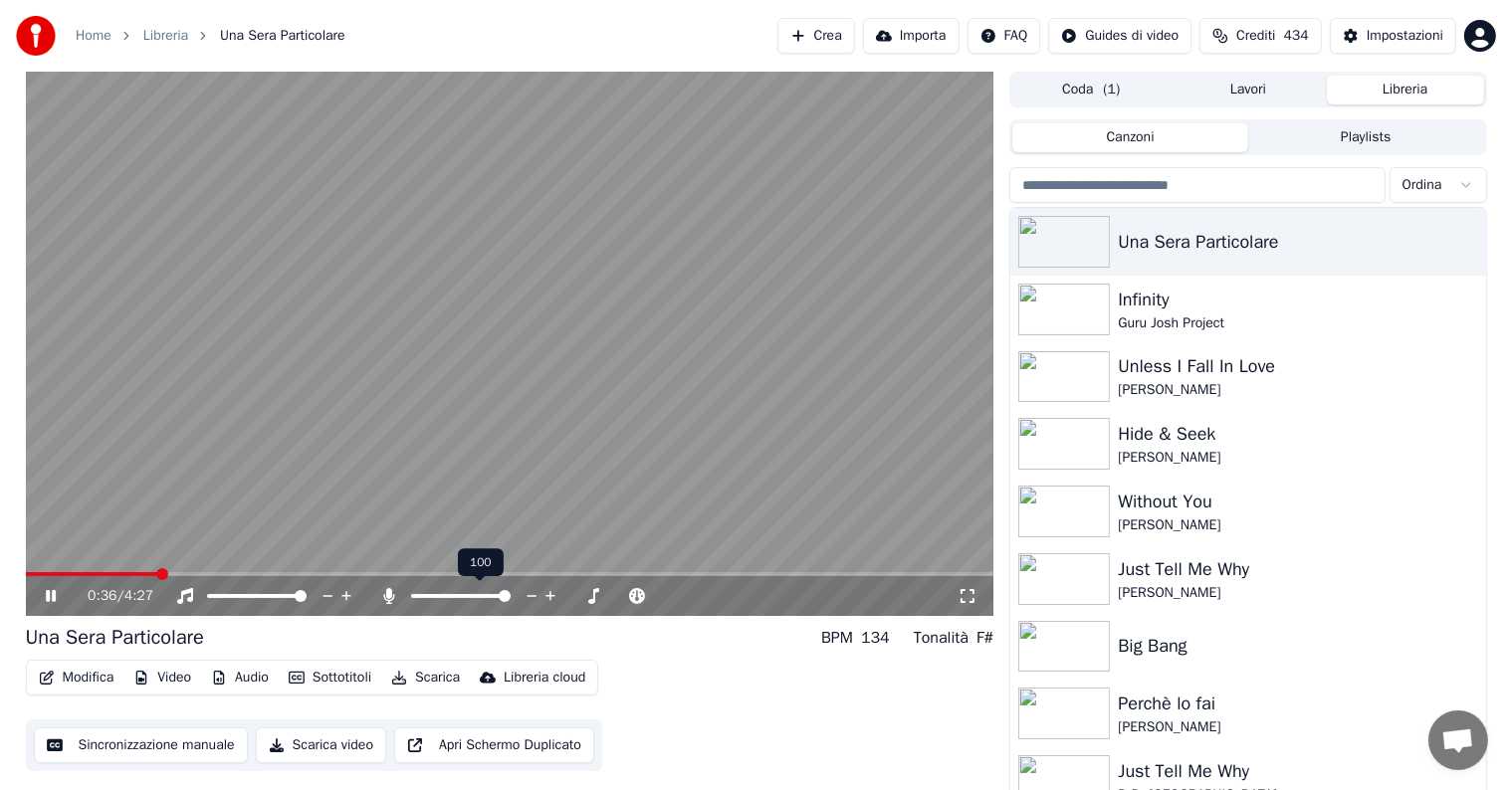 click 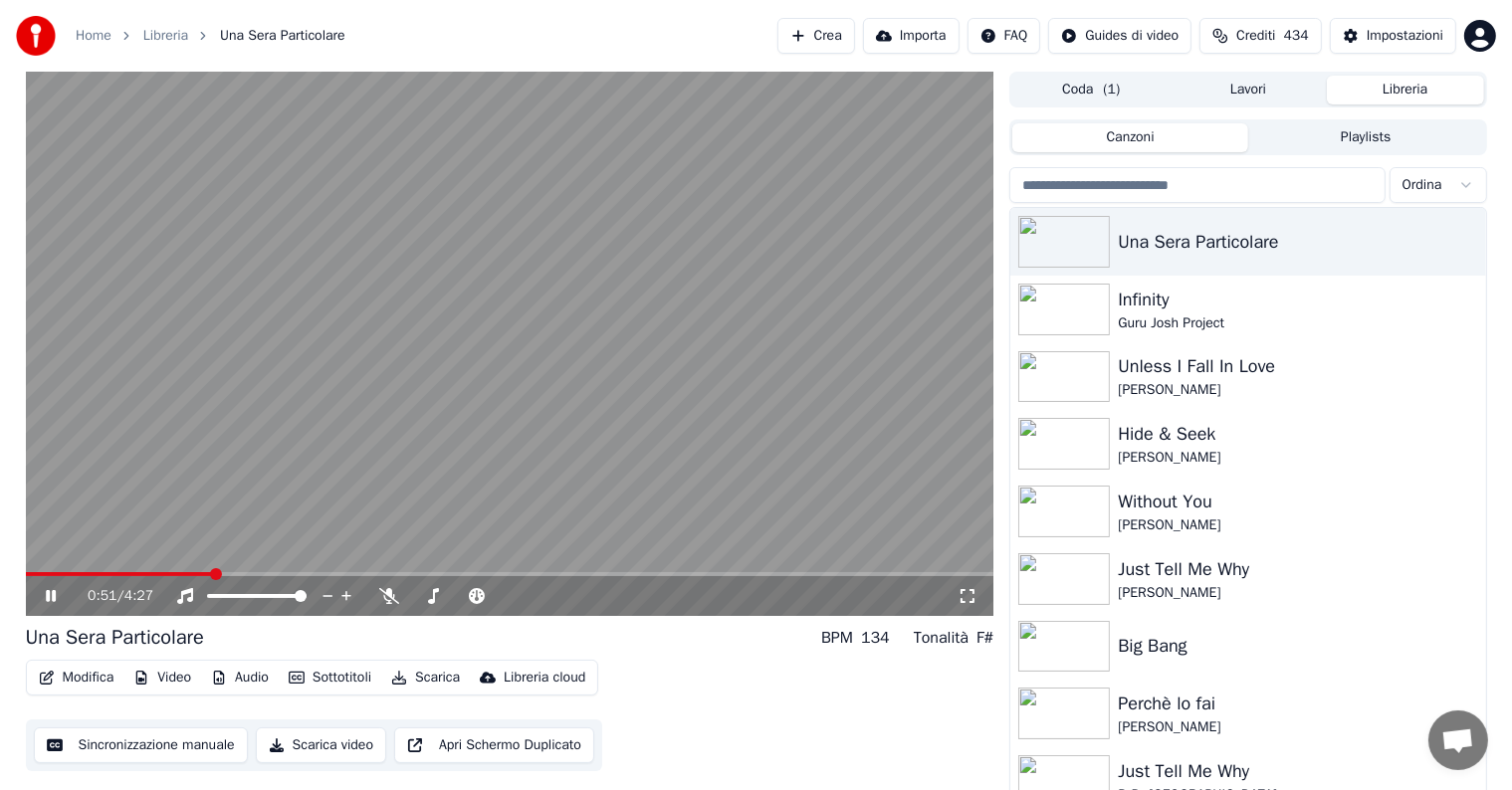 click 